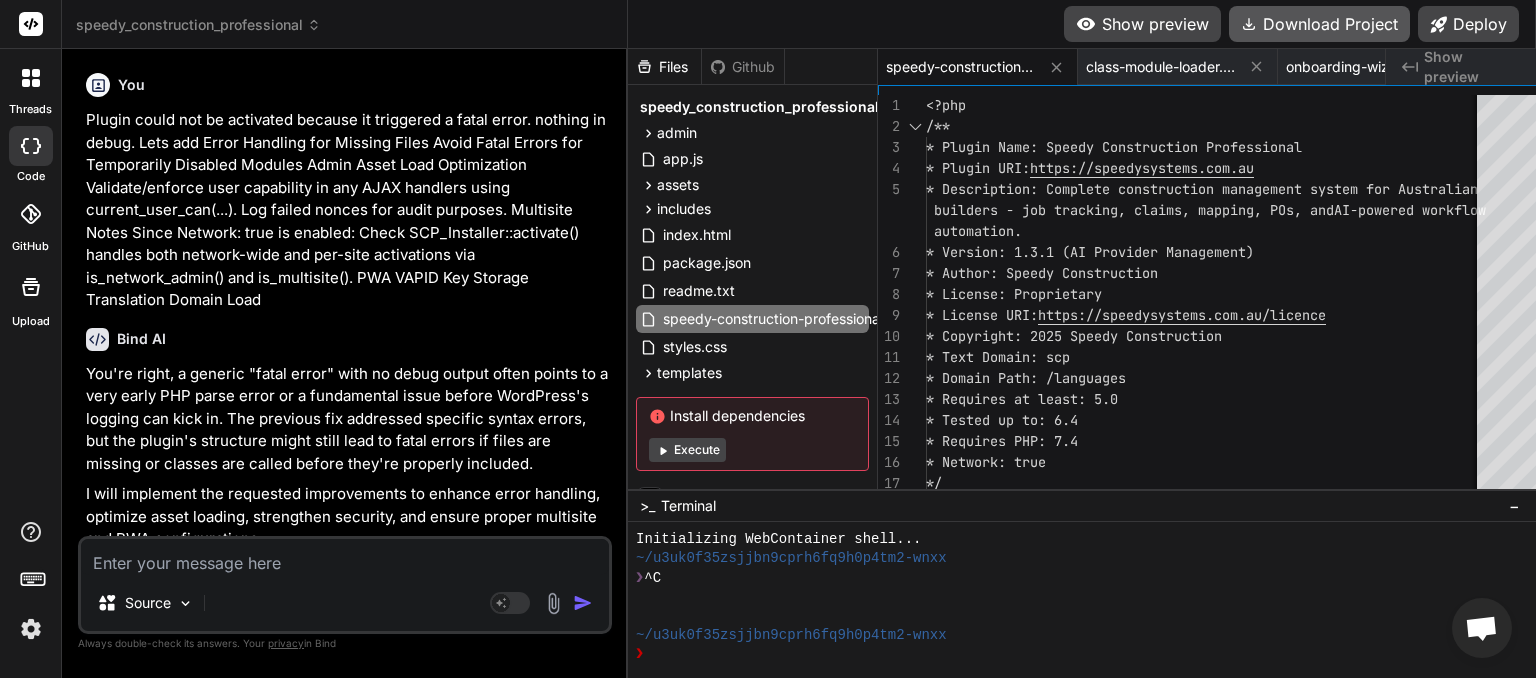 scroll, scrollTop: 0, scrollLeft: 0, axis: both 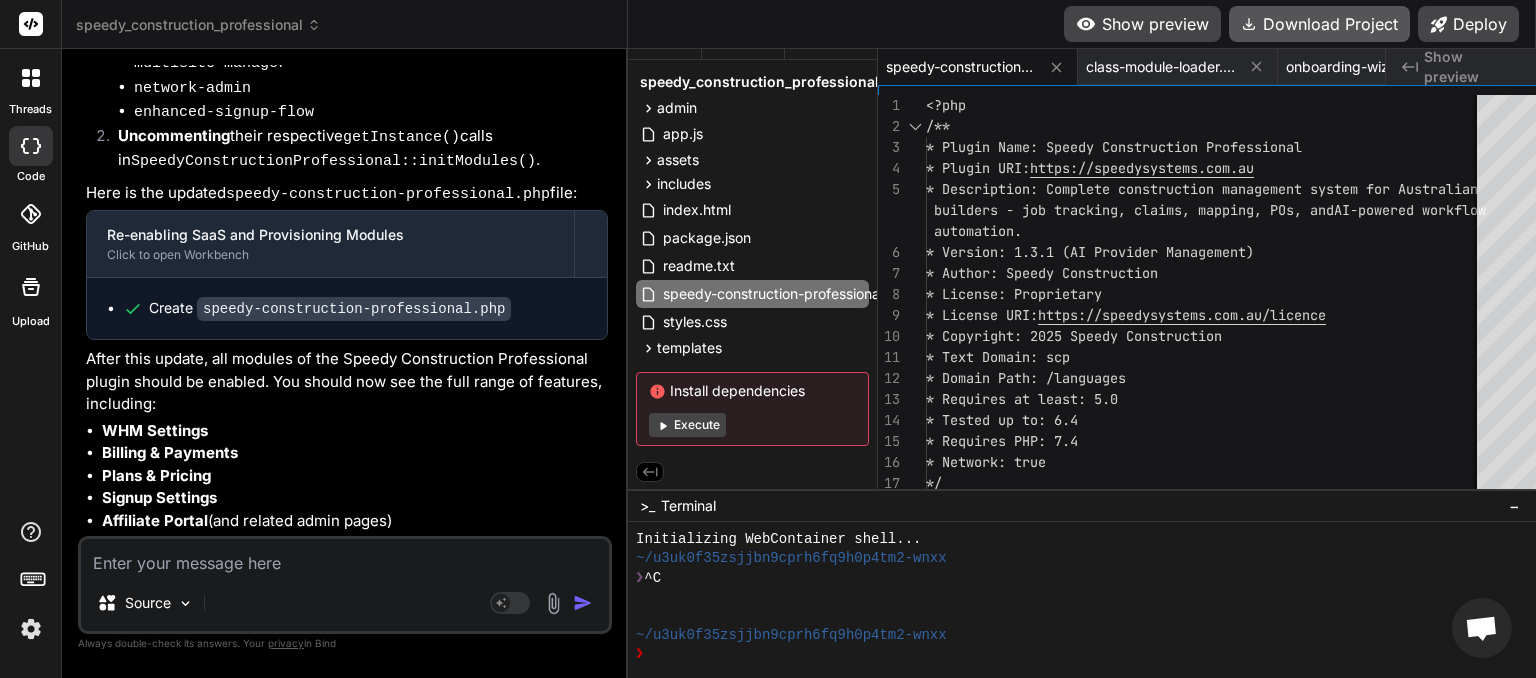 click on "Download Project" at bounding box center (1319, 24) 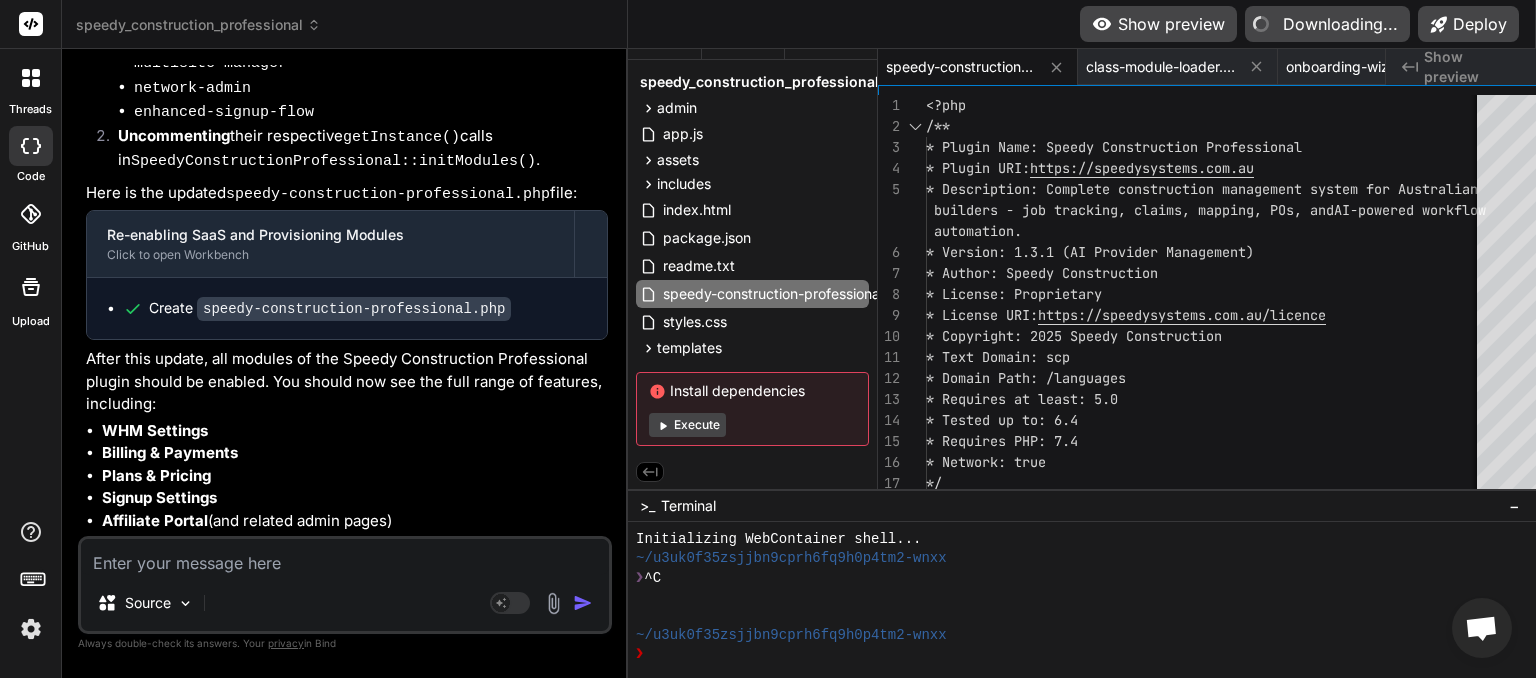 type on "x" 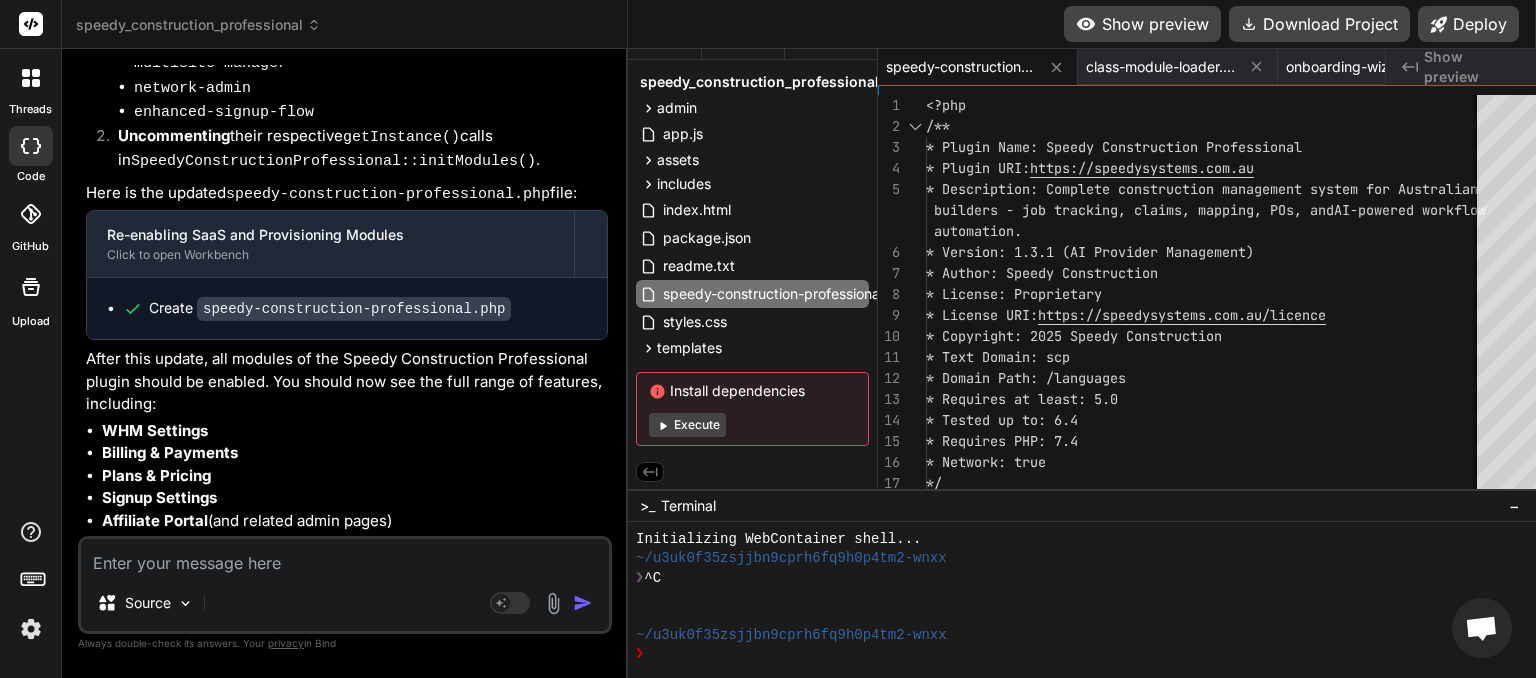 paste on "Plugin could not be activated because it triggered a fatal error." 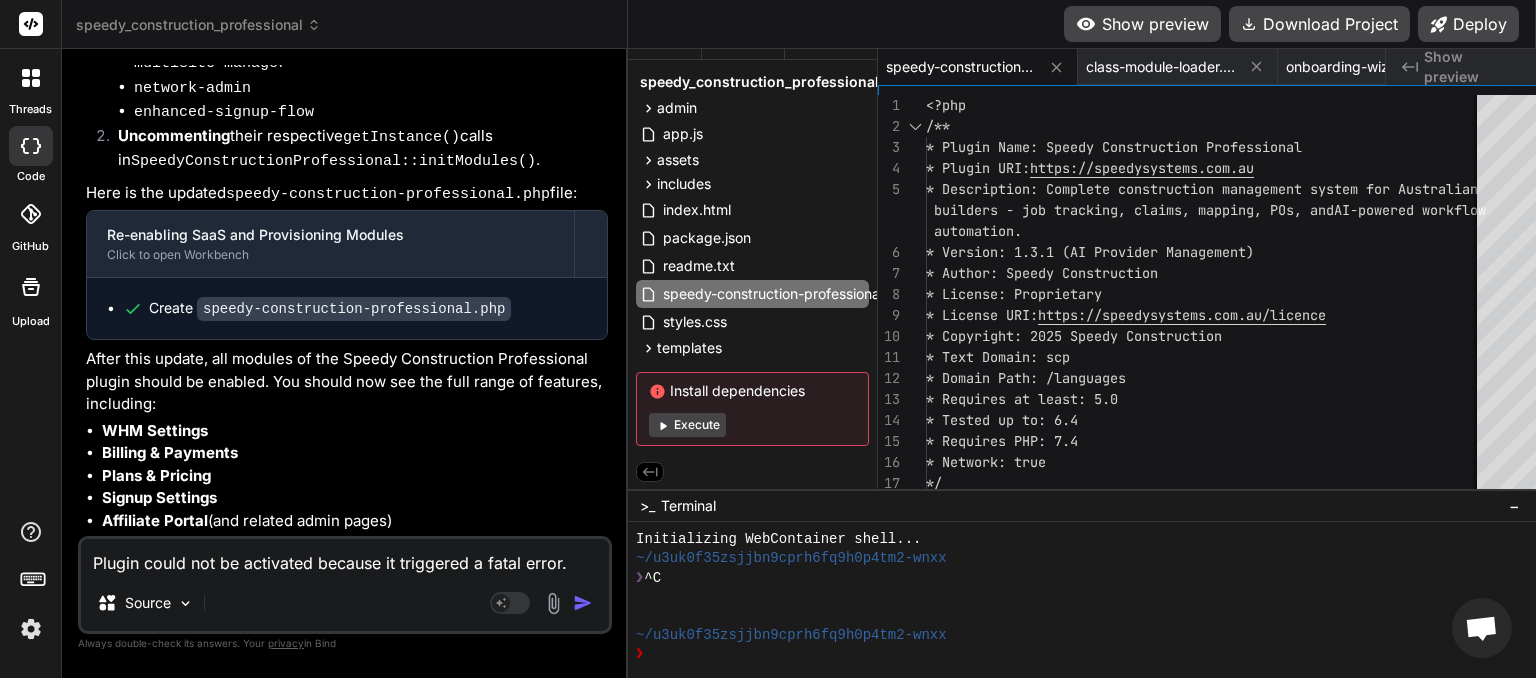 type on "Plugin could not be activated because it triggered a fatal error." 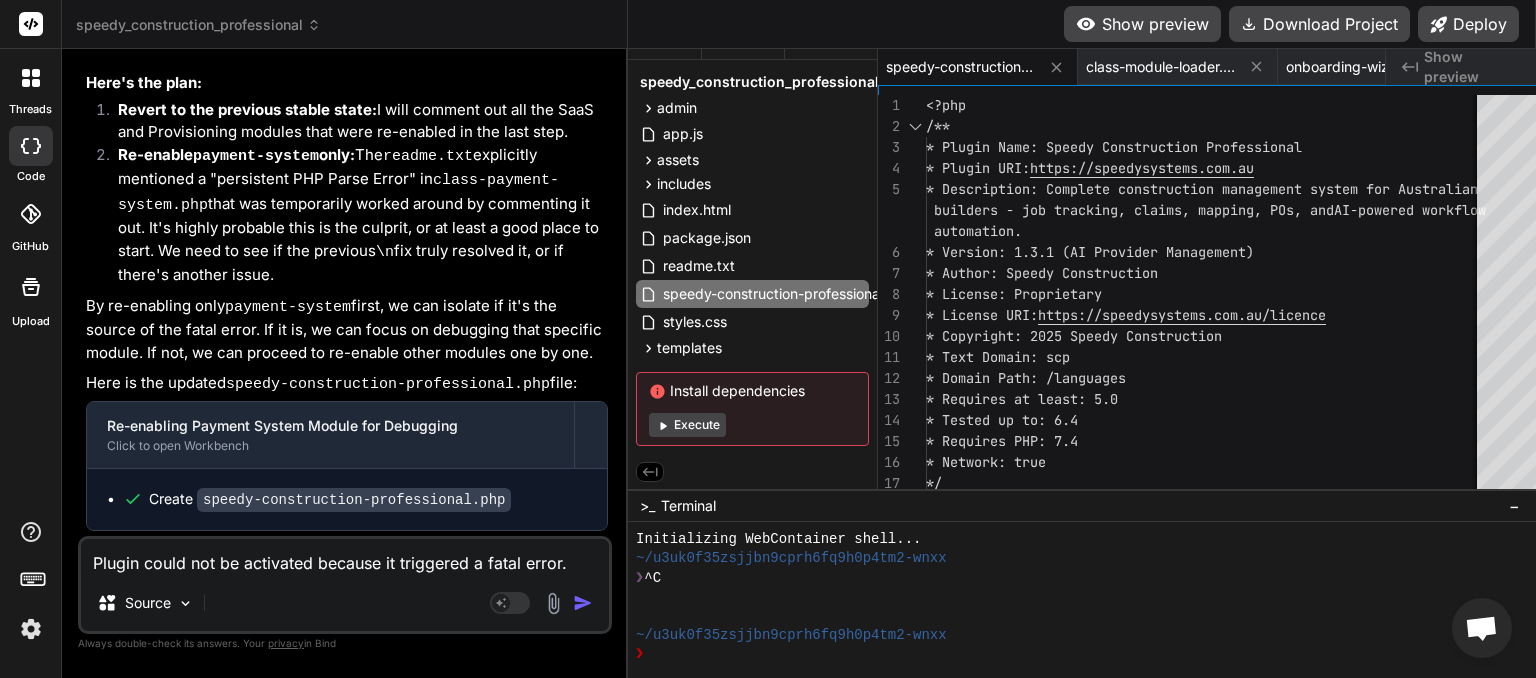 scroll, scrollTop: 9852, scrollLeft: 0, axis: vertical 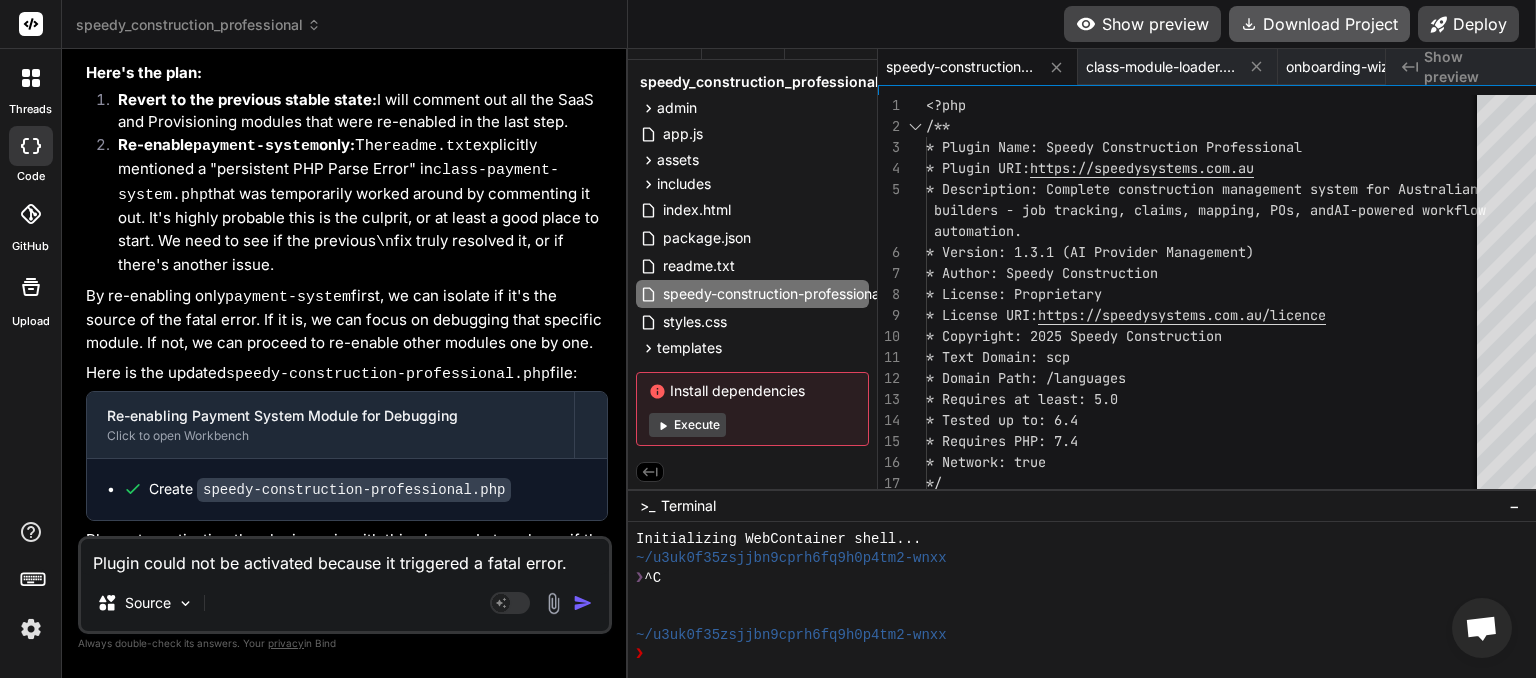 click on "Download Project" at bounding box center [1319, 24] 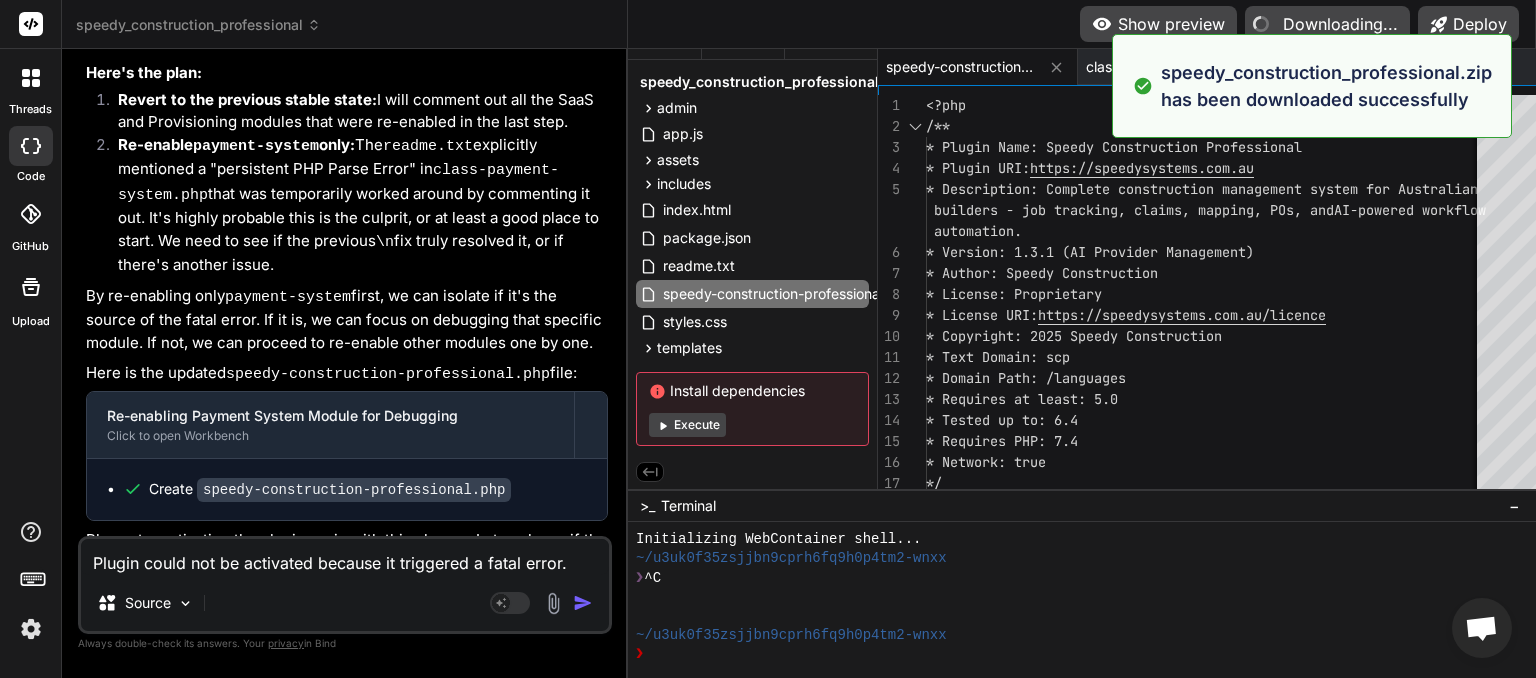 type on "x" 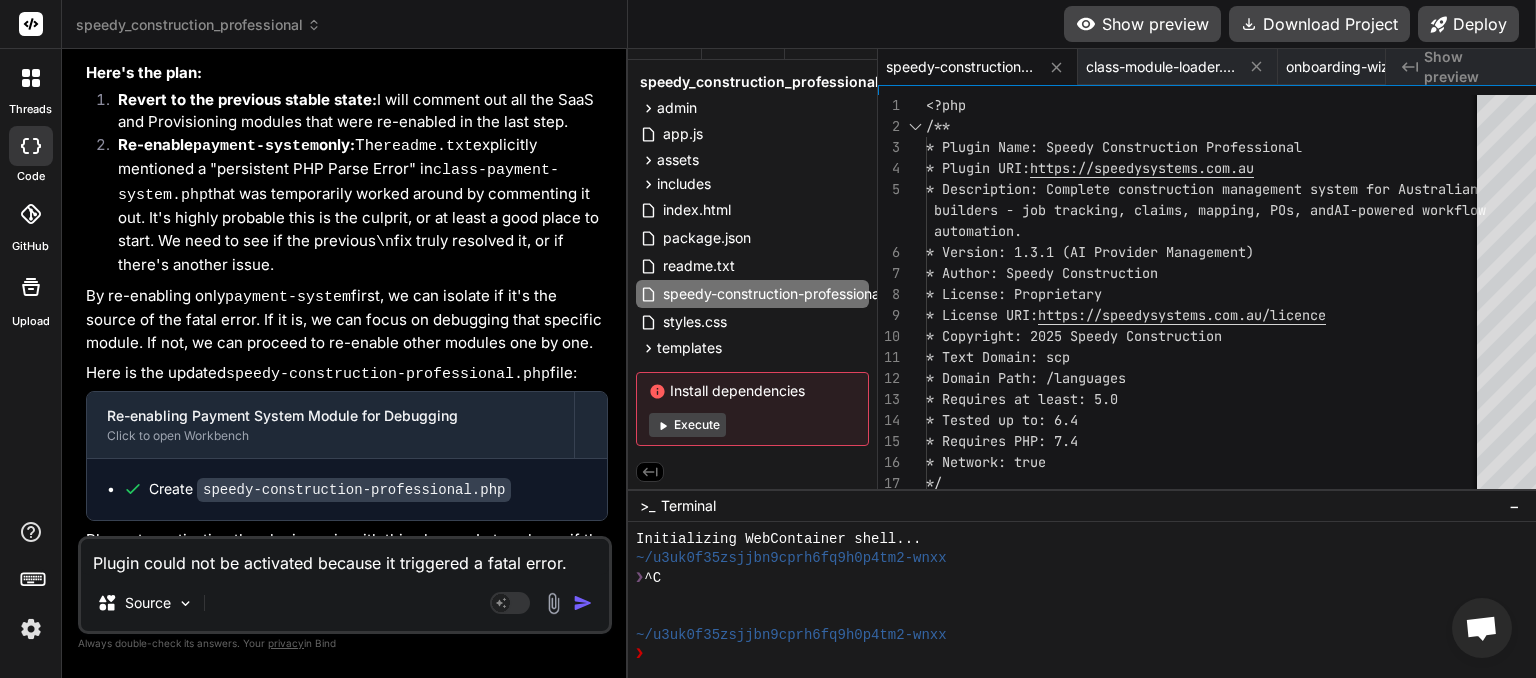 click on "Plugin could not be activated because it triggered a fatal error." at bounding box center (345, 557) 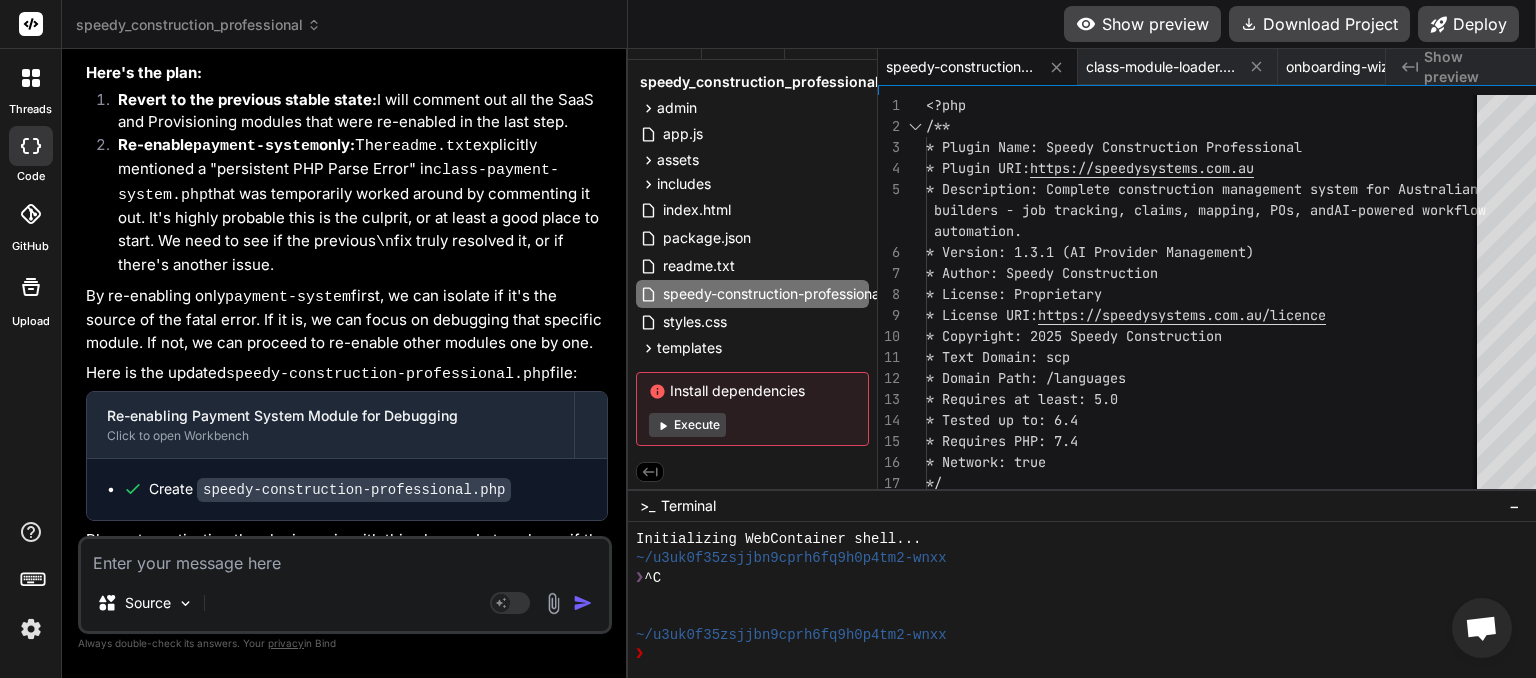 type on "a" 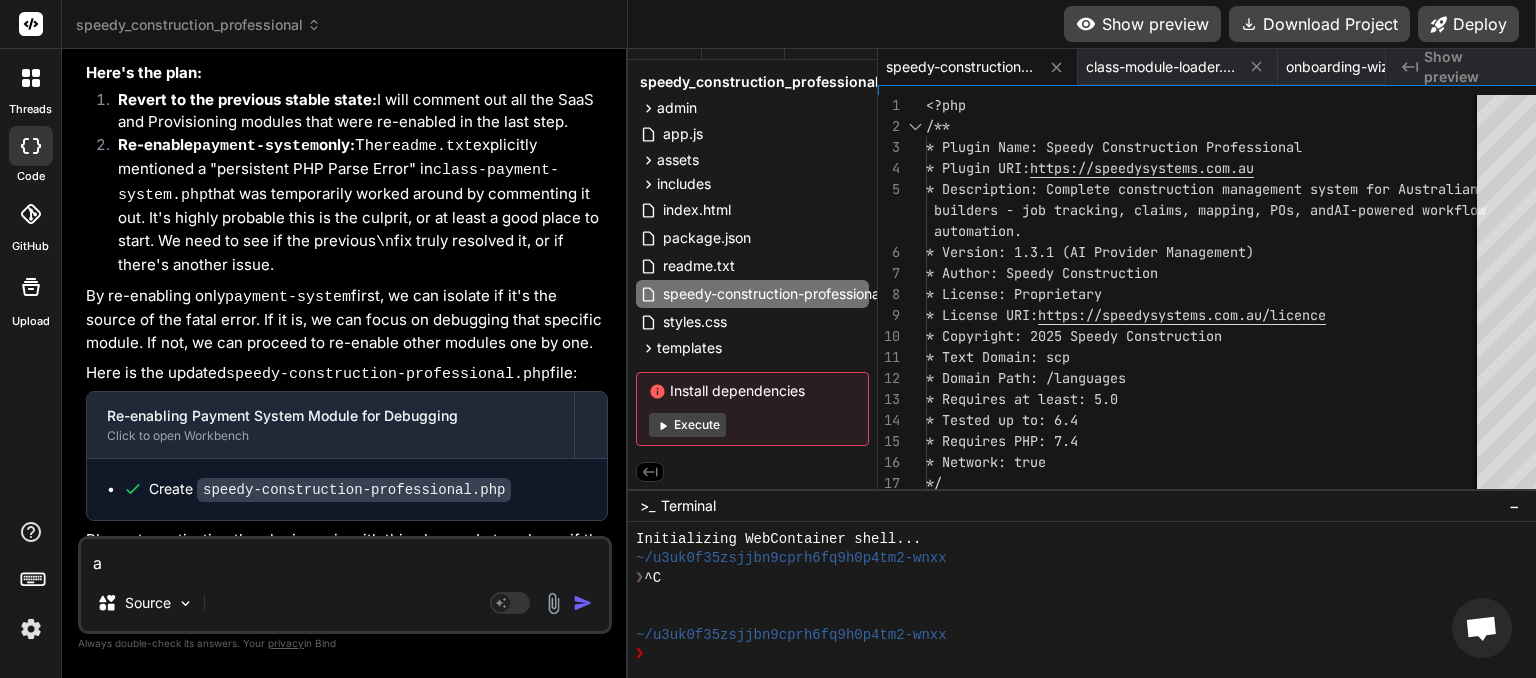 type on "ac" 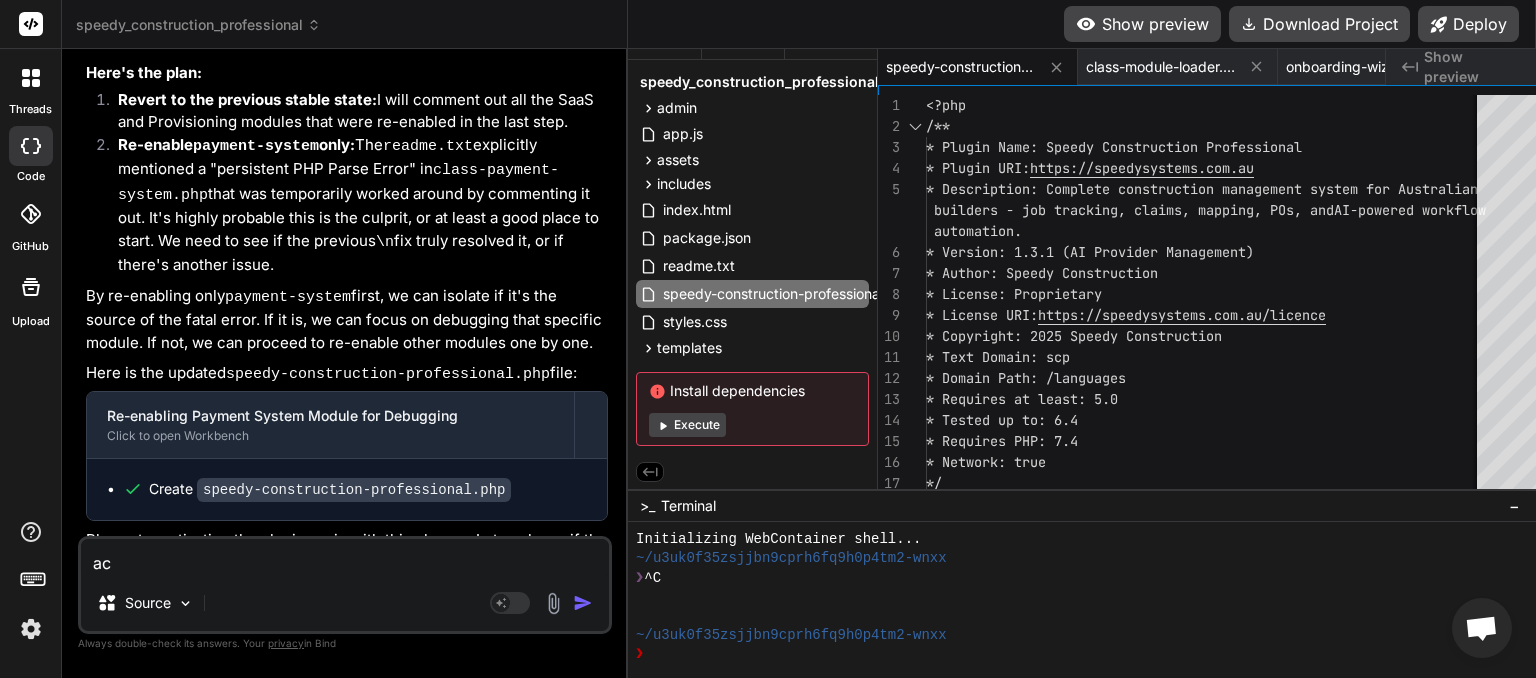 type on "act" 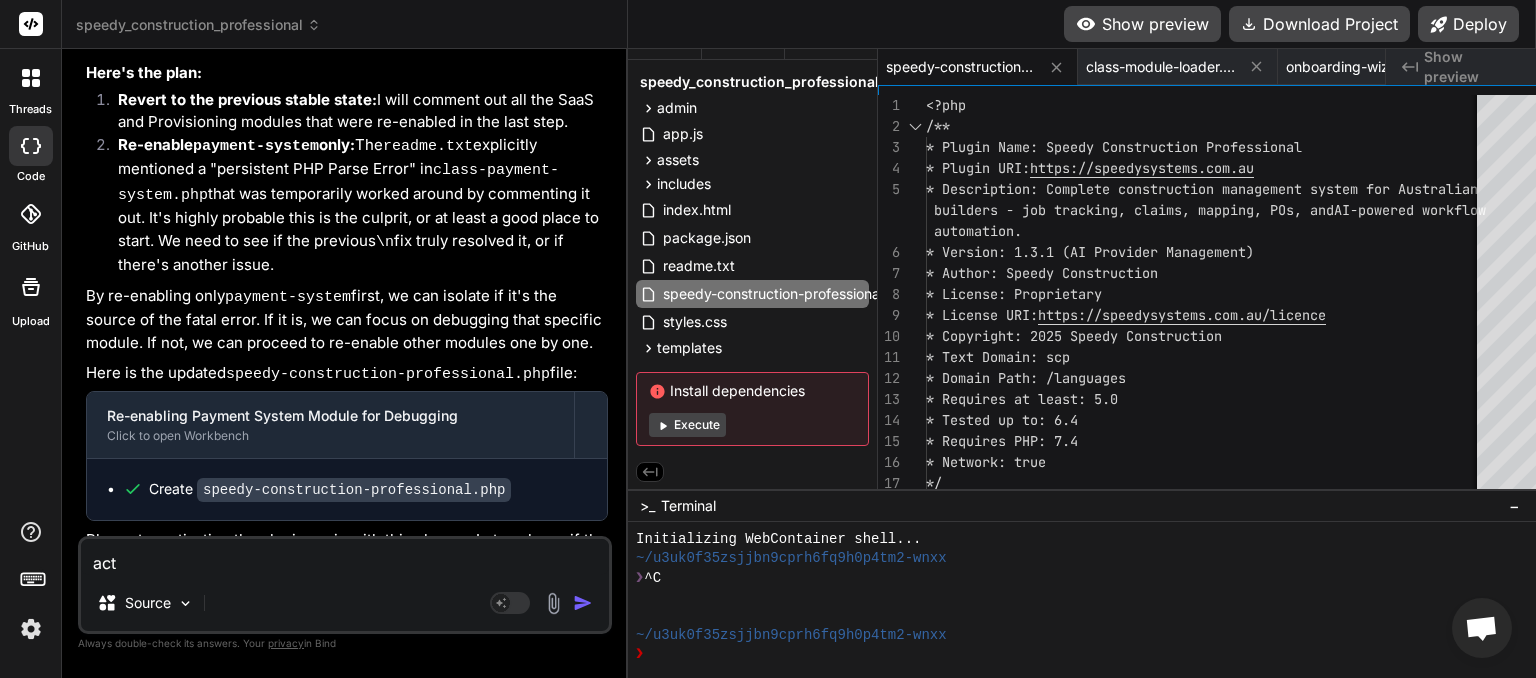 type on "acti" 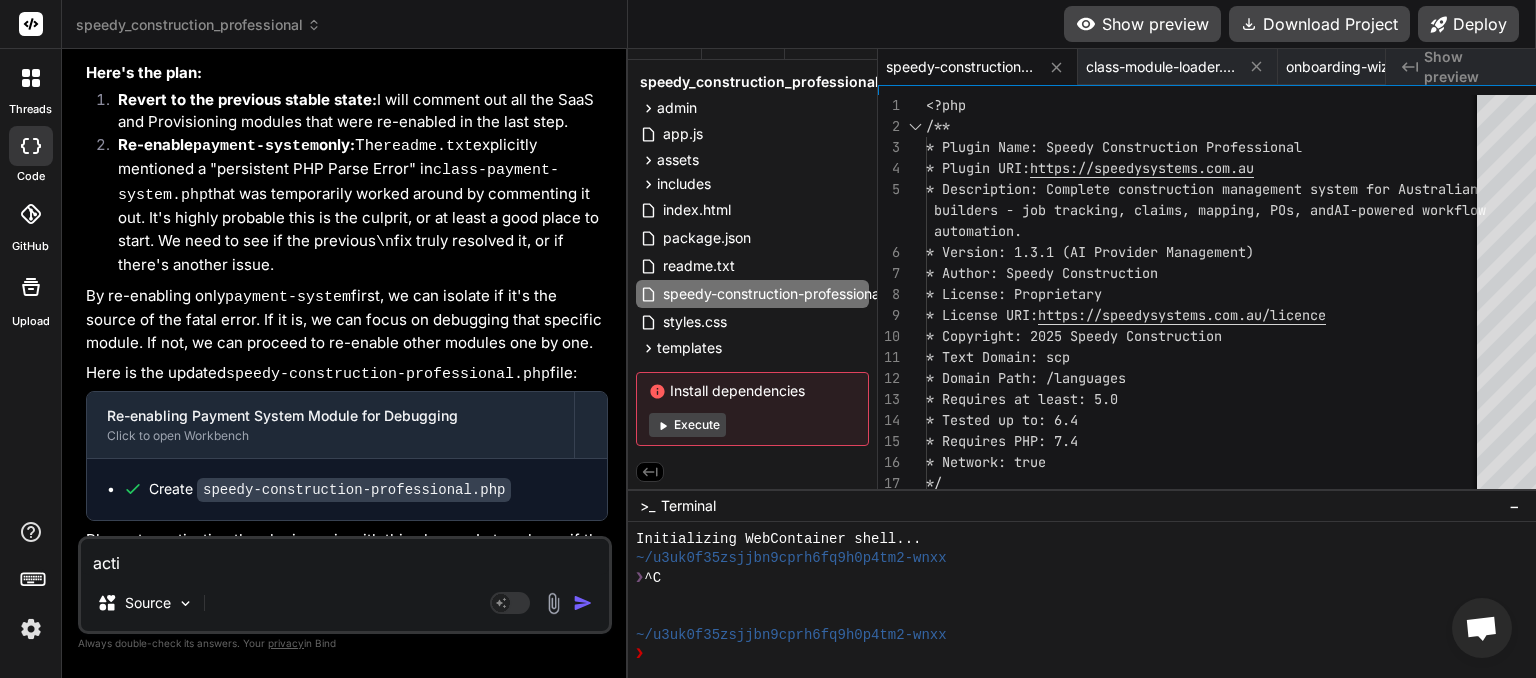 type on "activ" 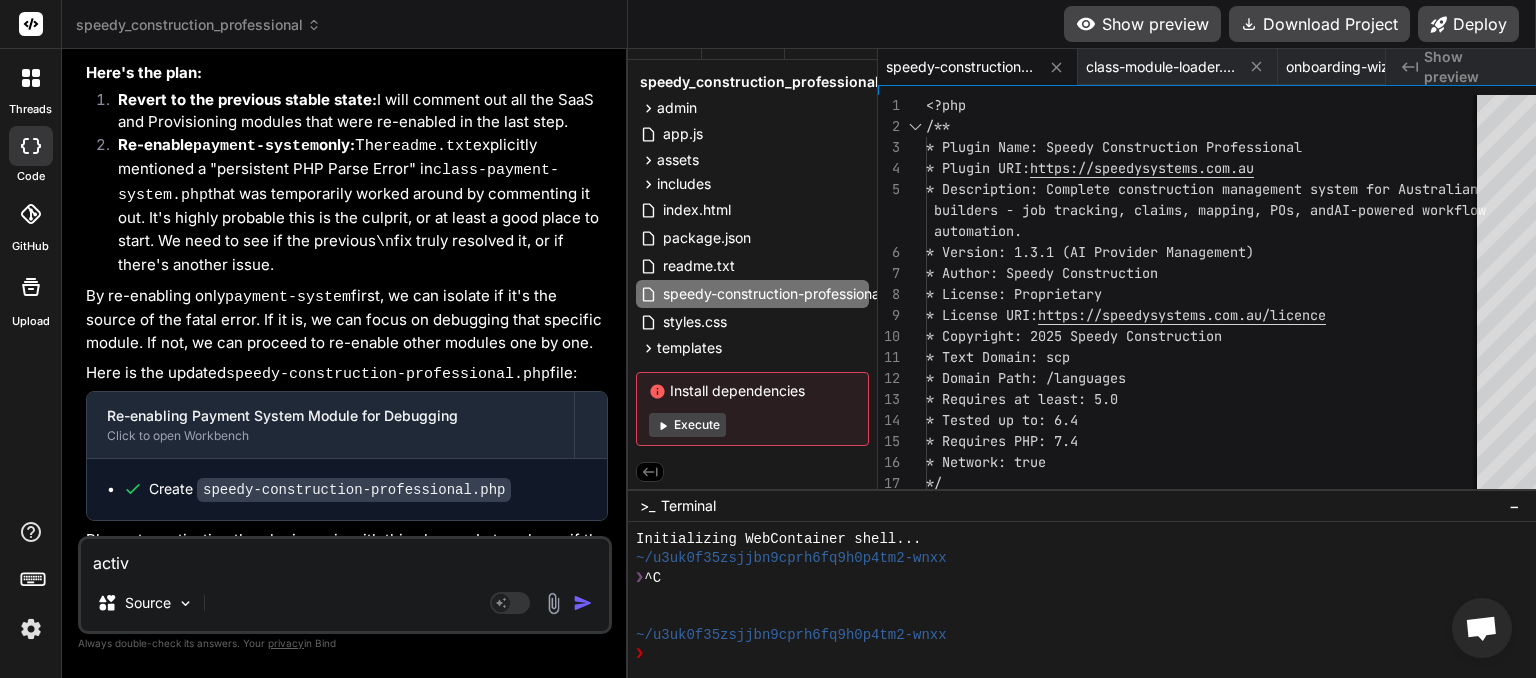 type on "activa" 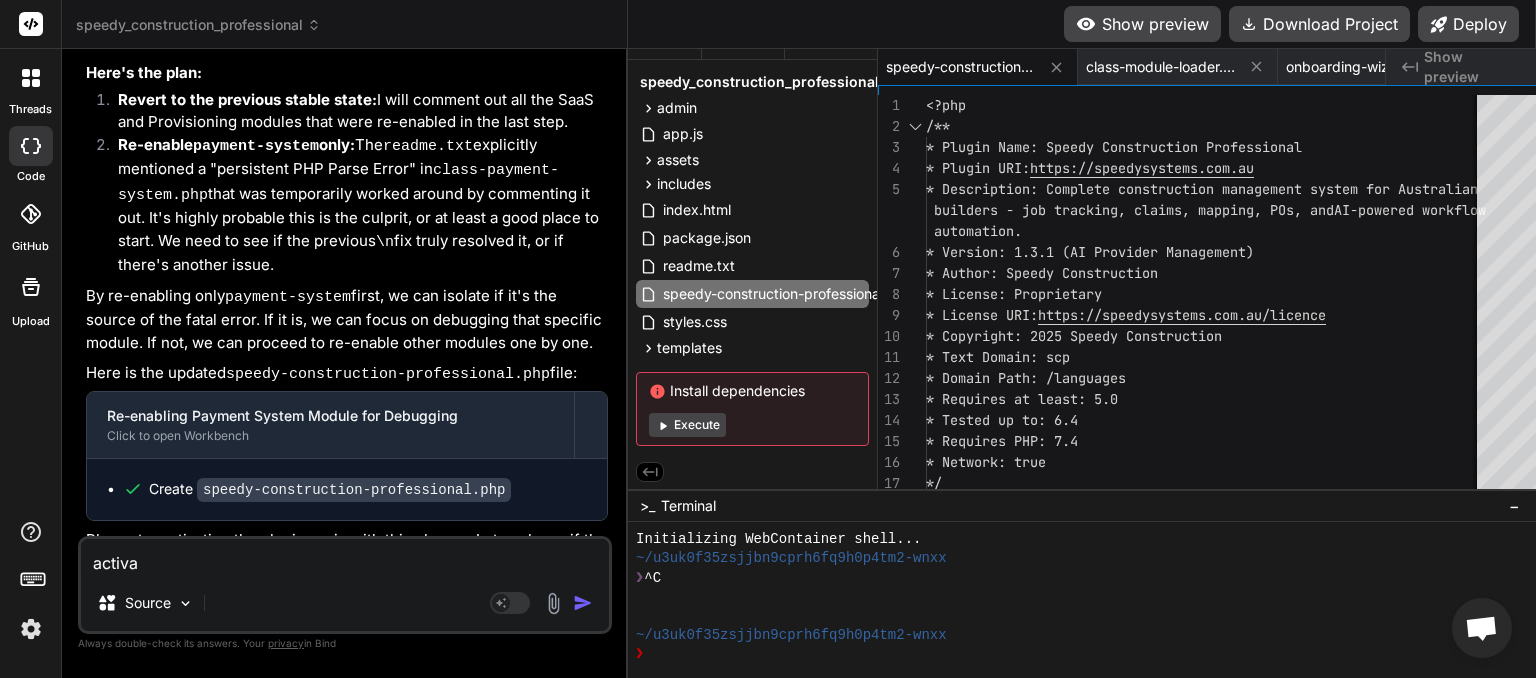 type on "activat" 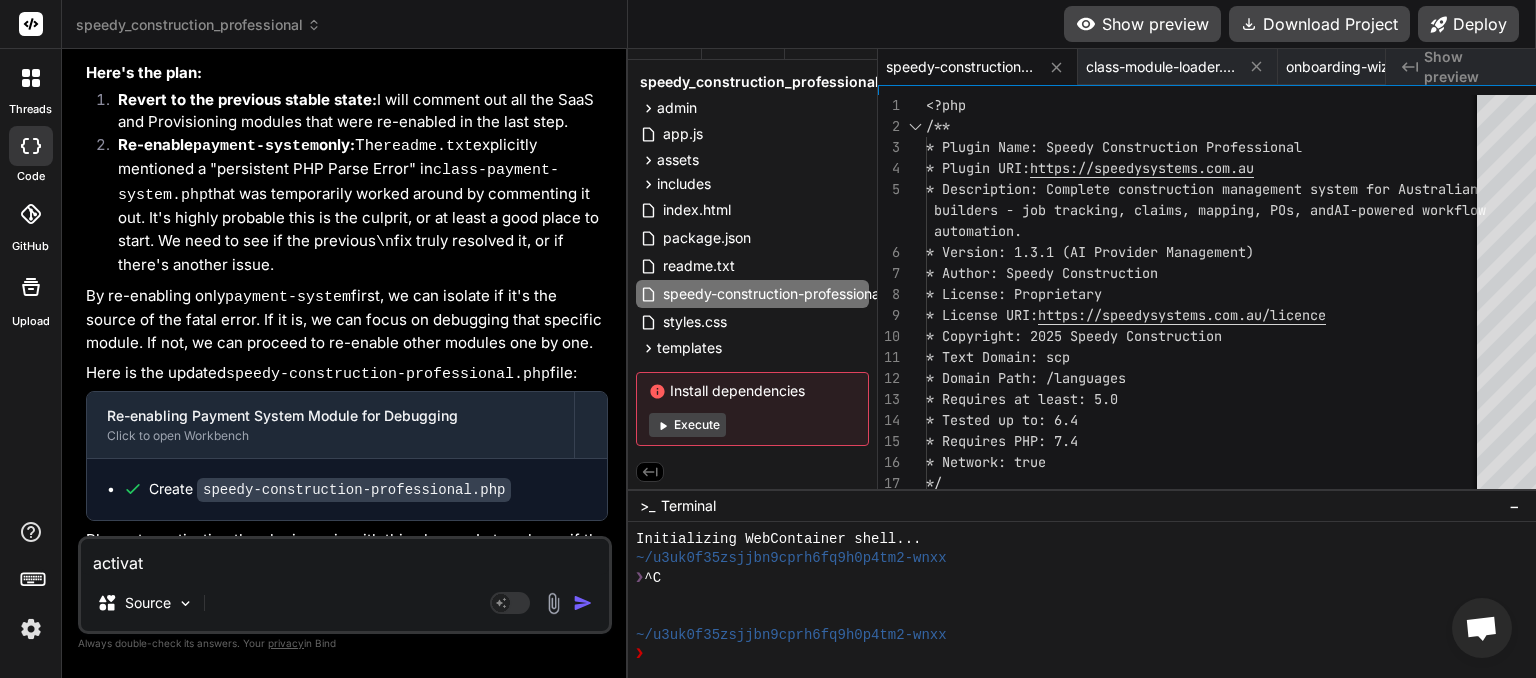 type on "activati" 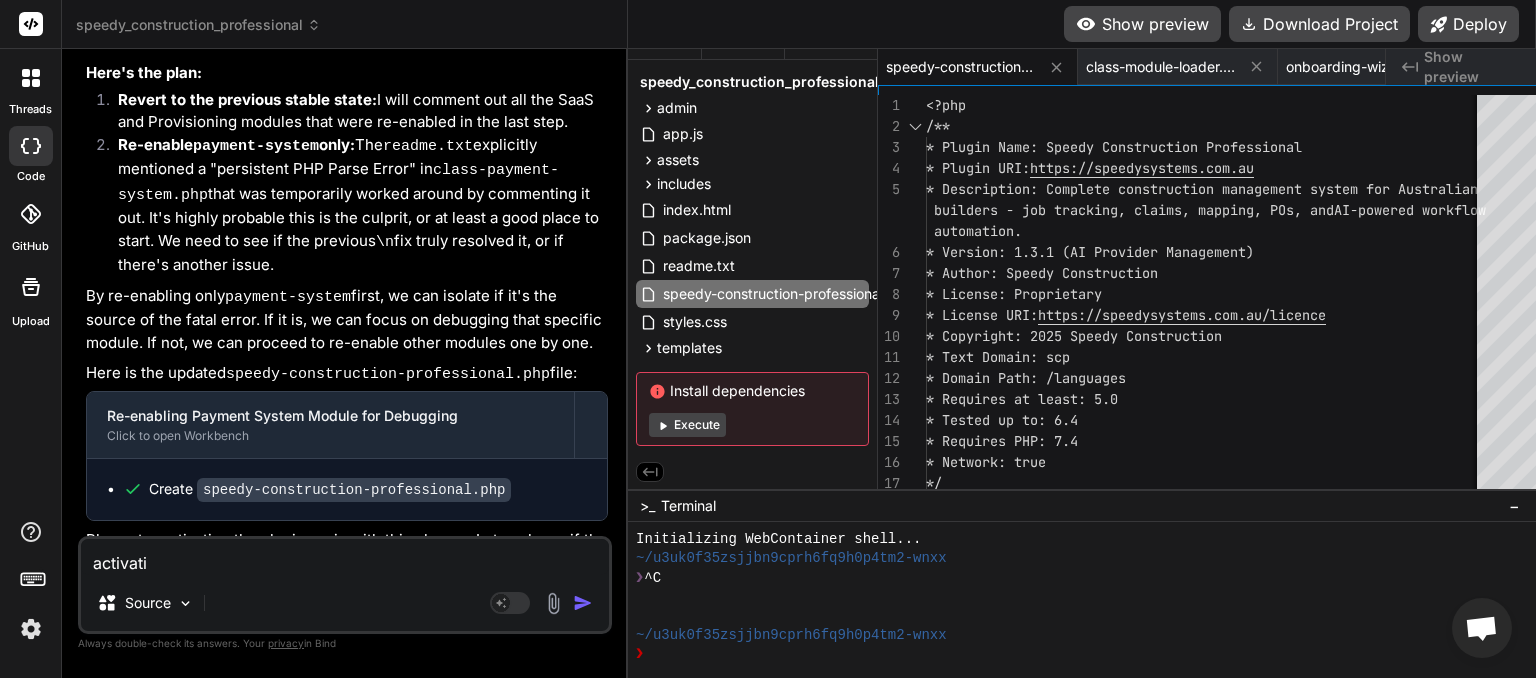 type on "activatio" 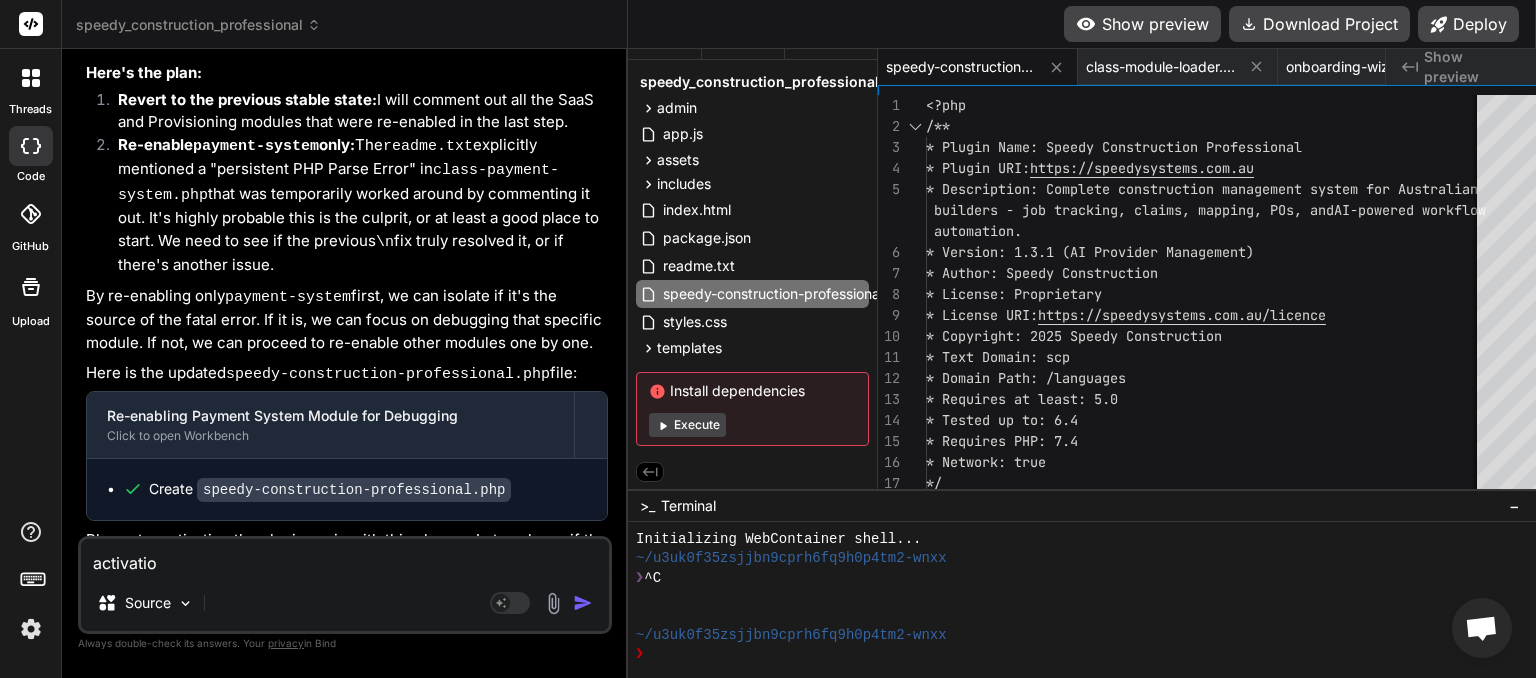 type on "activation" 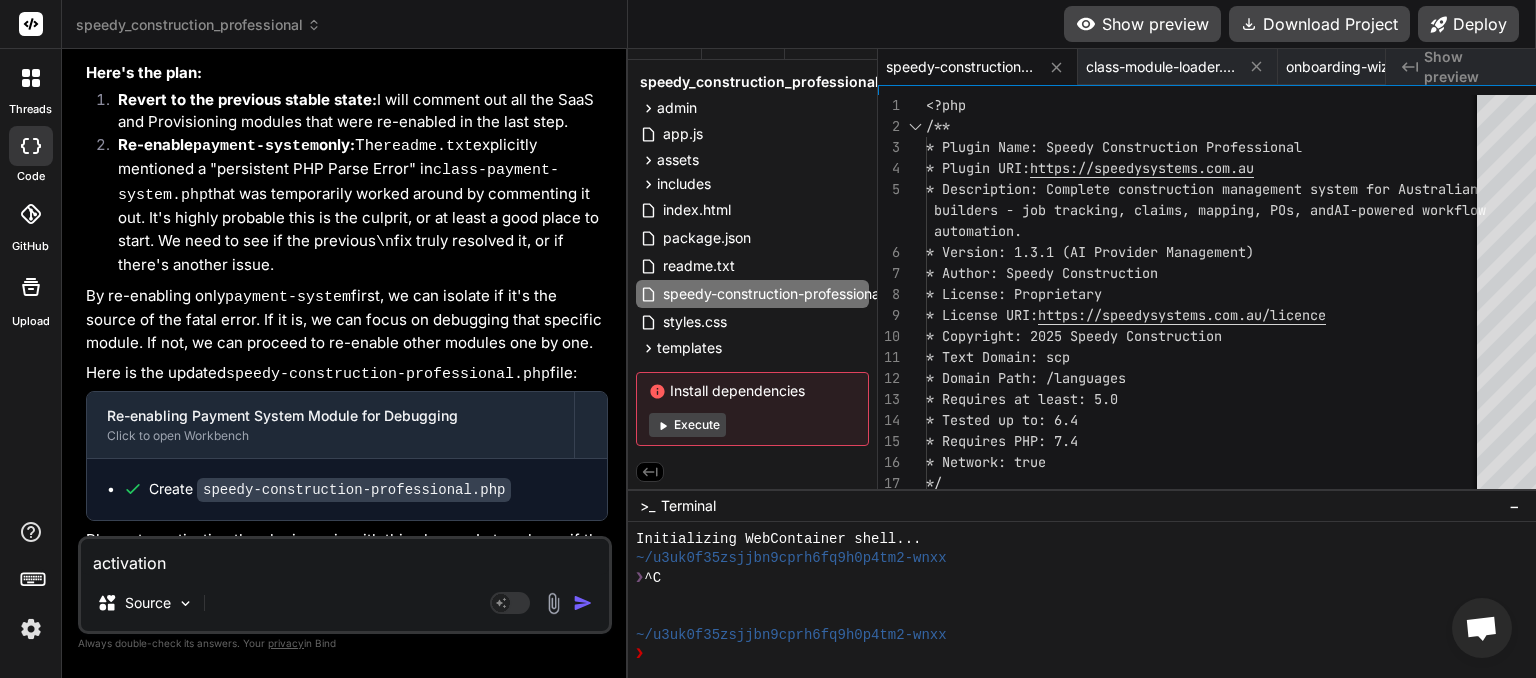 type on "activation" 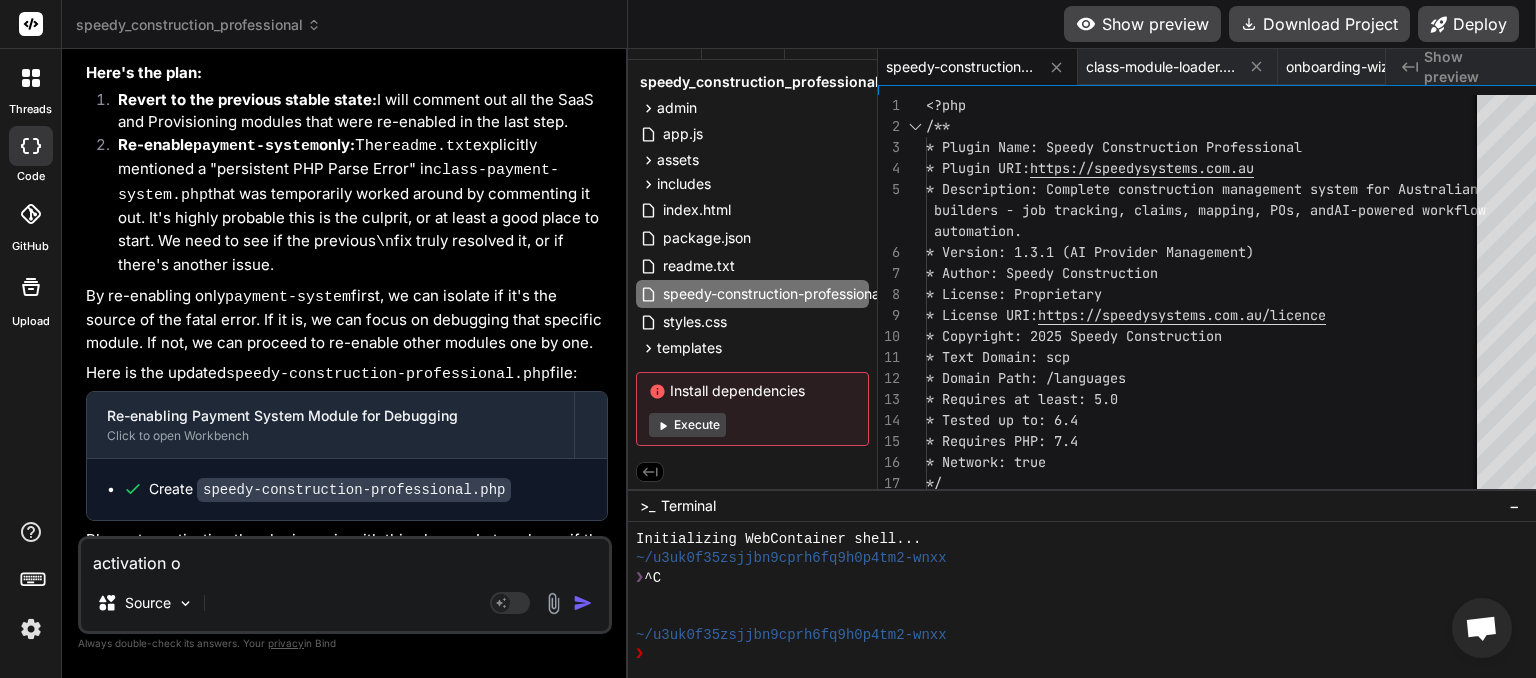 type on "activation ok" 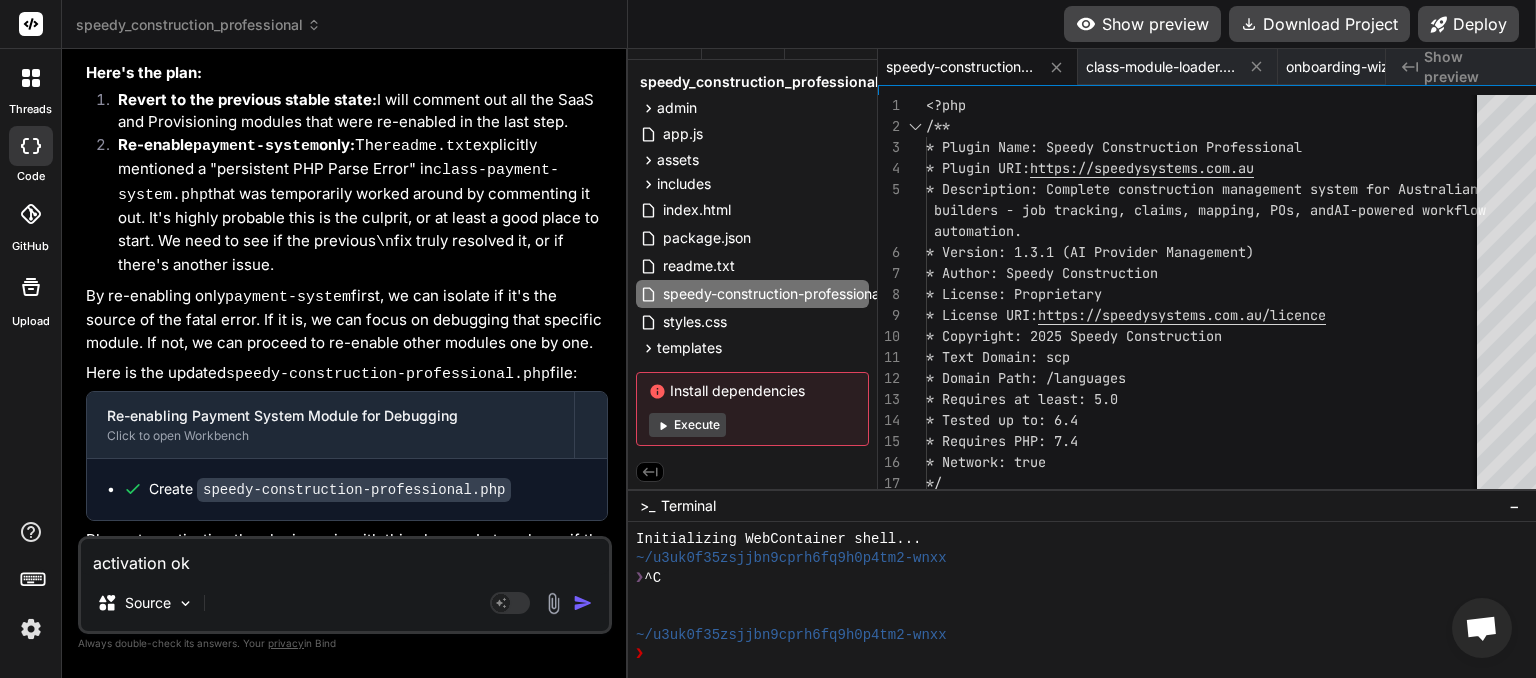 type on "x" 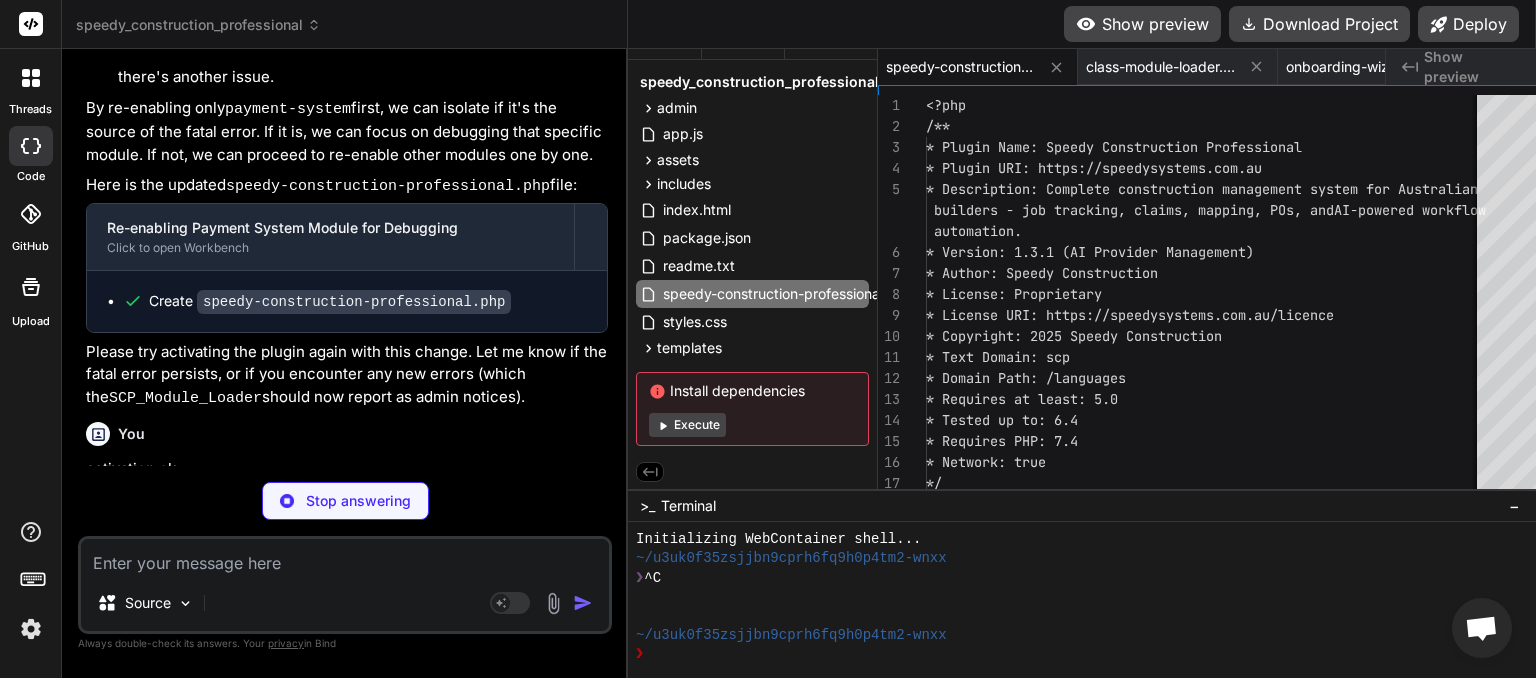 scroll, scrollTop: 10448, scrollLeft: 0, axis: vertical 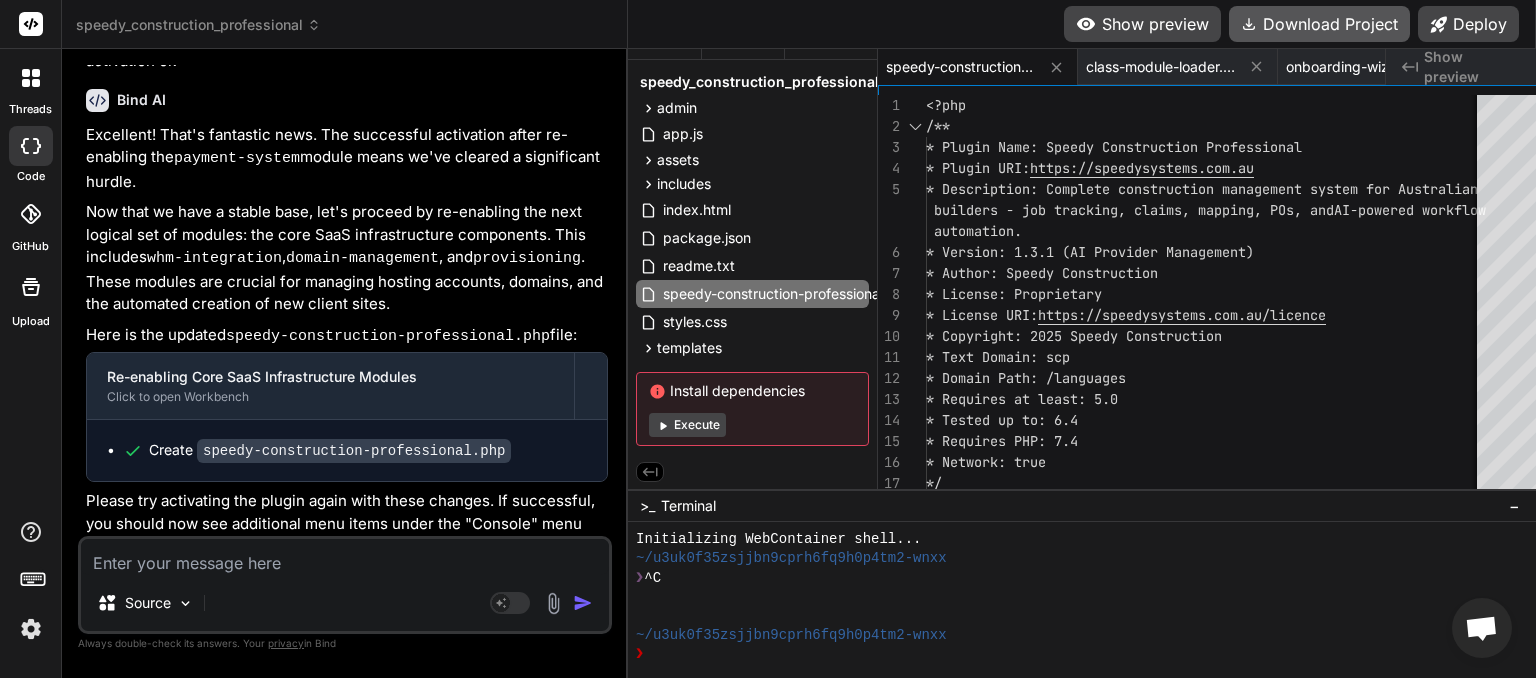 click on "Download Project" at bounding box center [1319, 24] 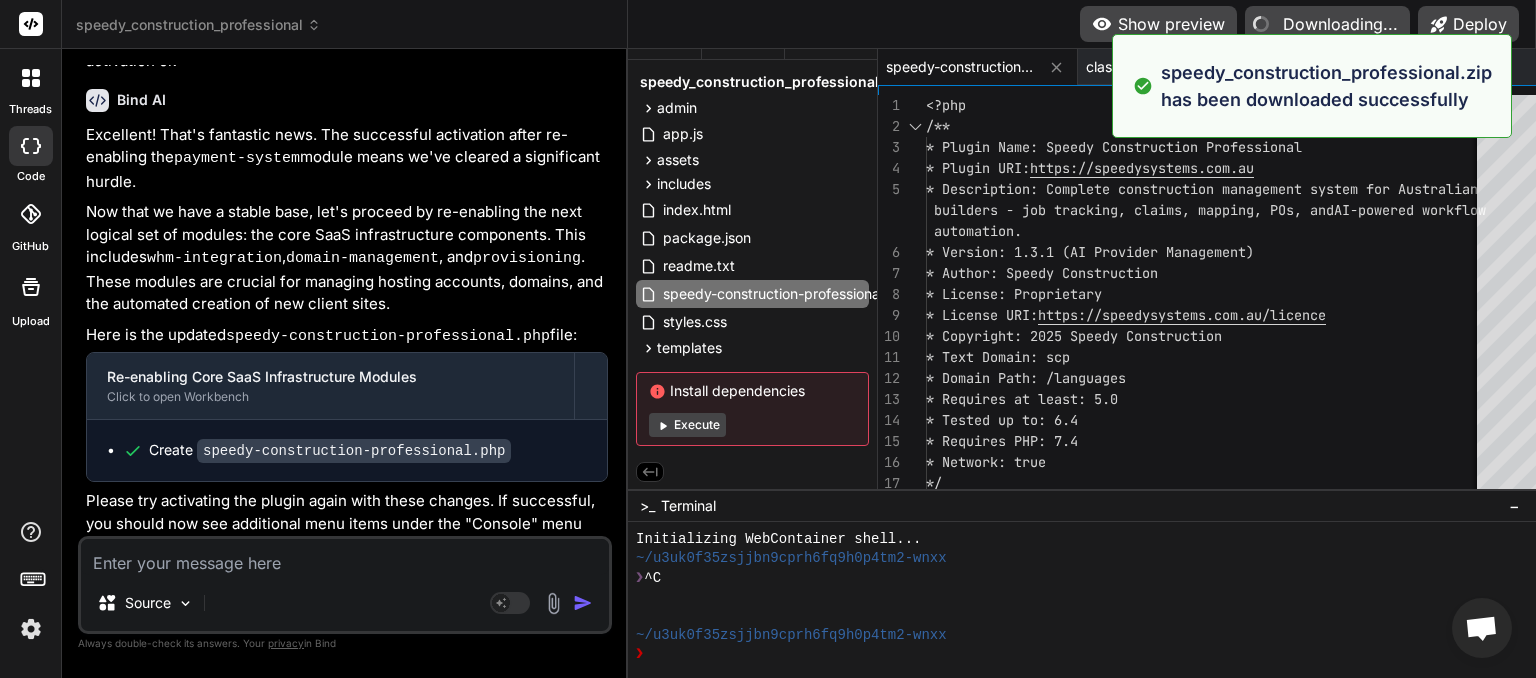 type on "x" 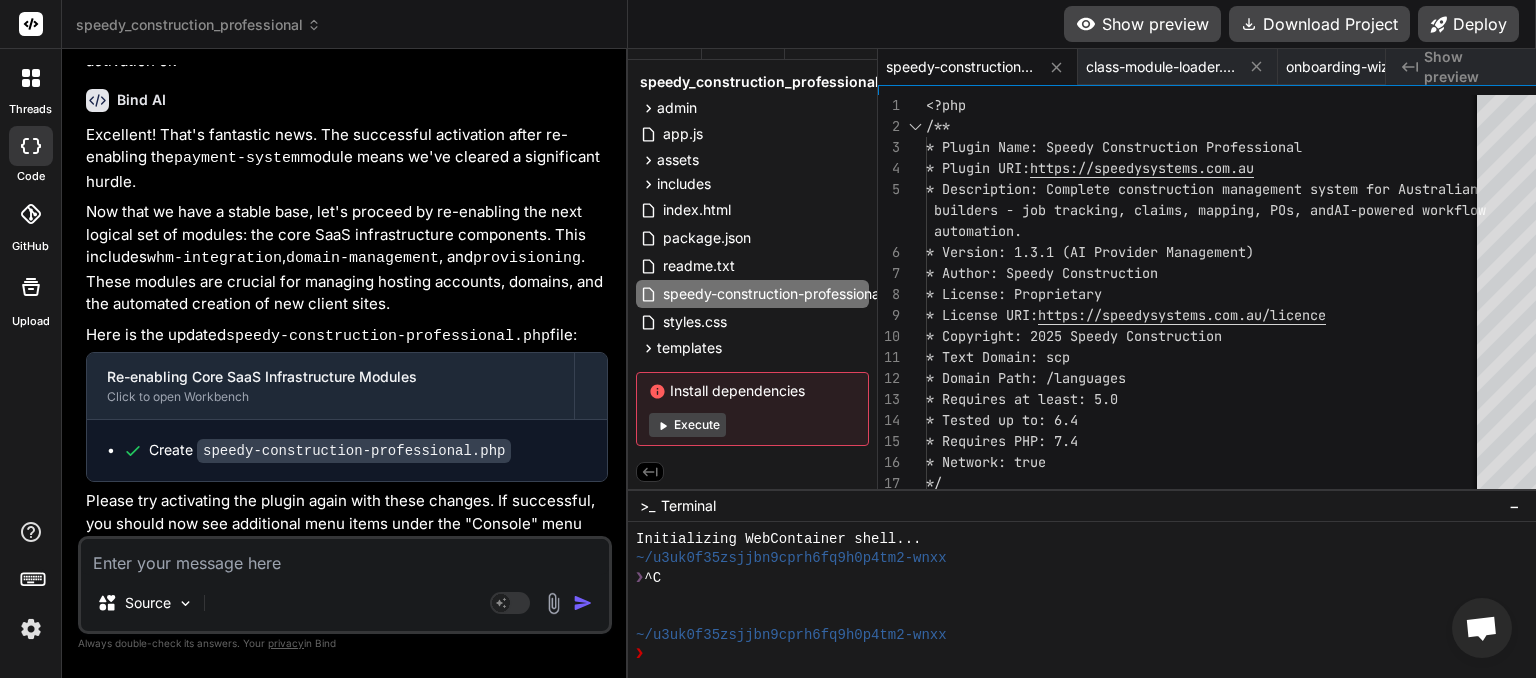 click at bounding box center (345, 557) 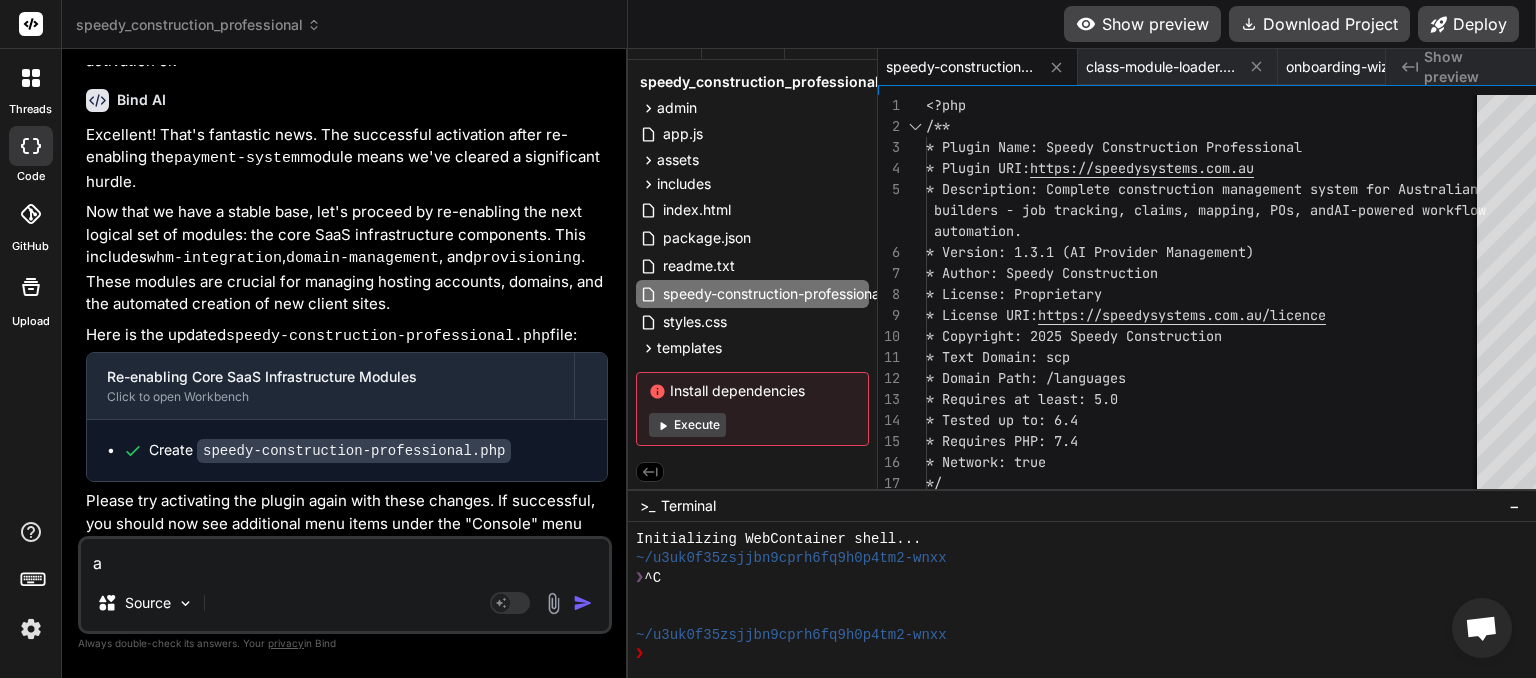 type on "ac" 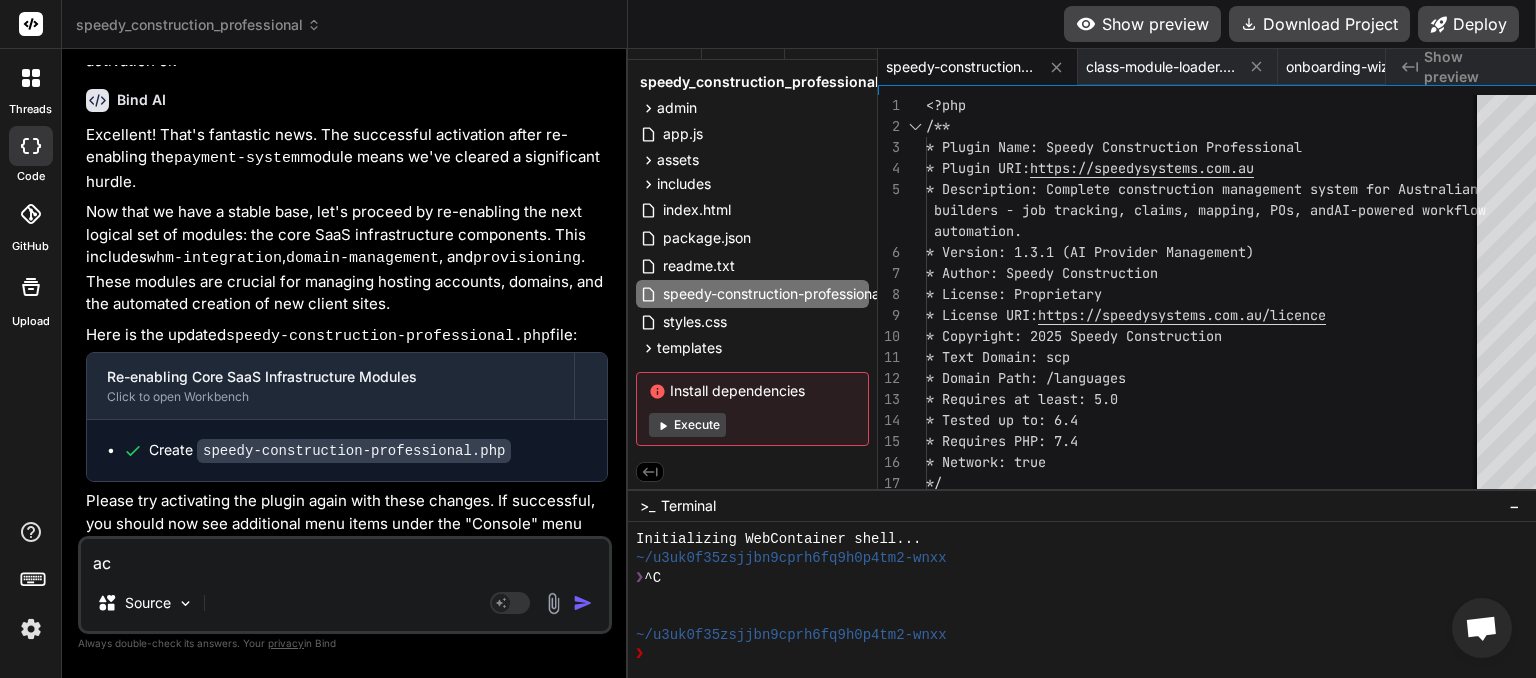 type on "act" 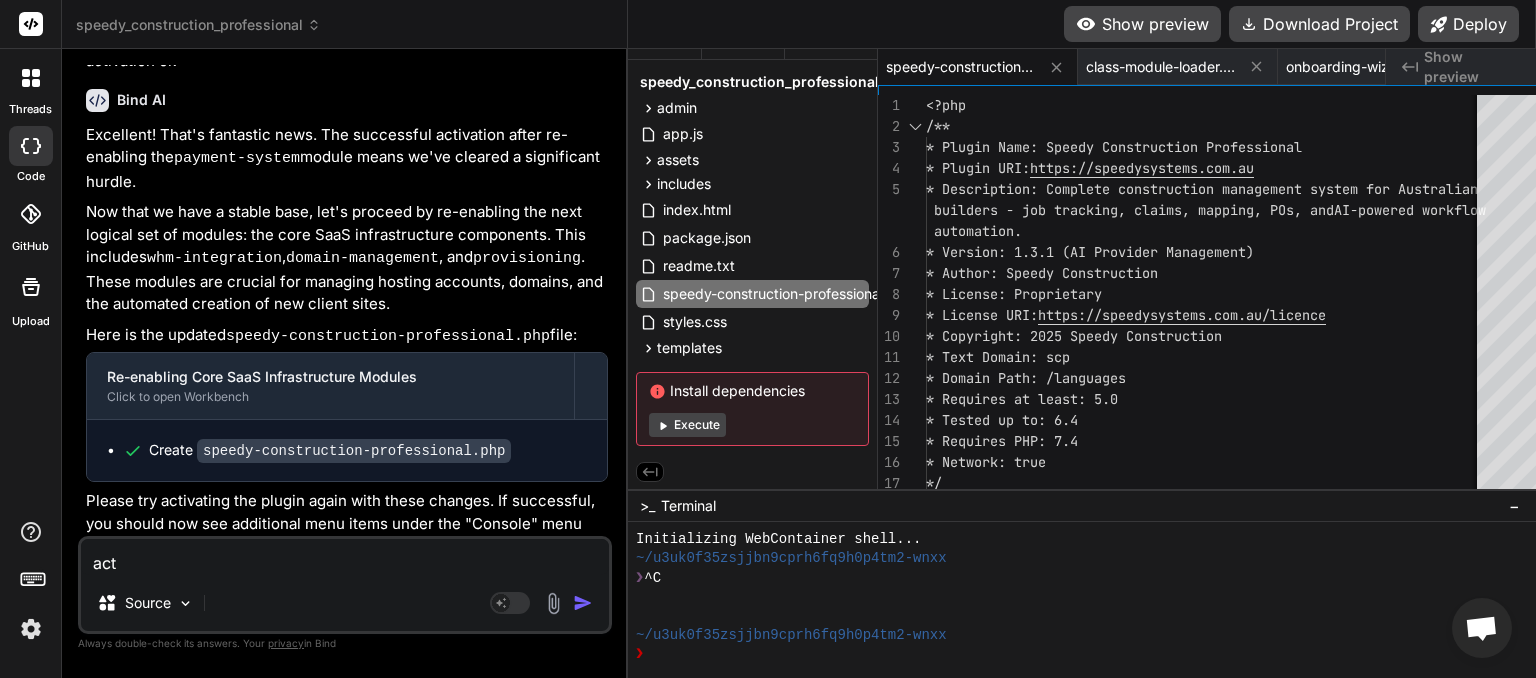 type on "acti" 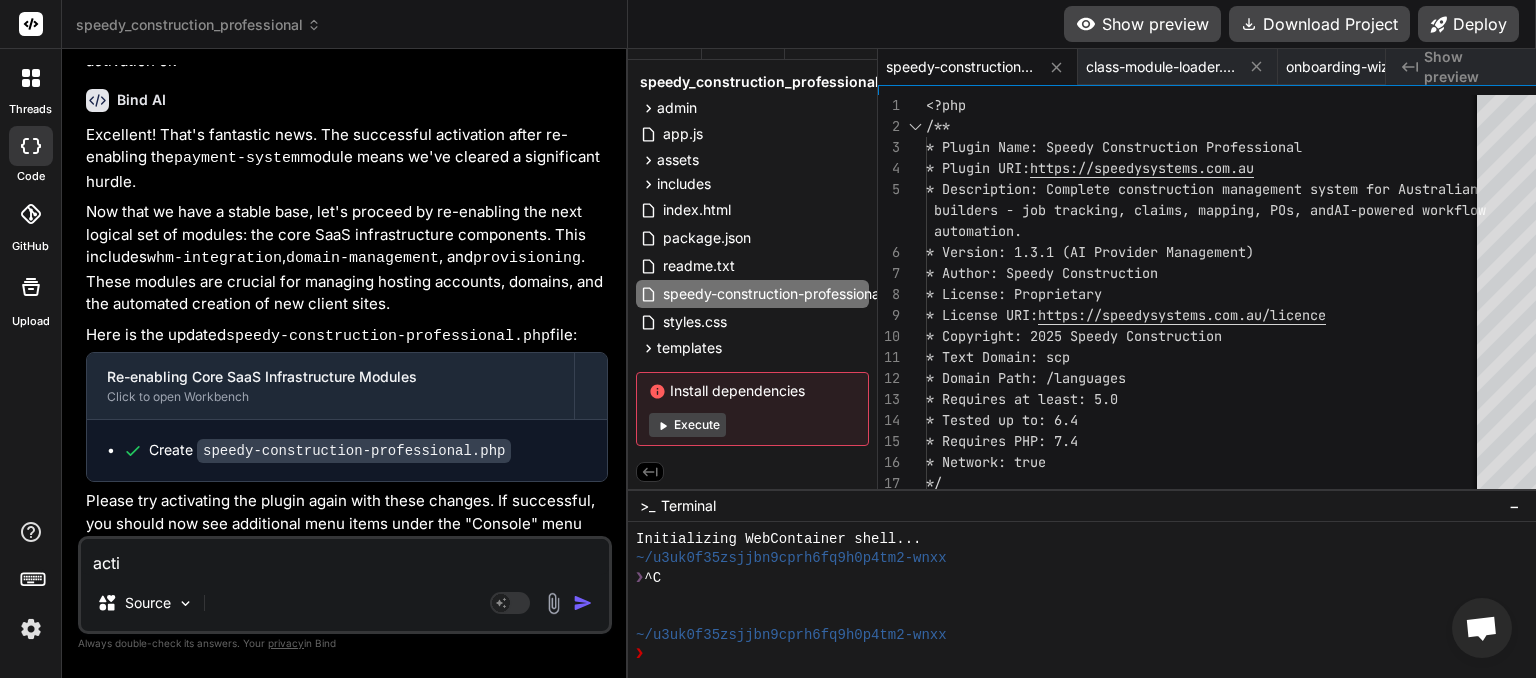 type on "activ" 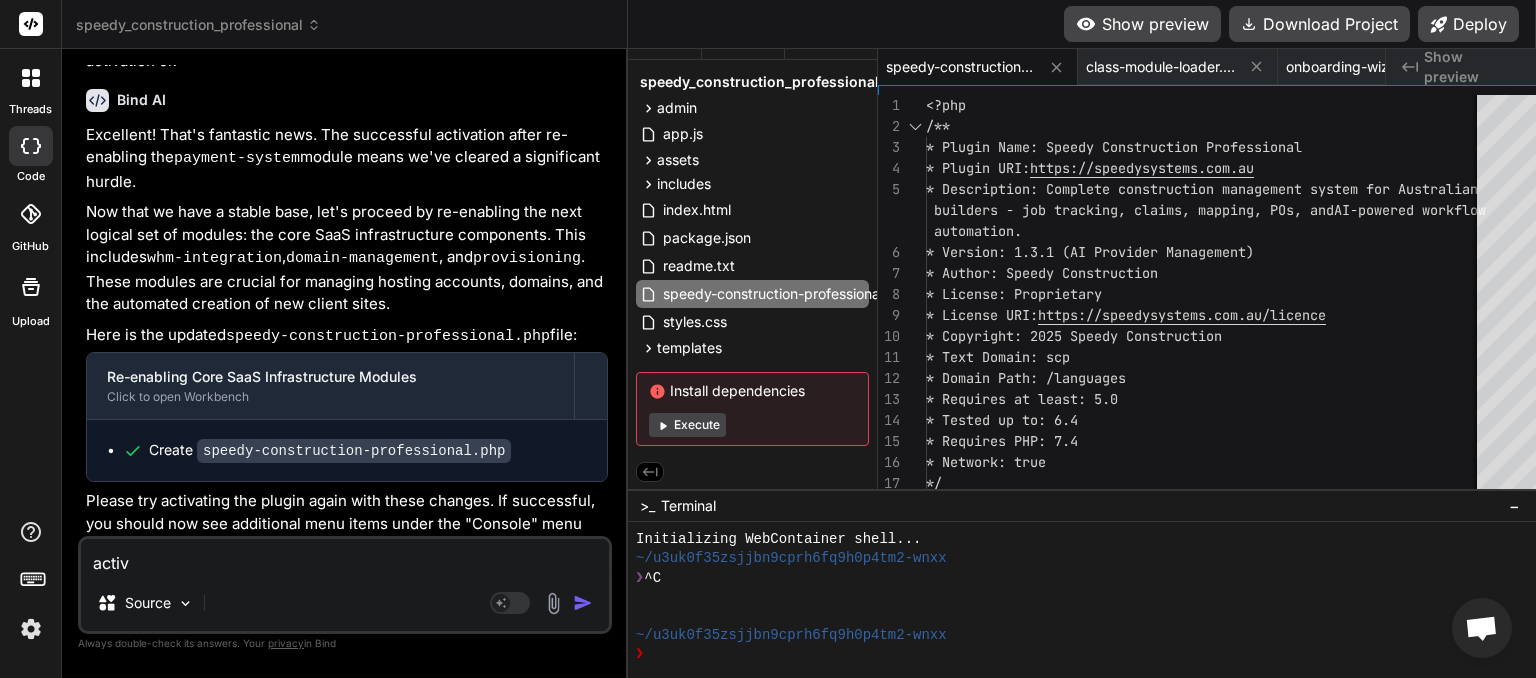 type on "activa" 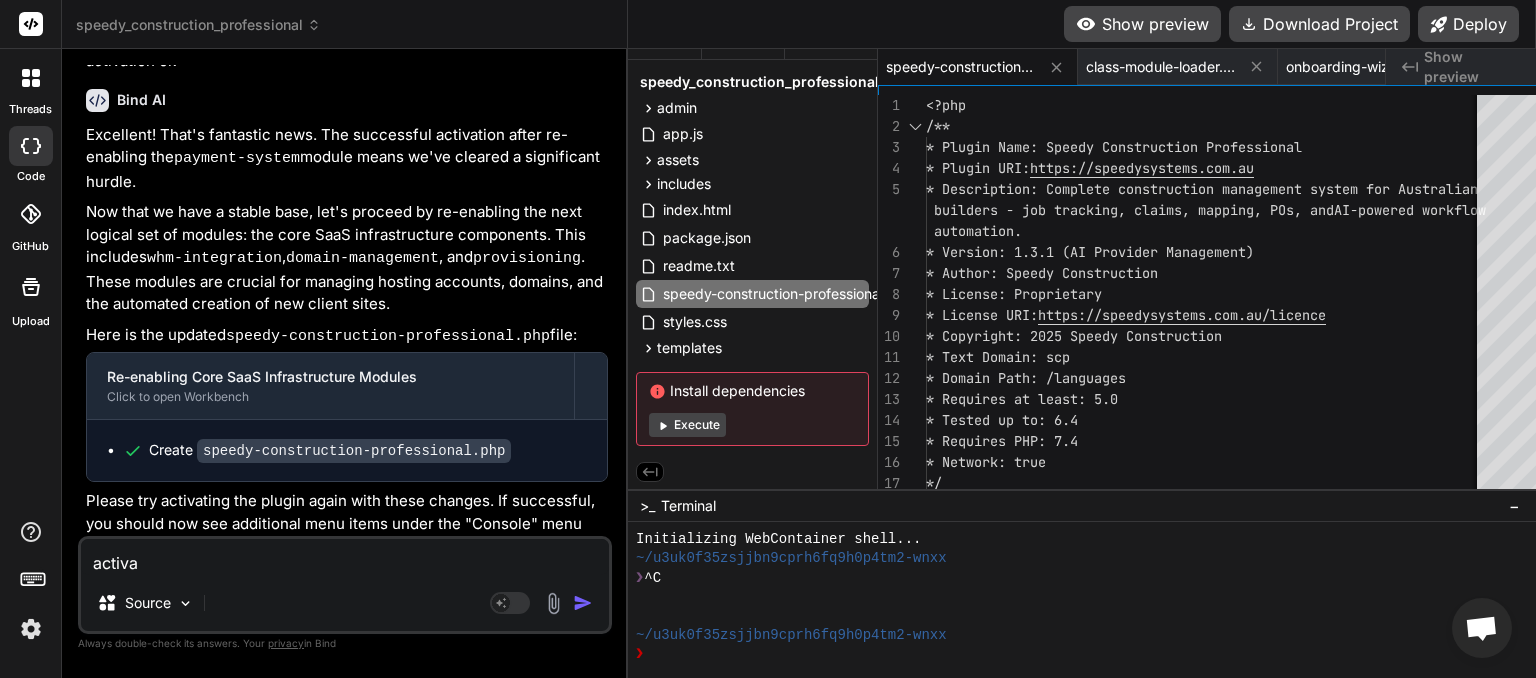 type on "activat" 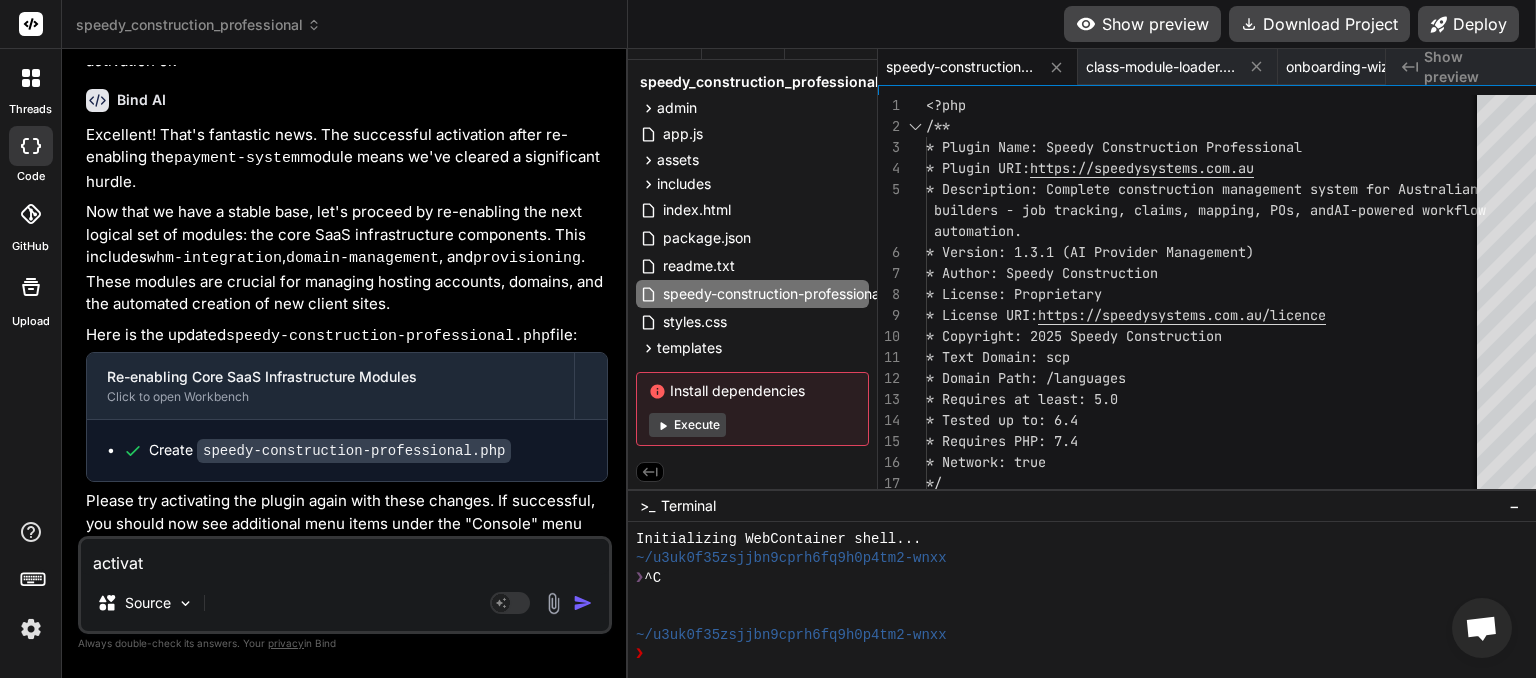 type on "activate" 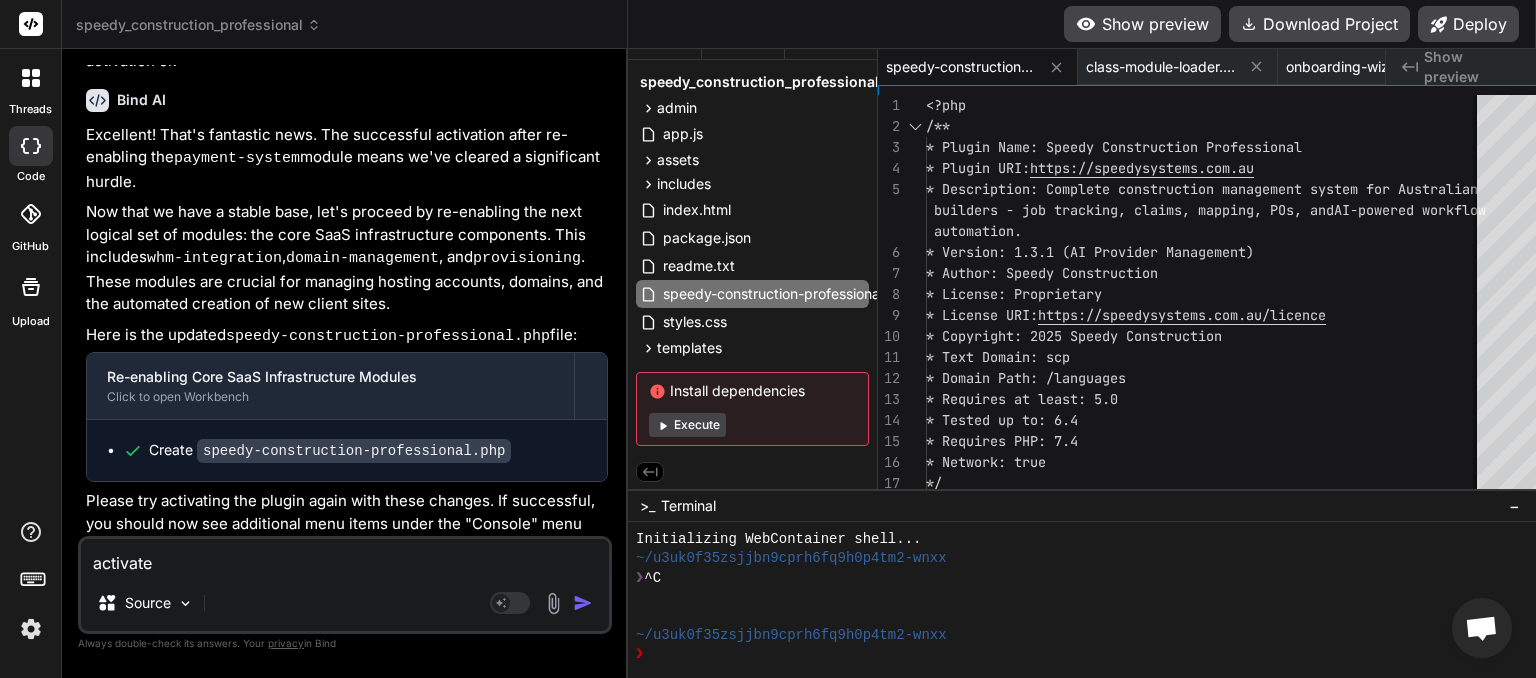 type on "activated" 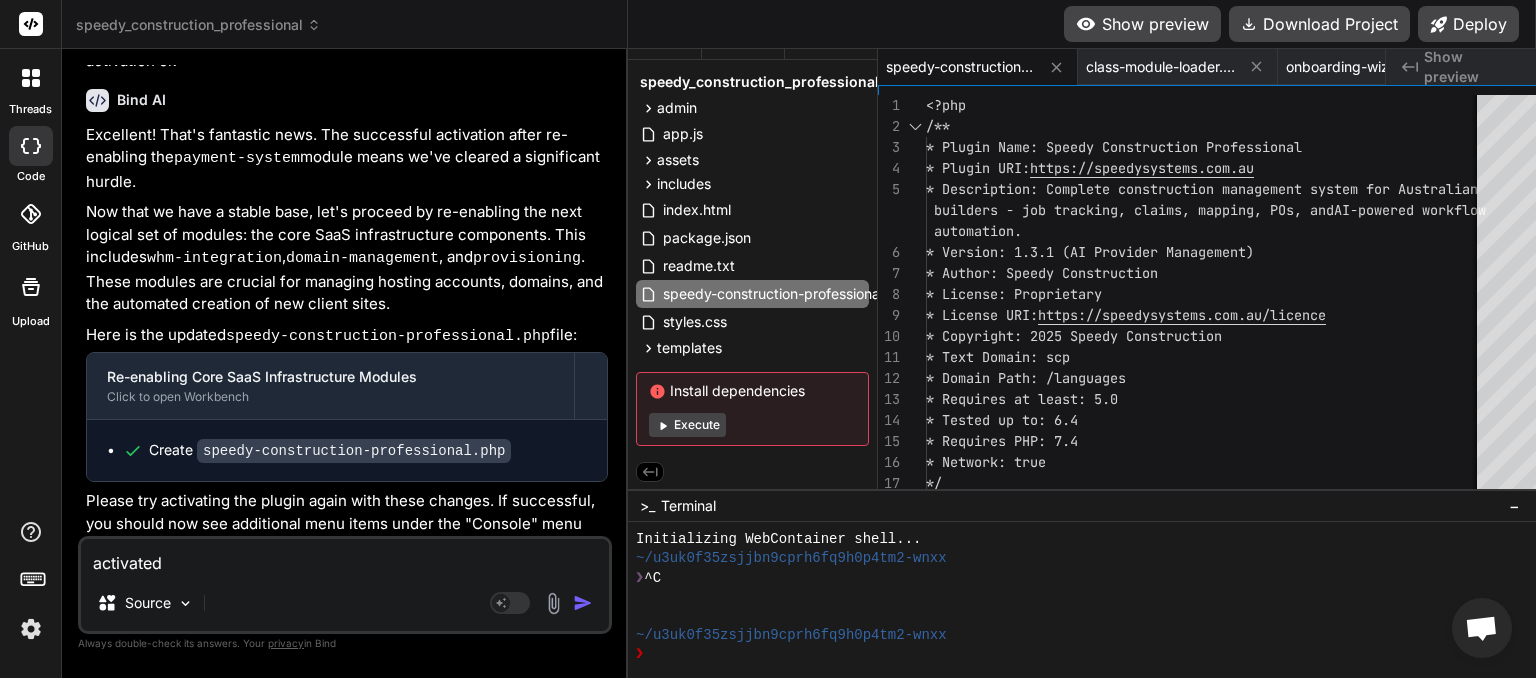 type on "x" 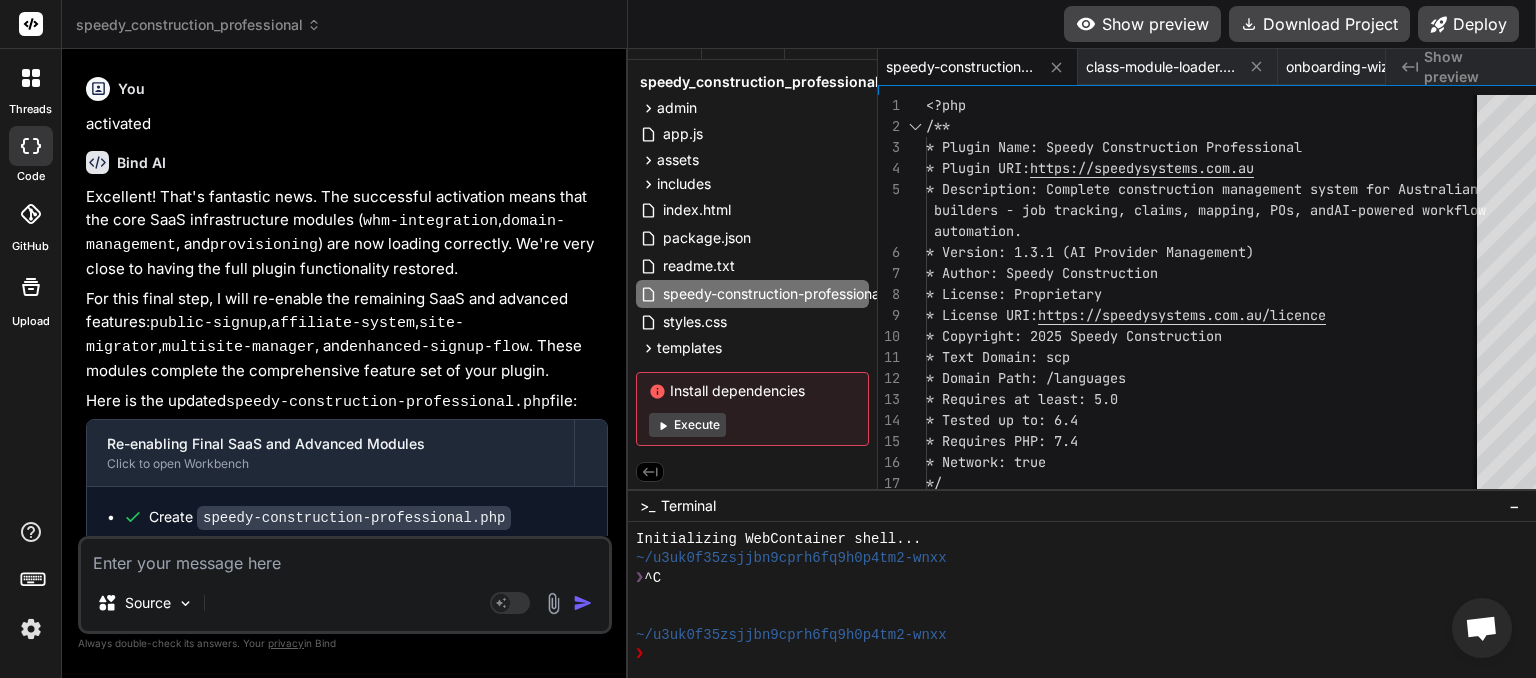 scroll, scrollTop: 11235, scrollLeft: 0, axis: vertical 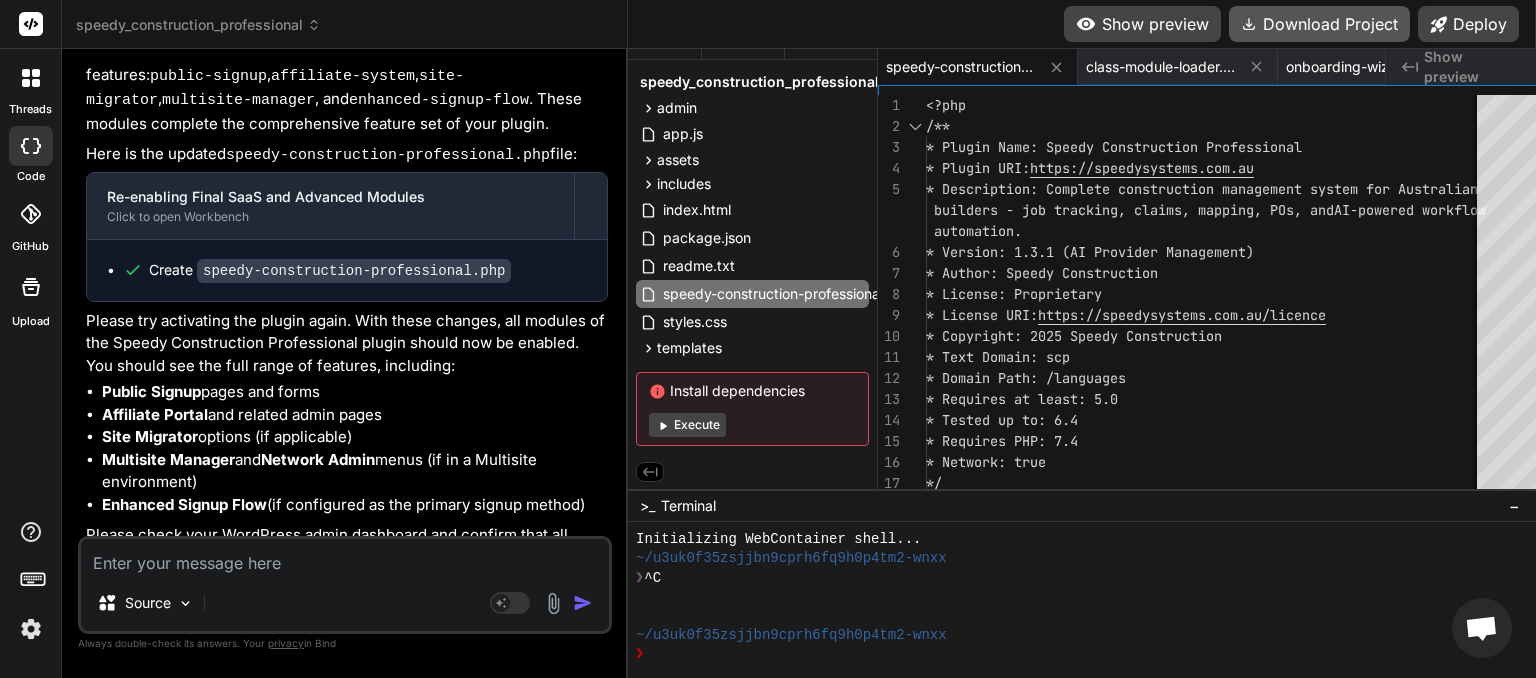 click on "Download Project" at bounding box center (1319, 24) 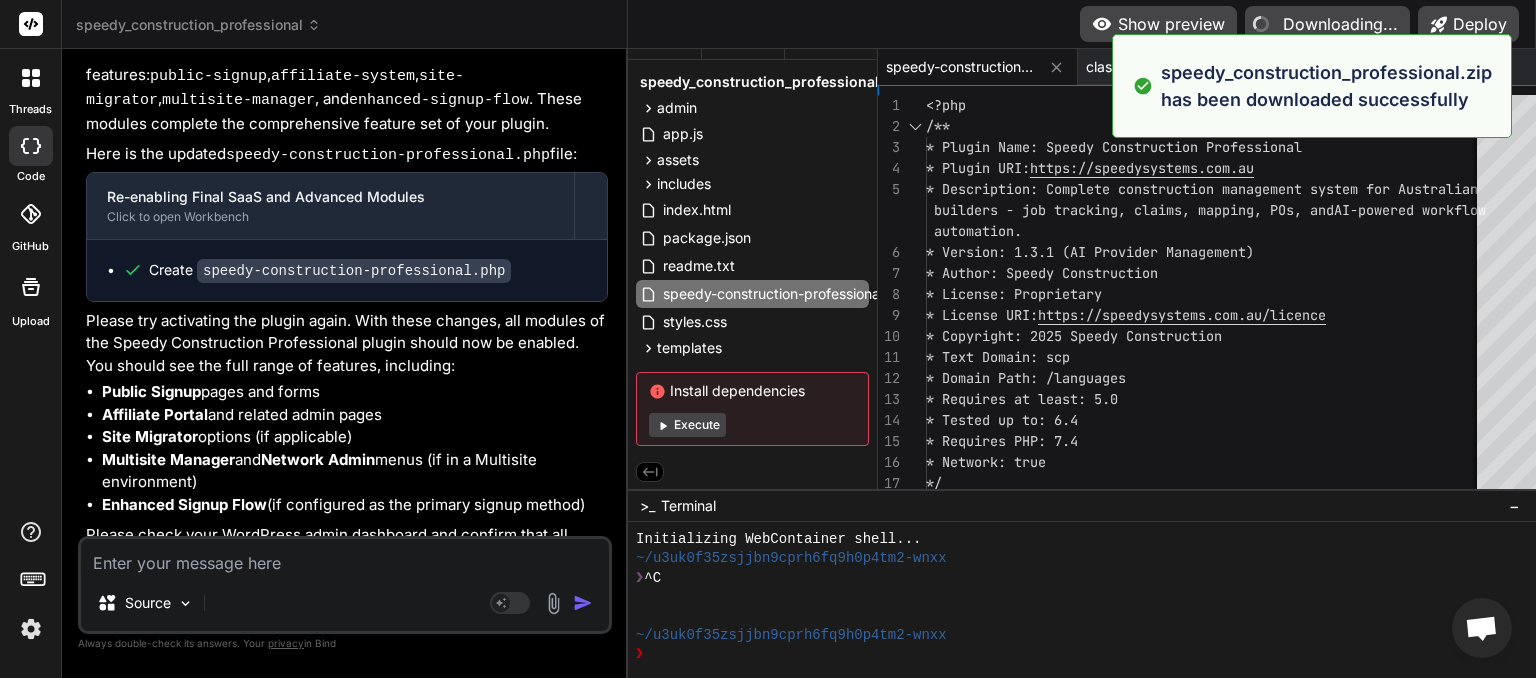 type on "x" 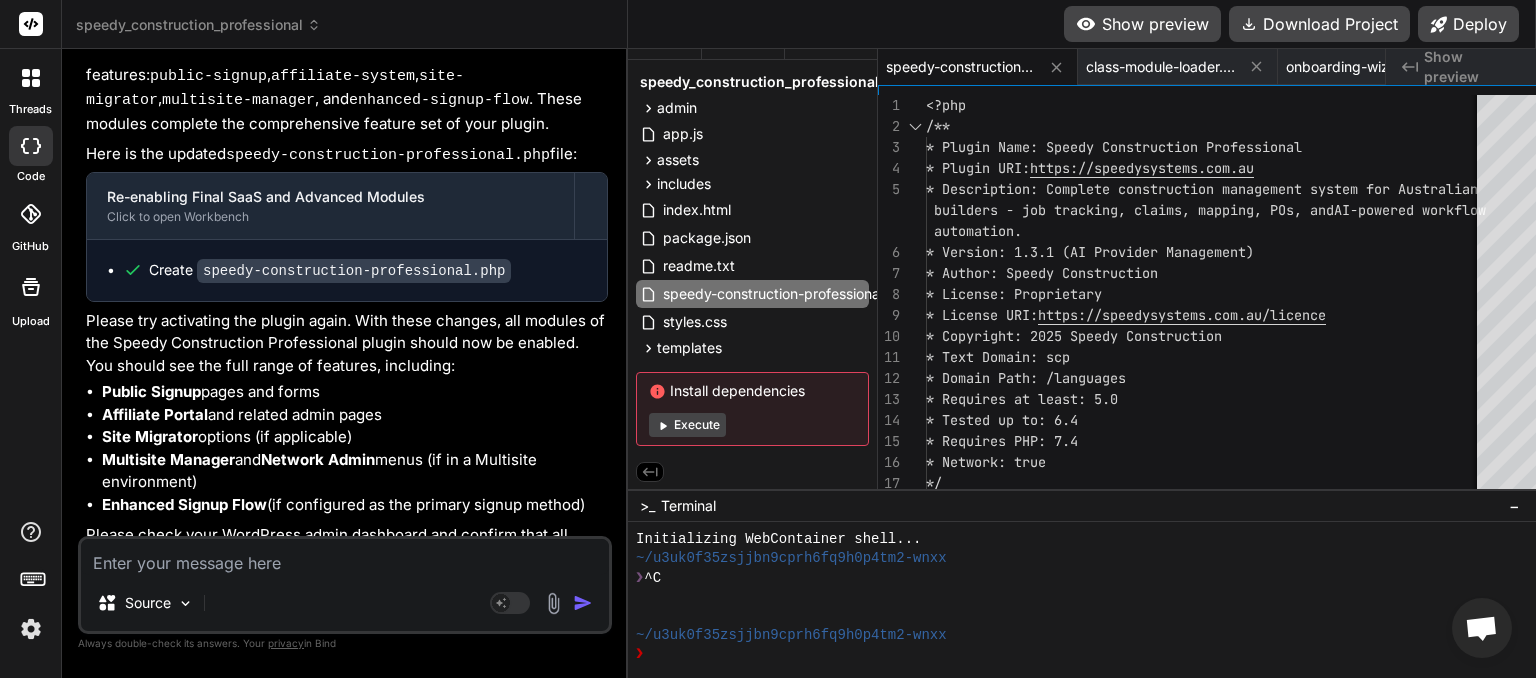 paste on "Plugin could not be activated because it triggered a fatal error." 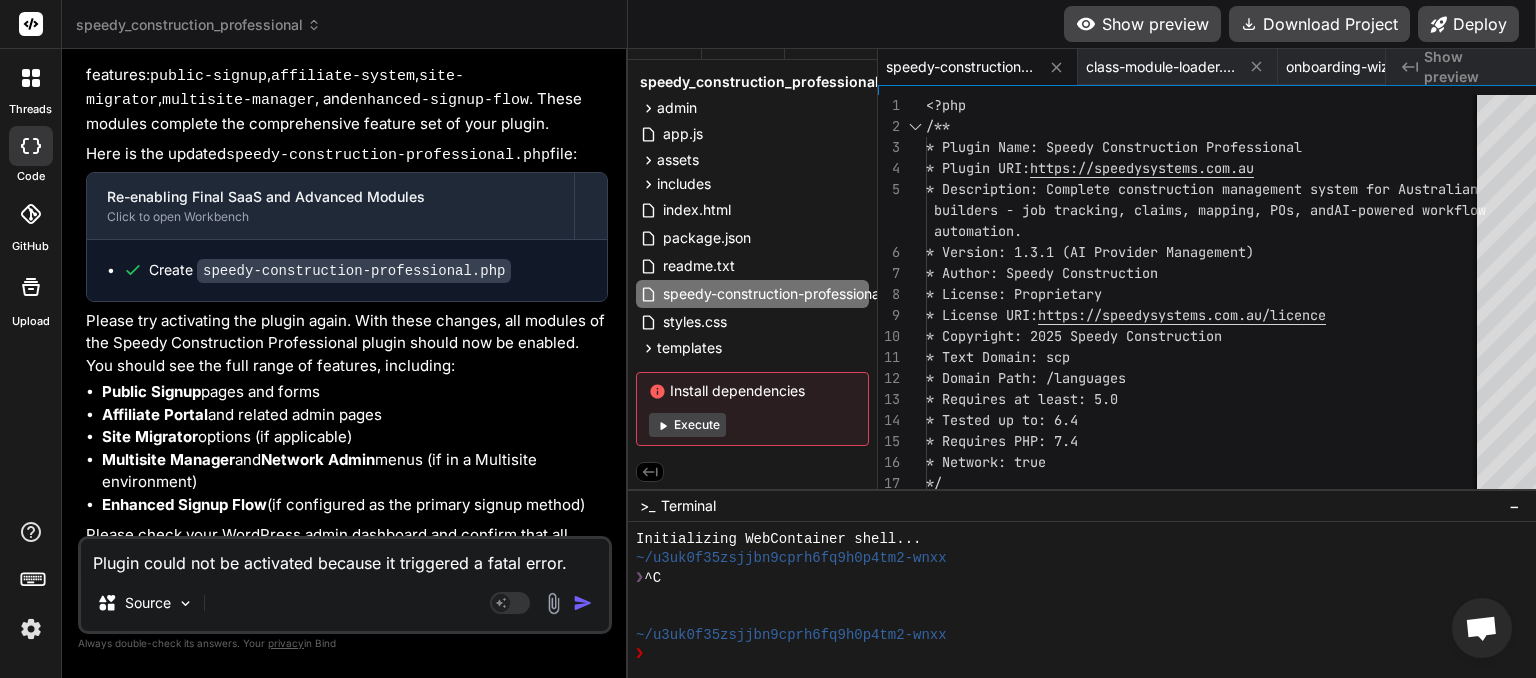 type on "Plugin could not be activated because it triggered a fatal error." 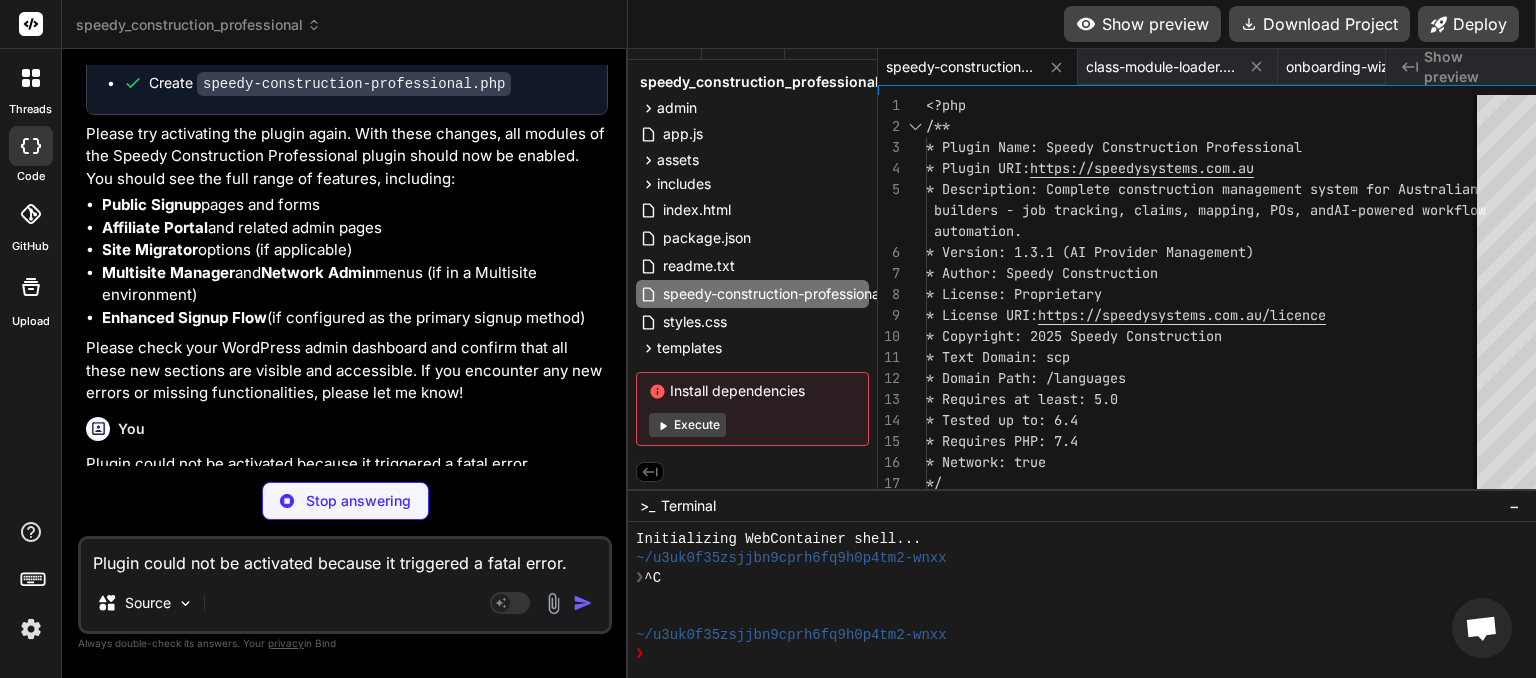 scroll, scrollTop: 11851, scrollLeft: 0, axis: vertical 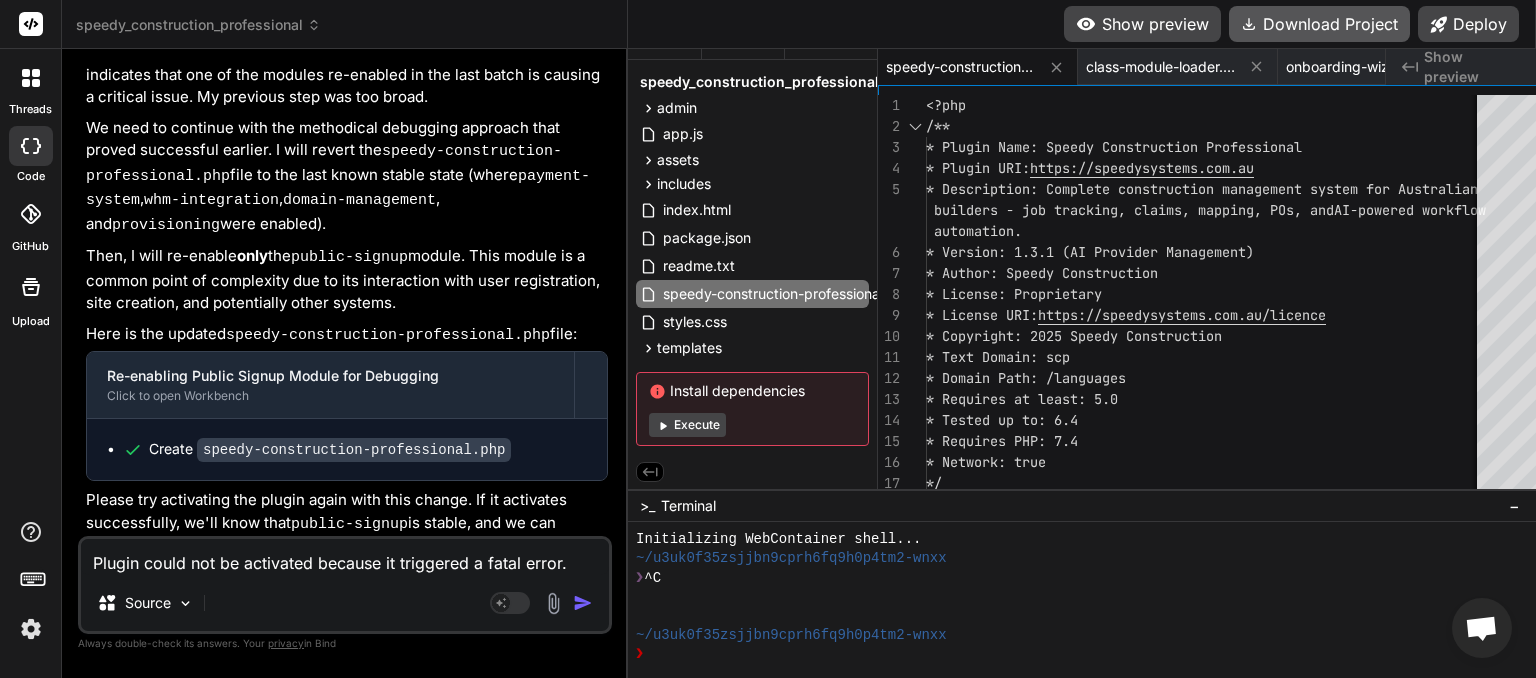 click on "Download Project" at bounding box center [1319, 24] 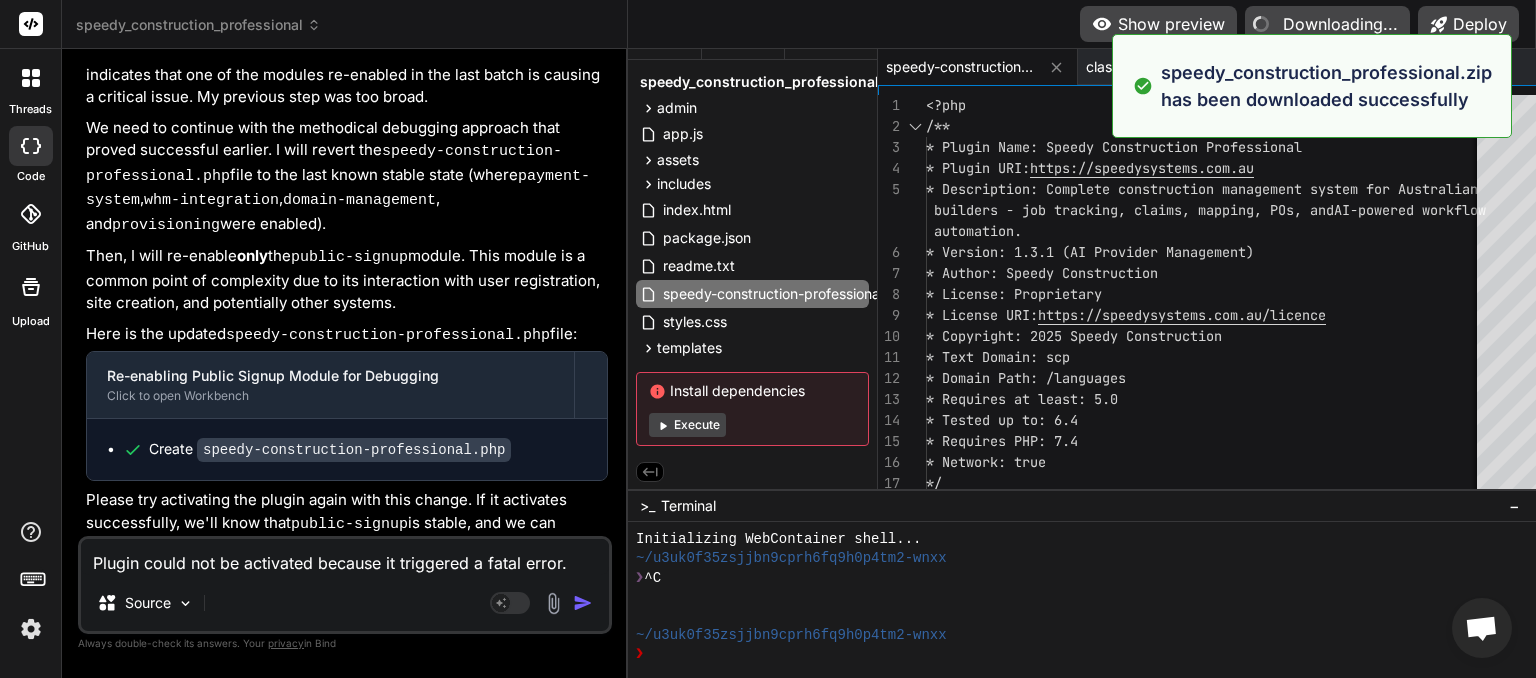 type on "x" 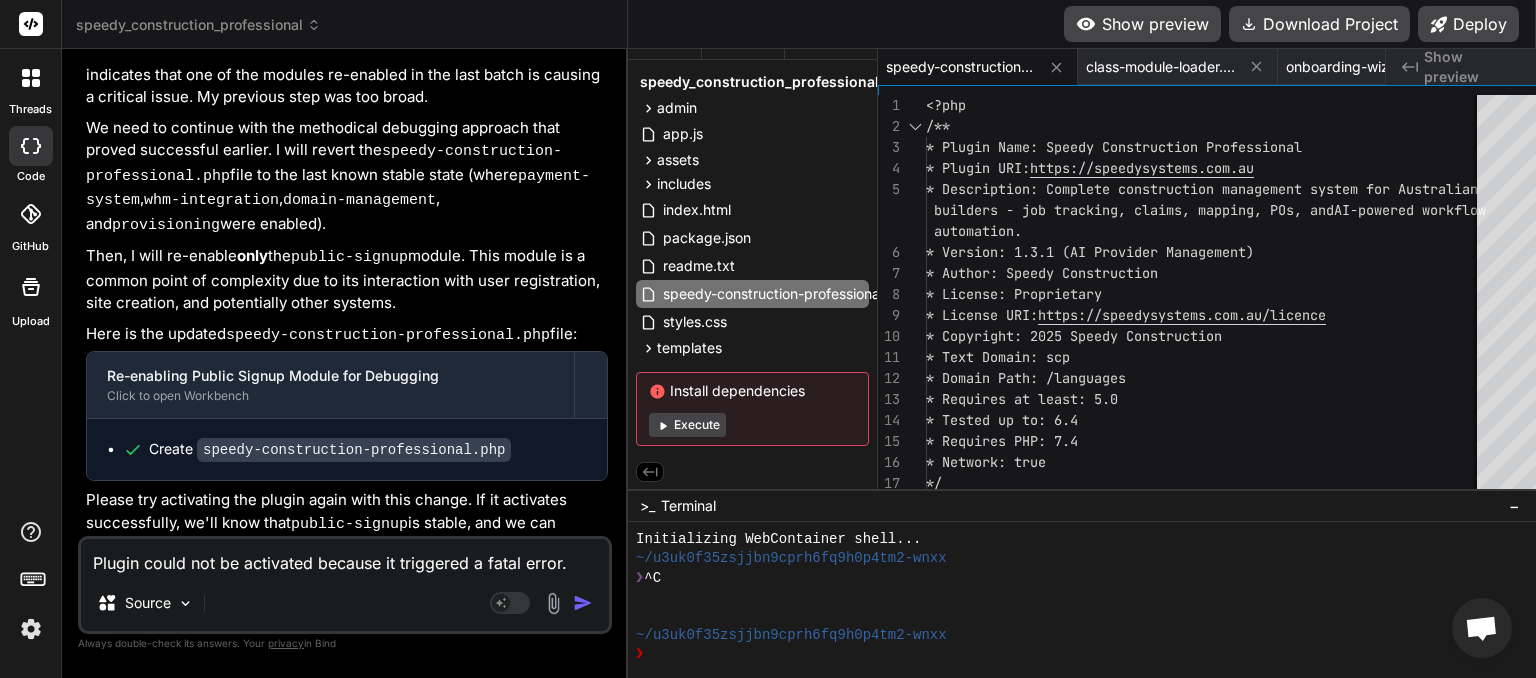 click on "Plugin could not be activated because it triggered a fatal error." at bounding box center (345, 557) 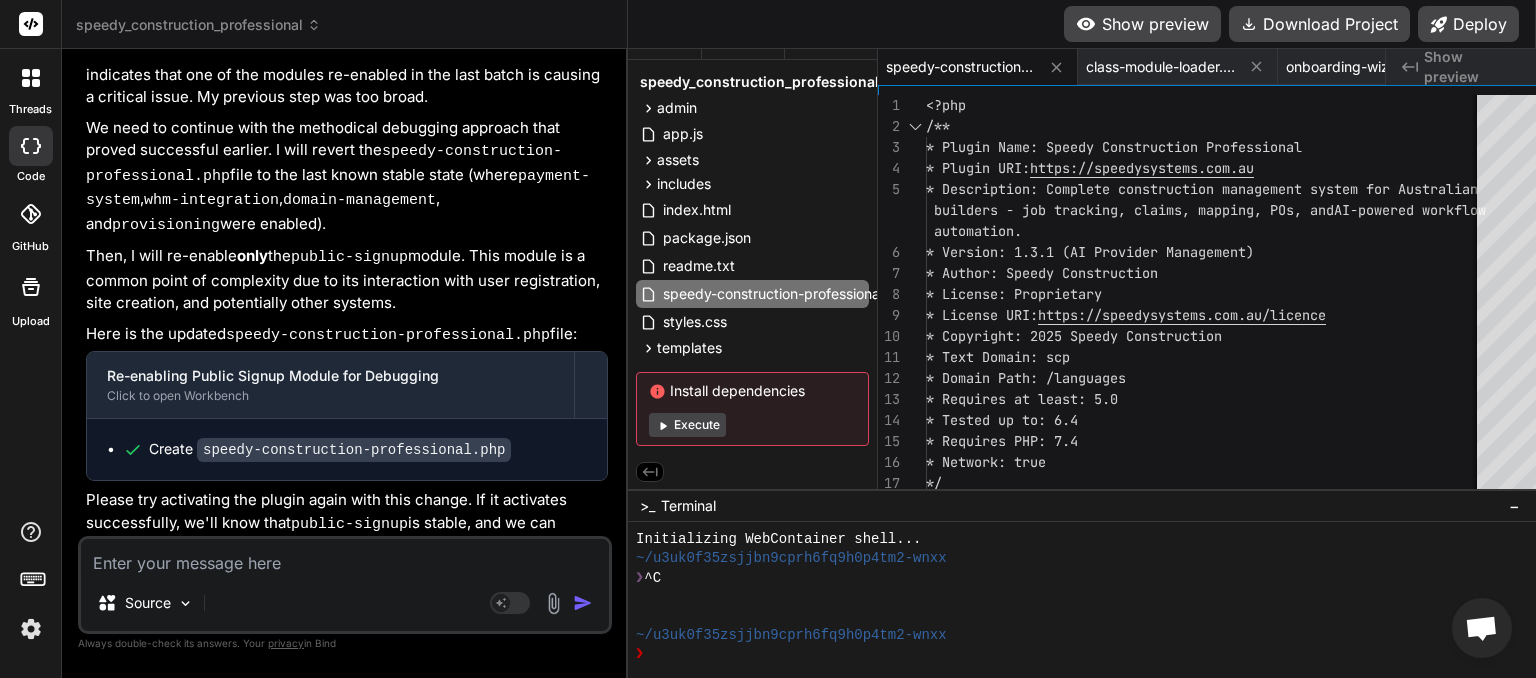 type on "a" 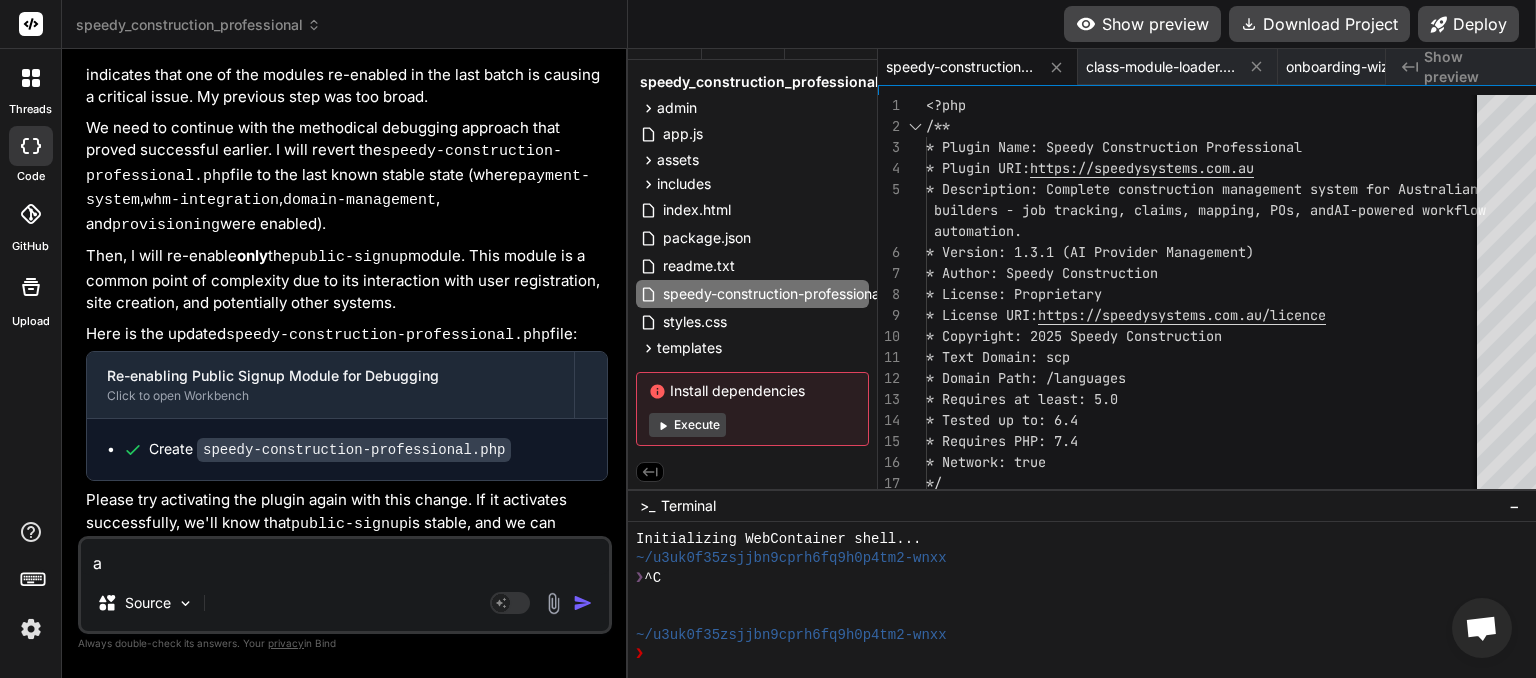 type on "ac" 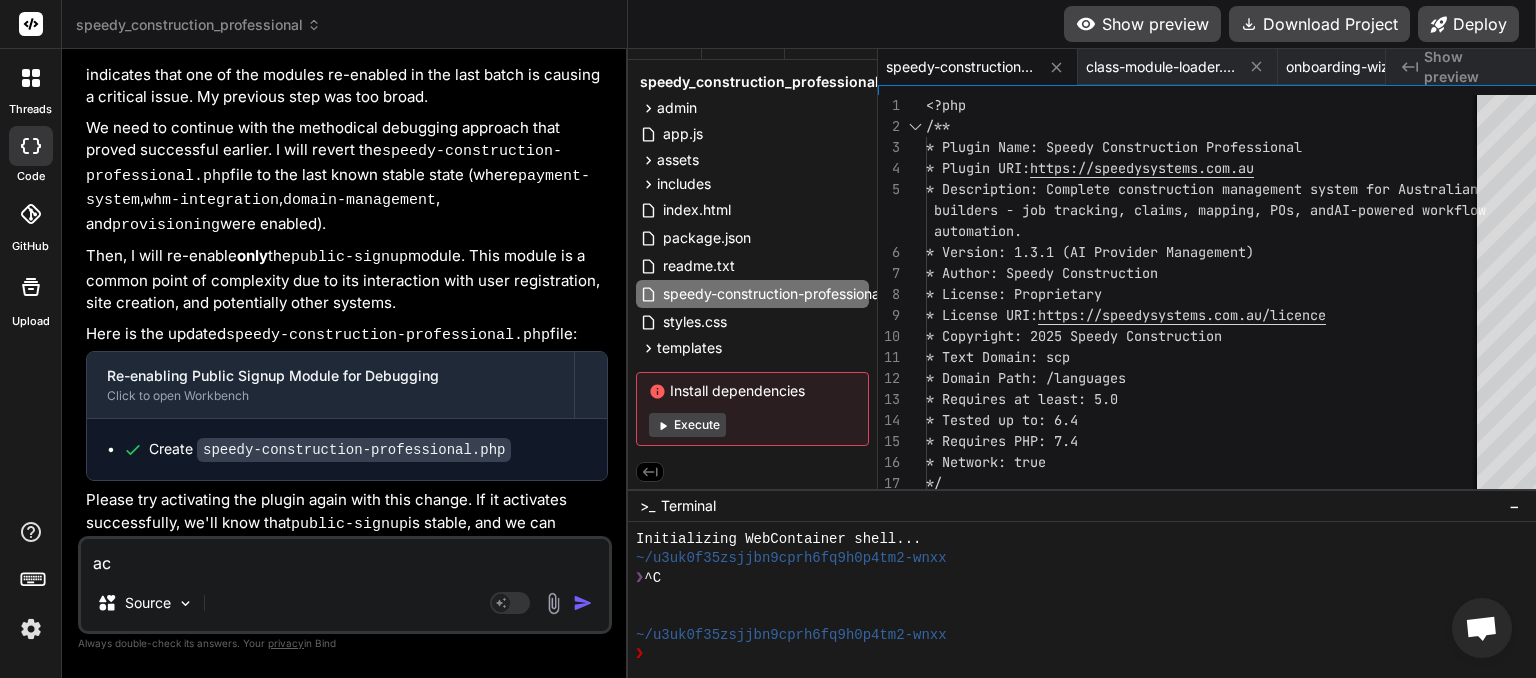 type on "act" 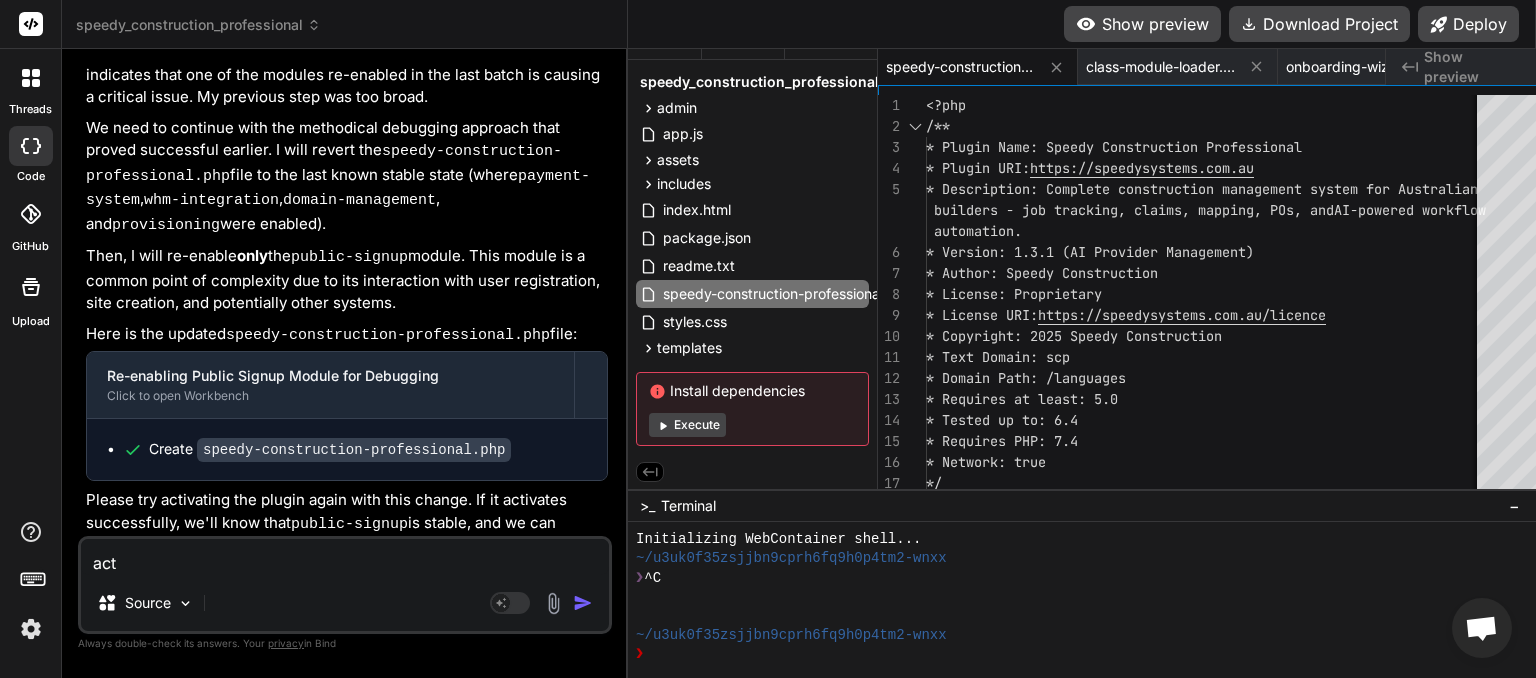 type on "acti" 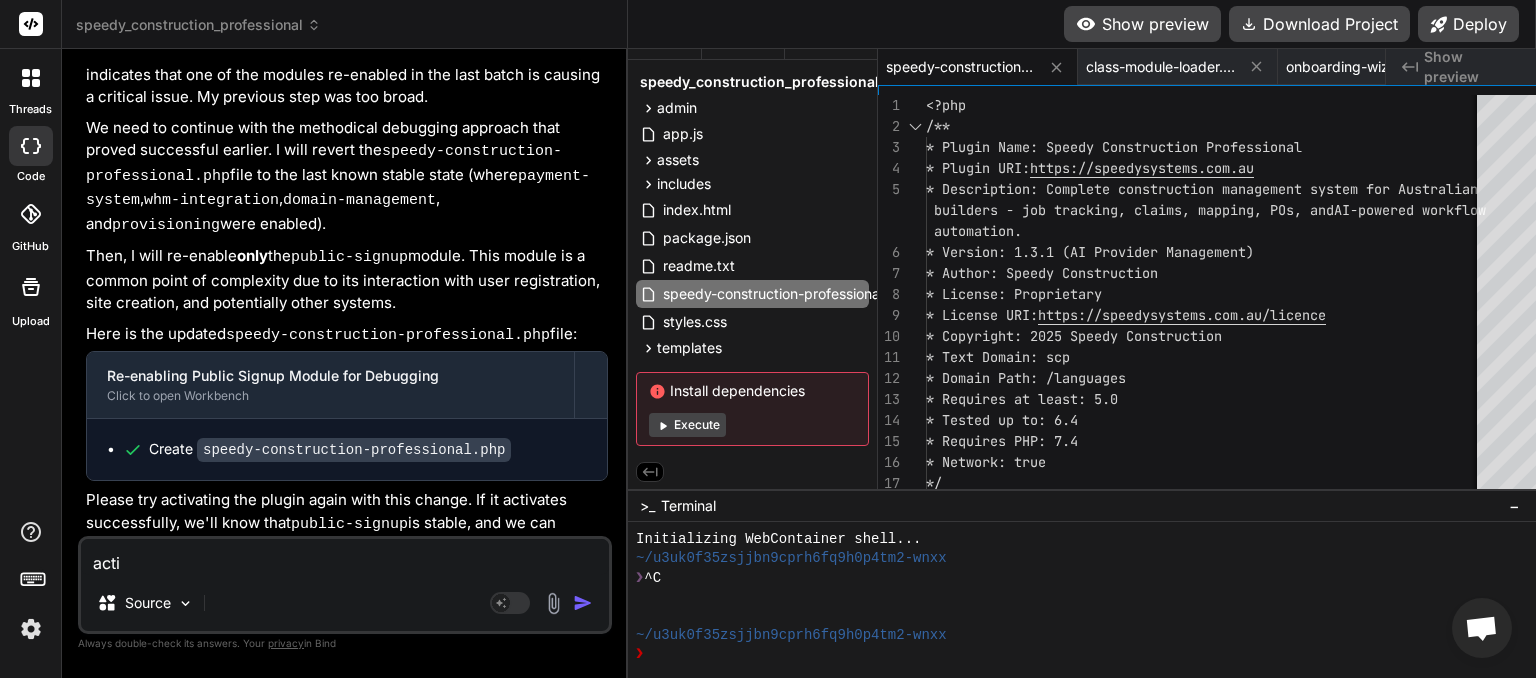type on "activ" 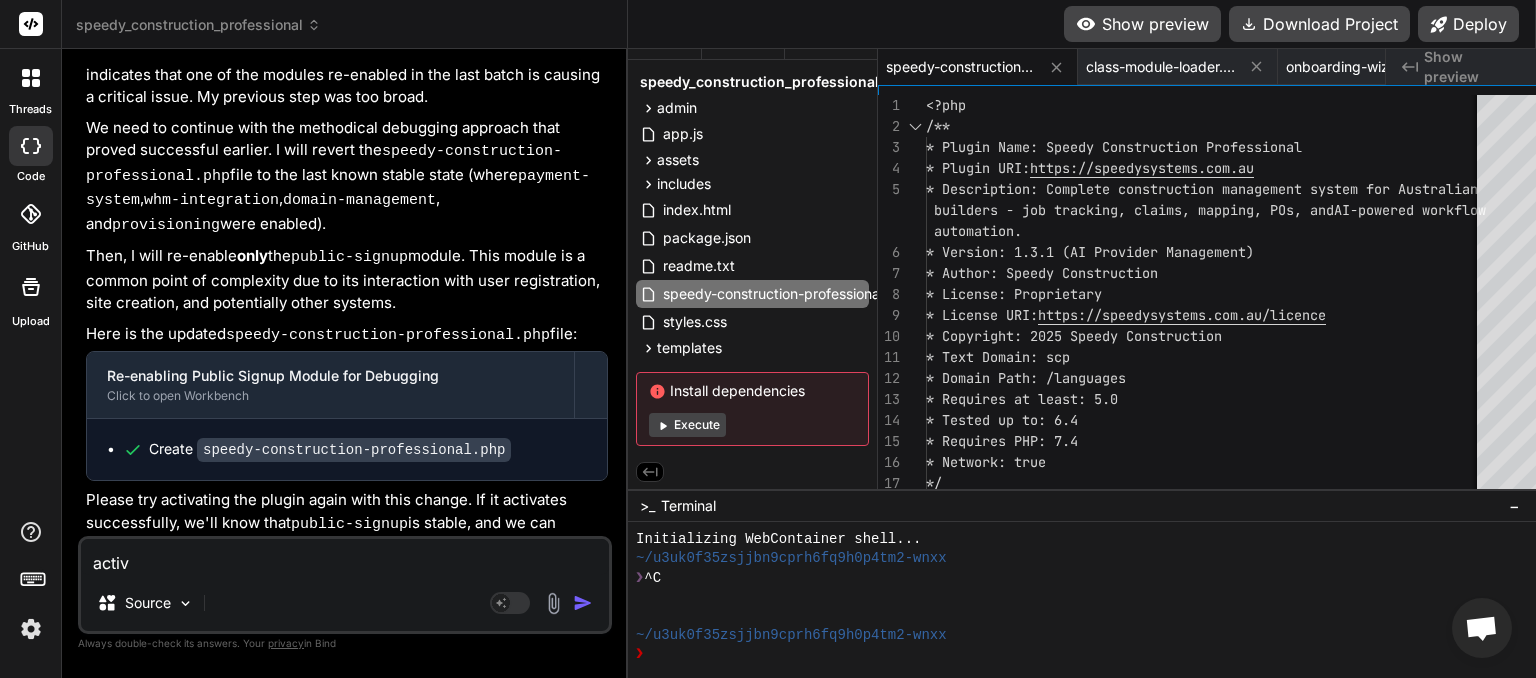 type on "activa" 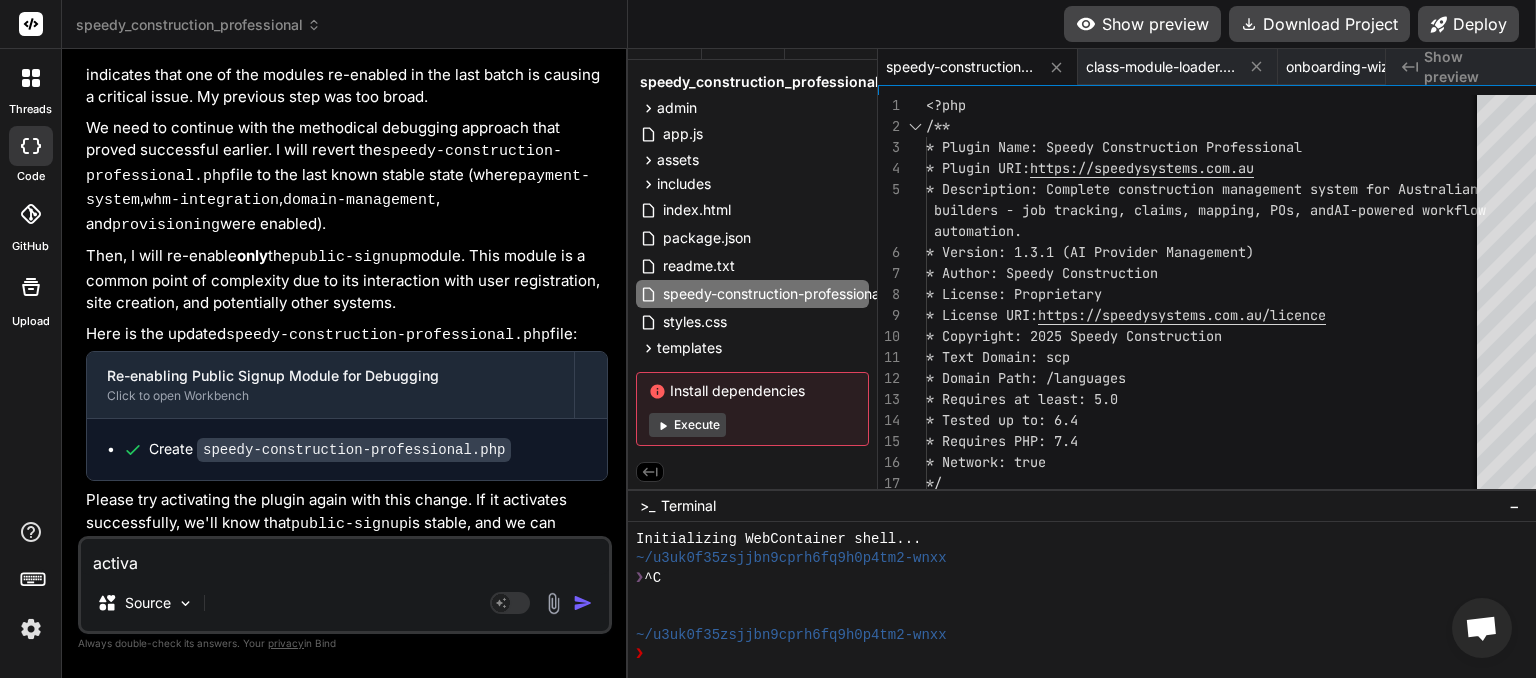 type on "activat" 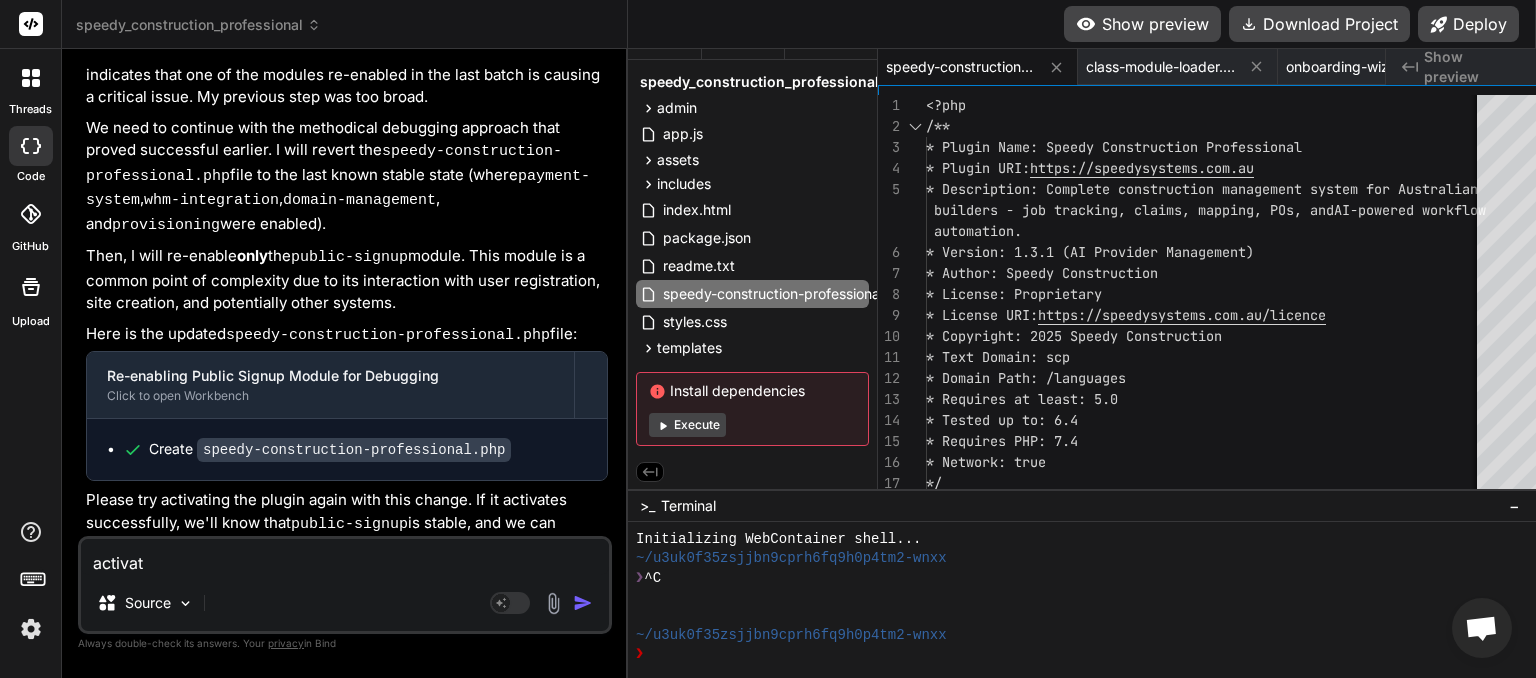type on "activate" 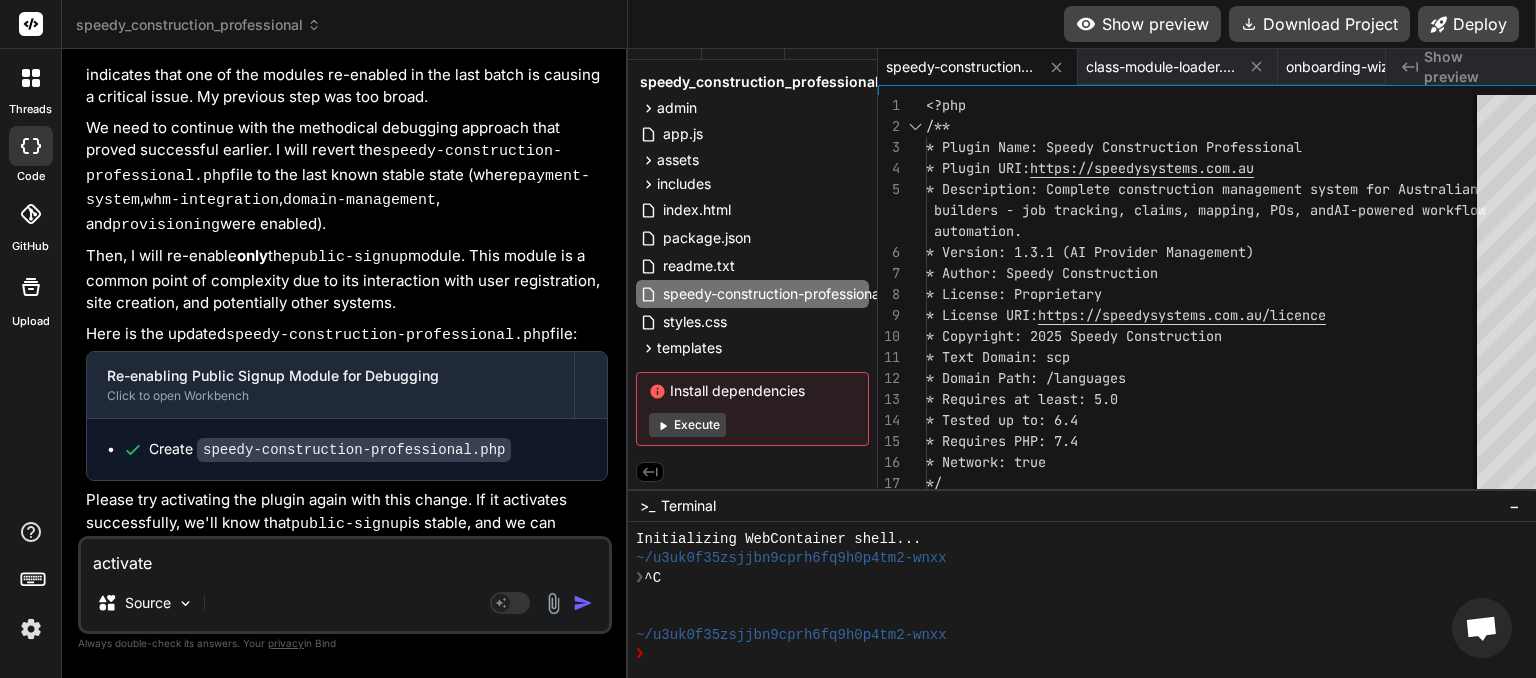 type on "activated" 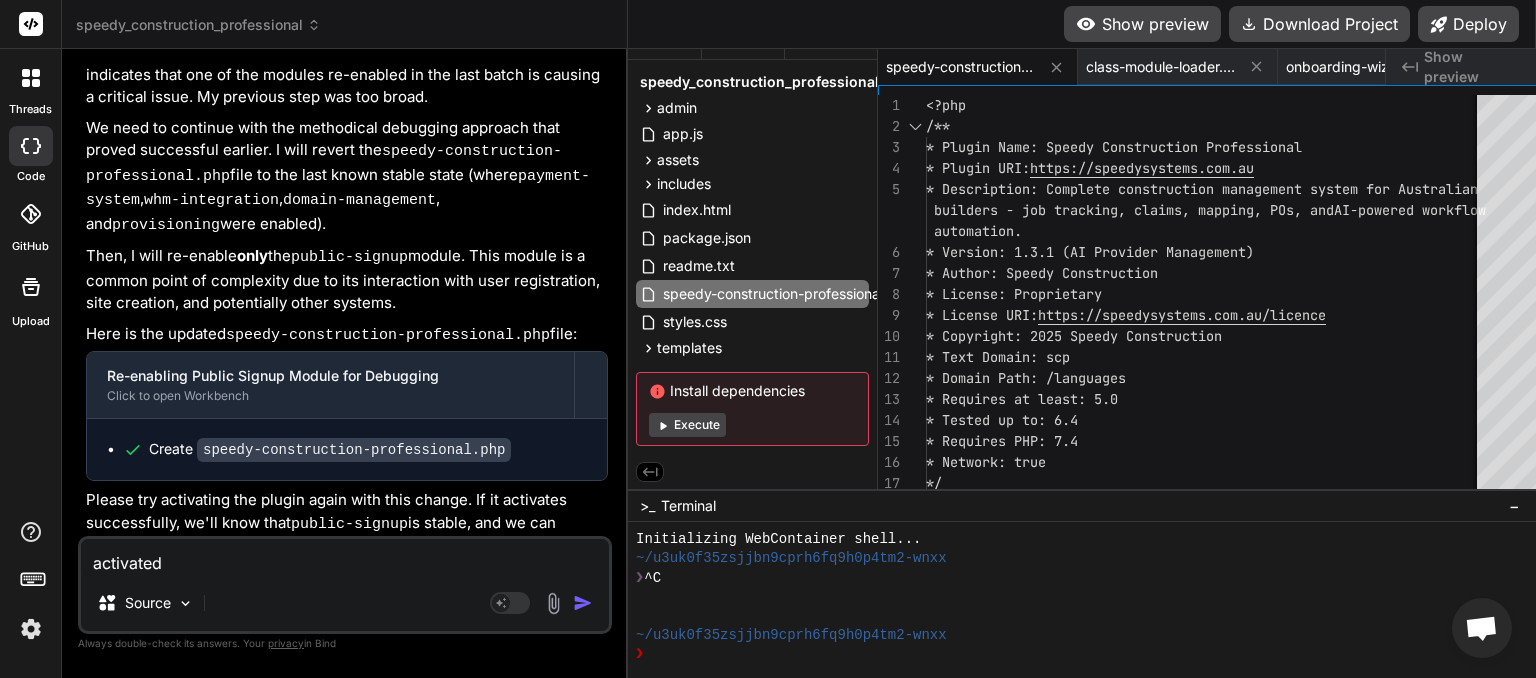 type on "x" 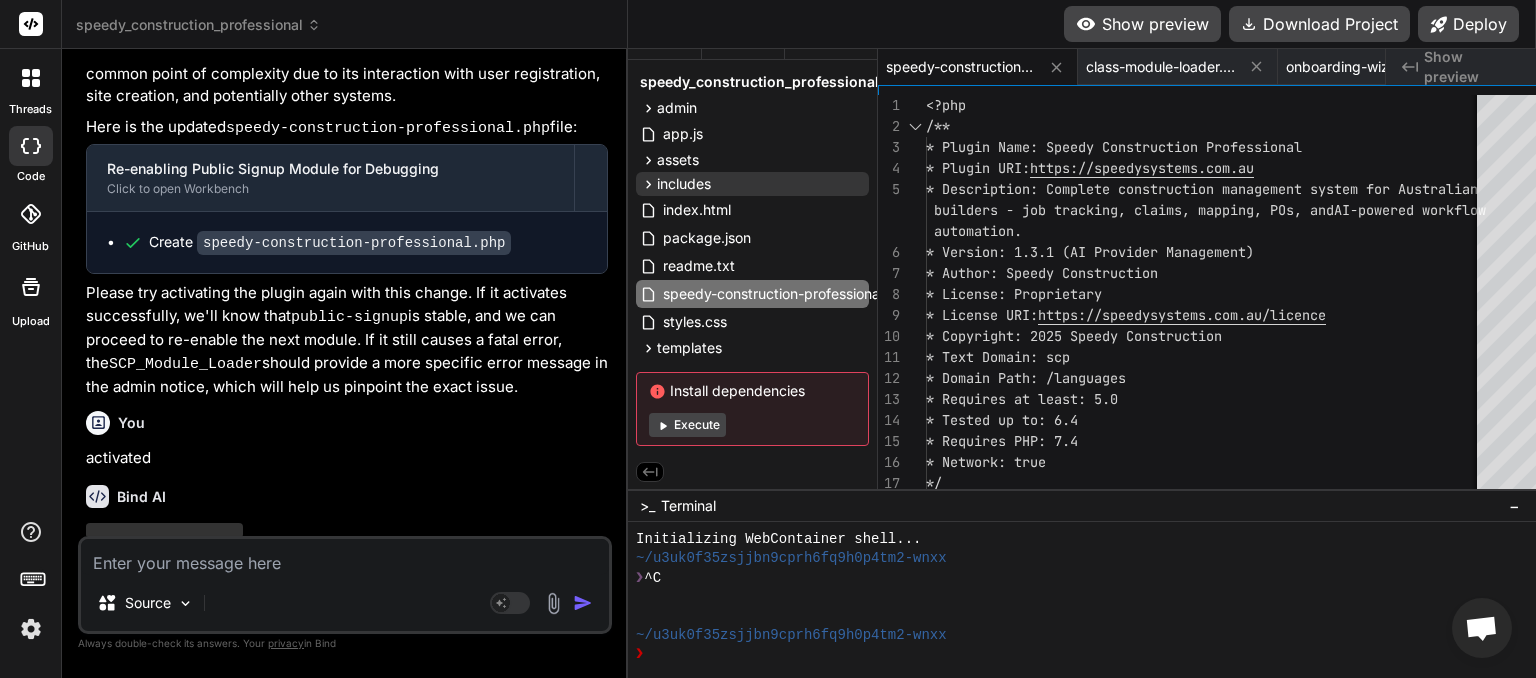 scroll, scrollTop: 12094, scrollLeft: 0, axis: vertical 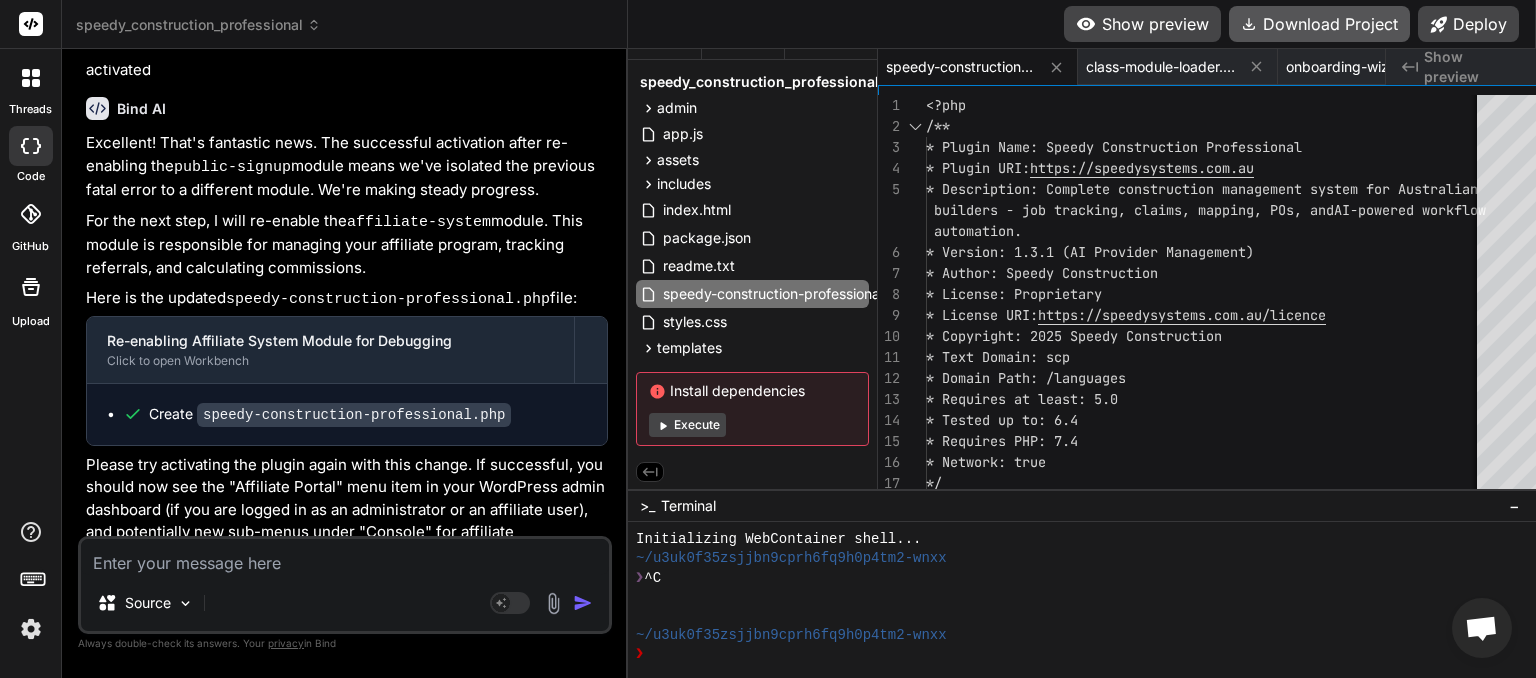 click on "Download Project" at bounding box center [1319, 24] 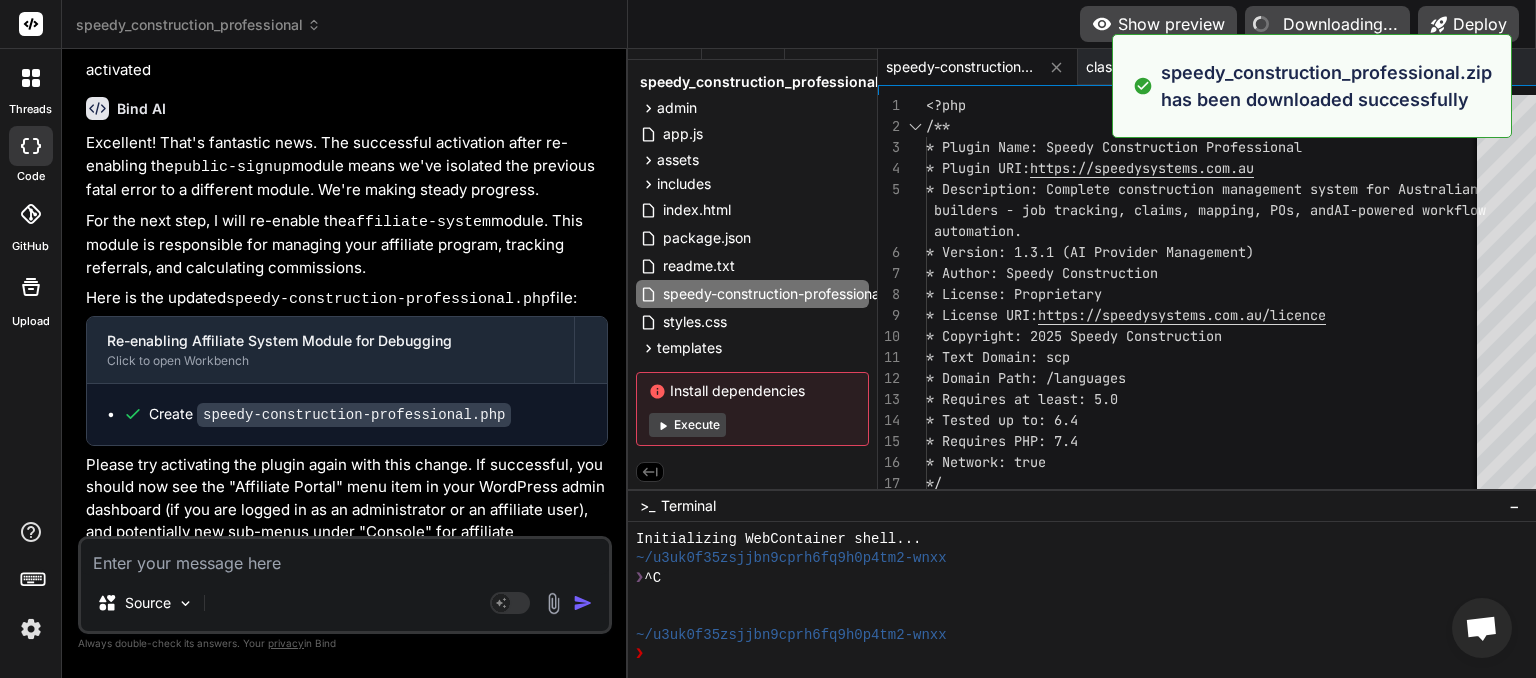 type on "x" 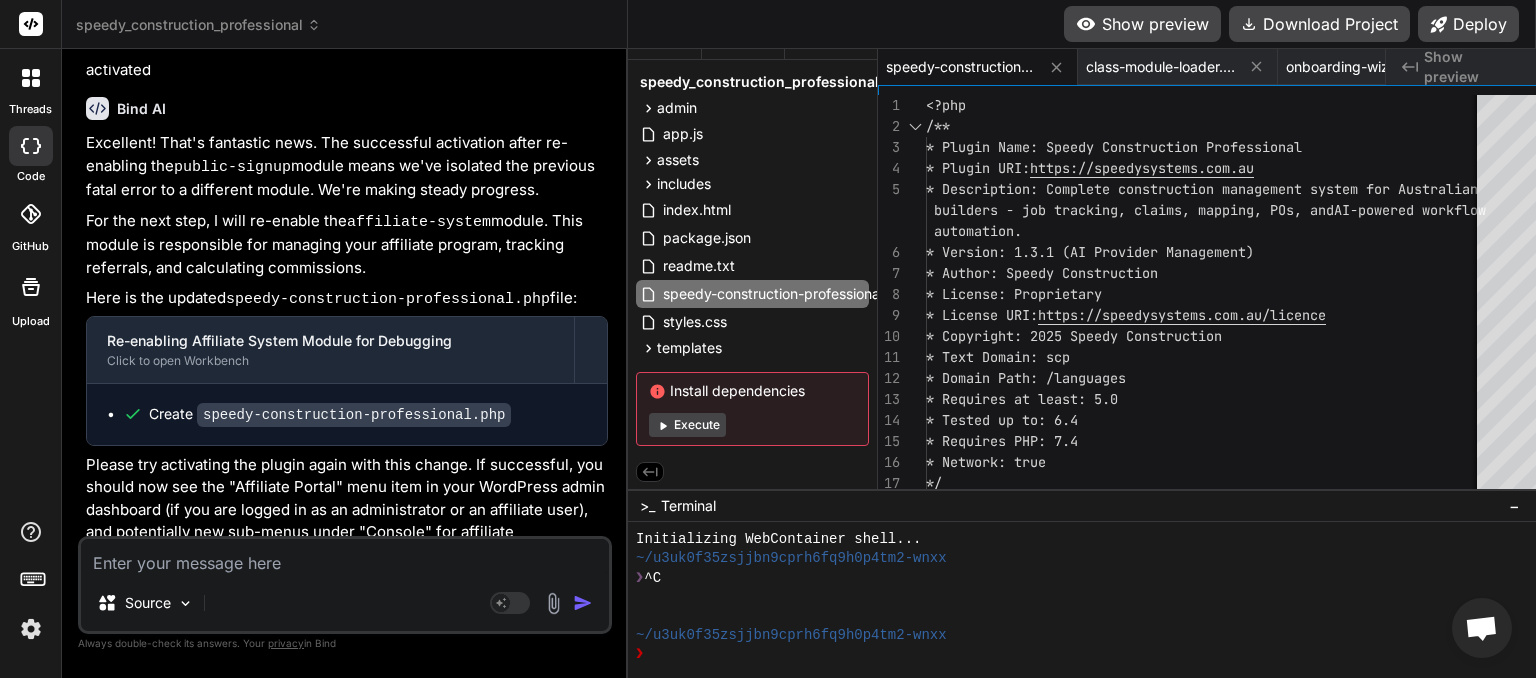 click at bounding box center [345, 557] 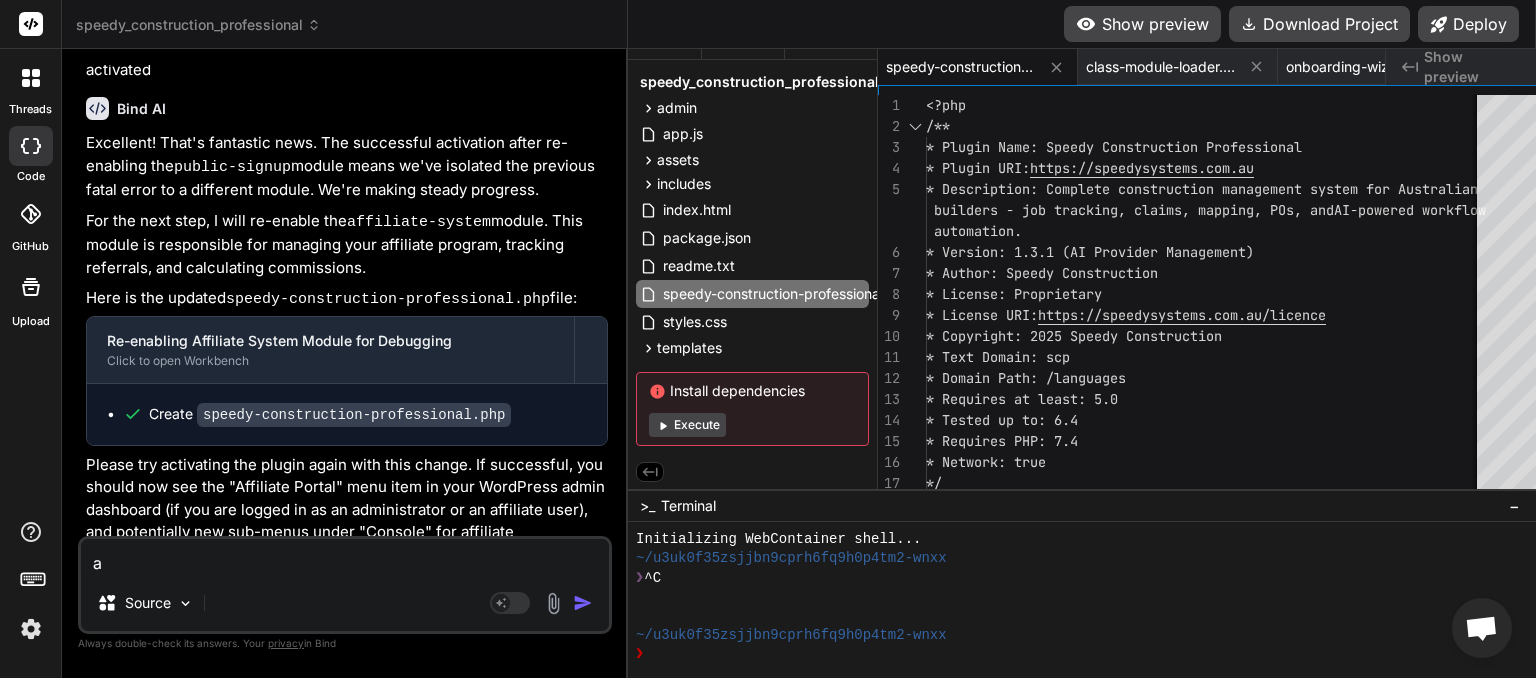 type on "ac" 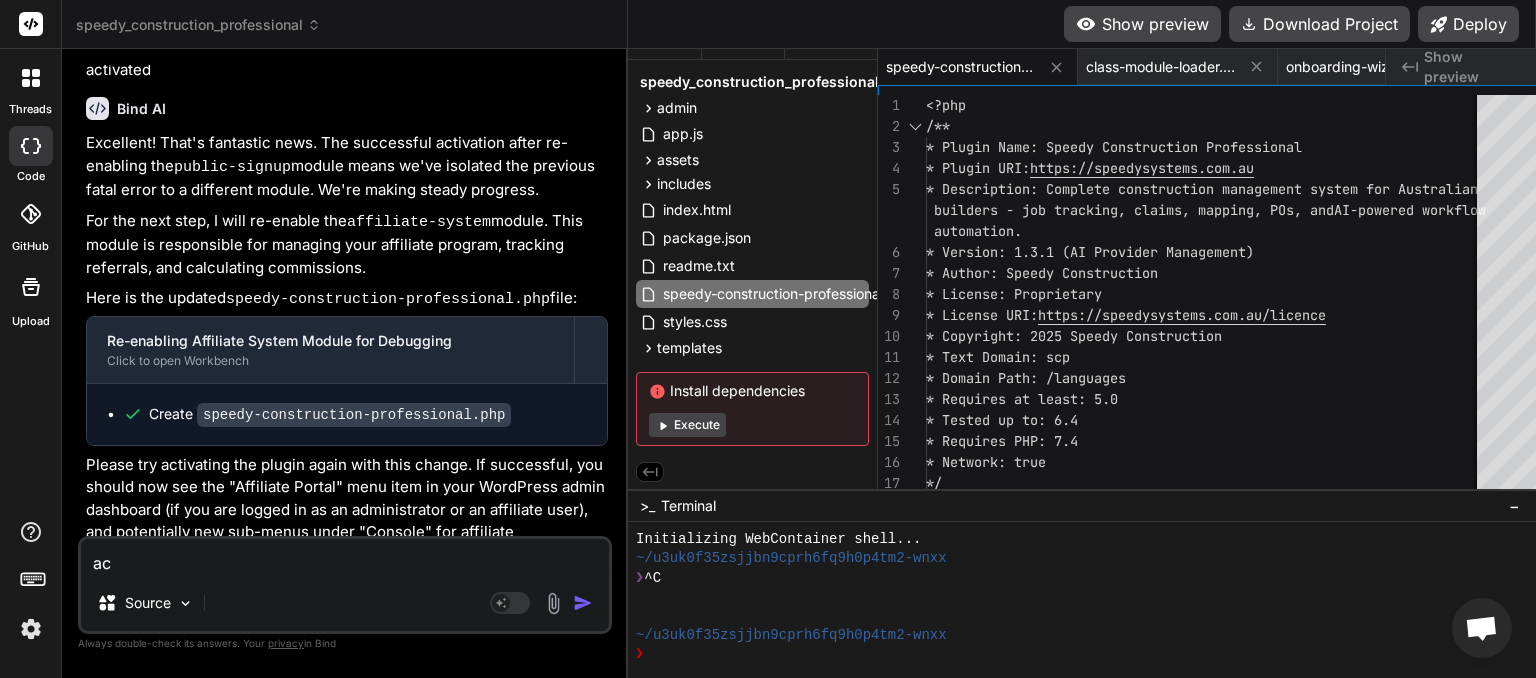 type on "act" 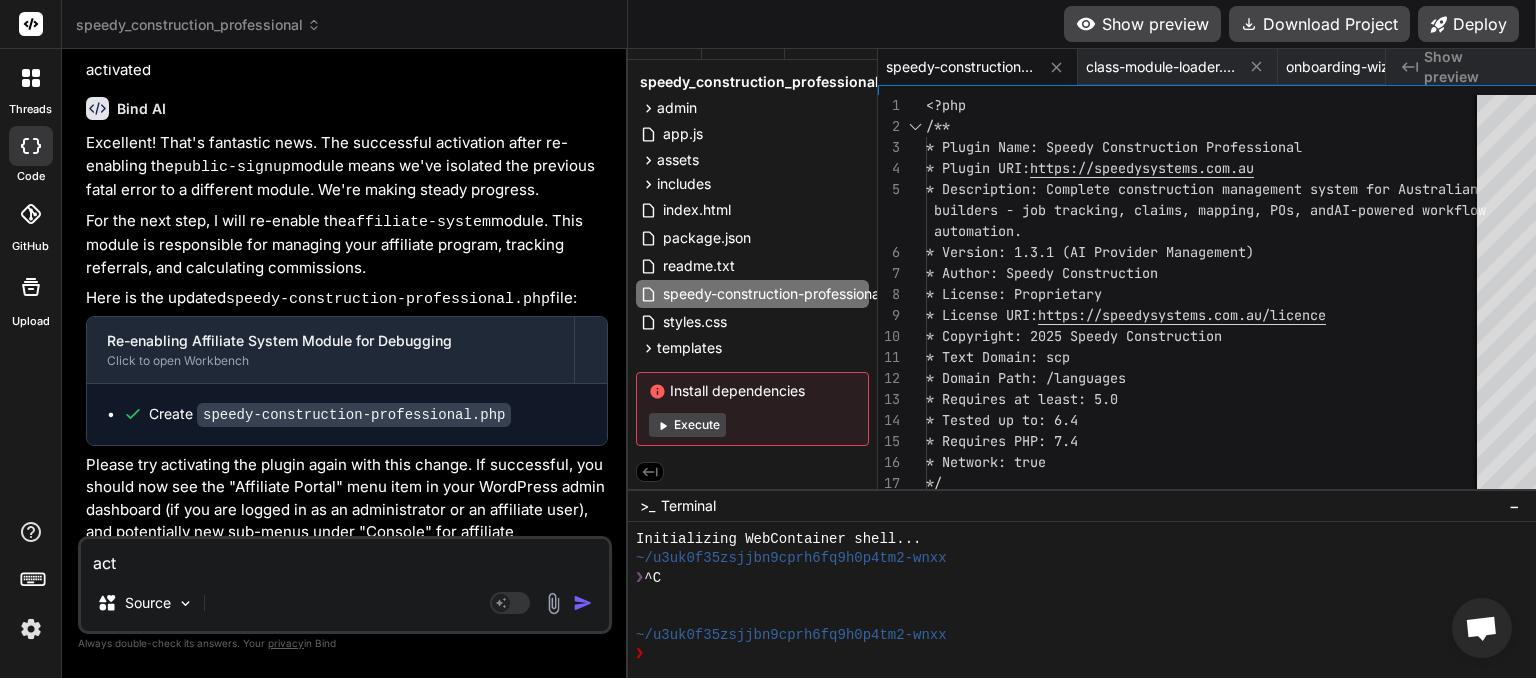 type on "acti" 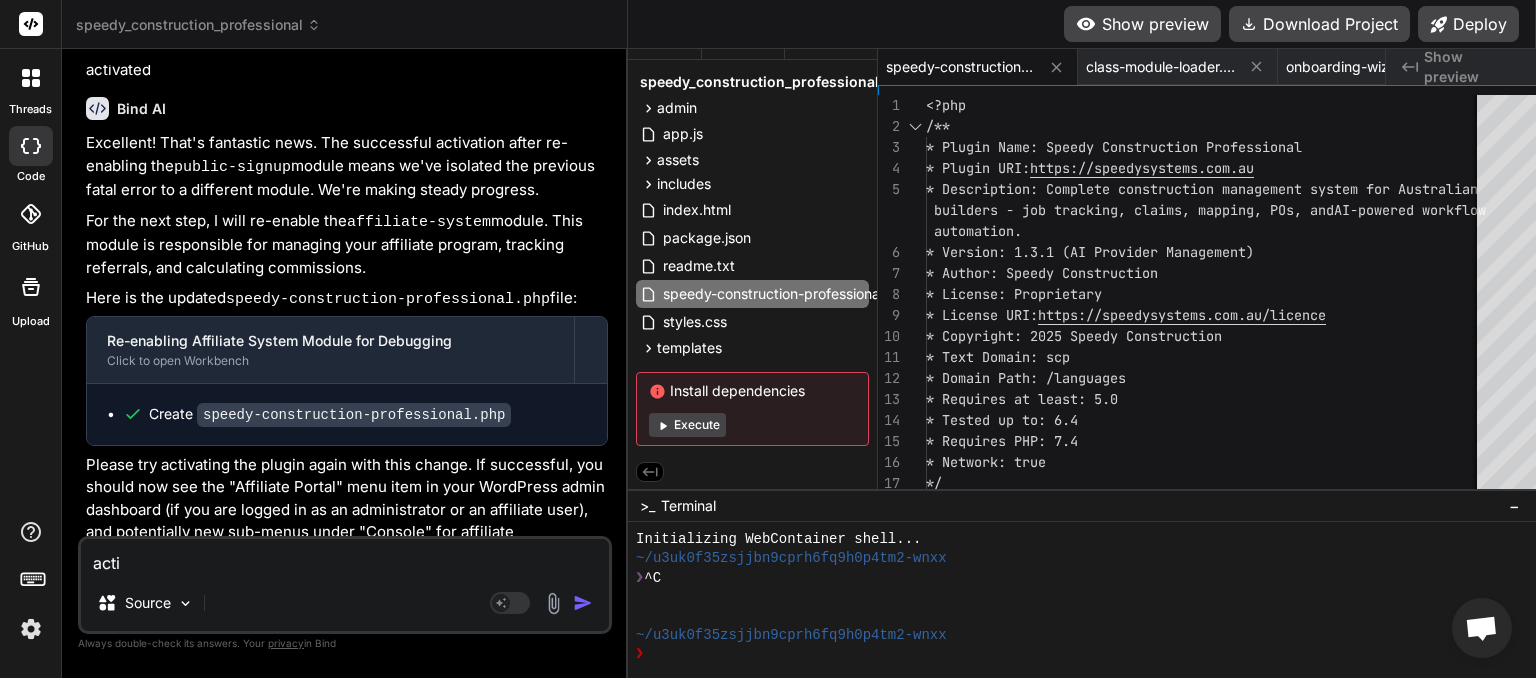 type on "activ" 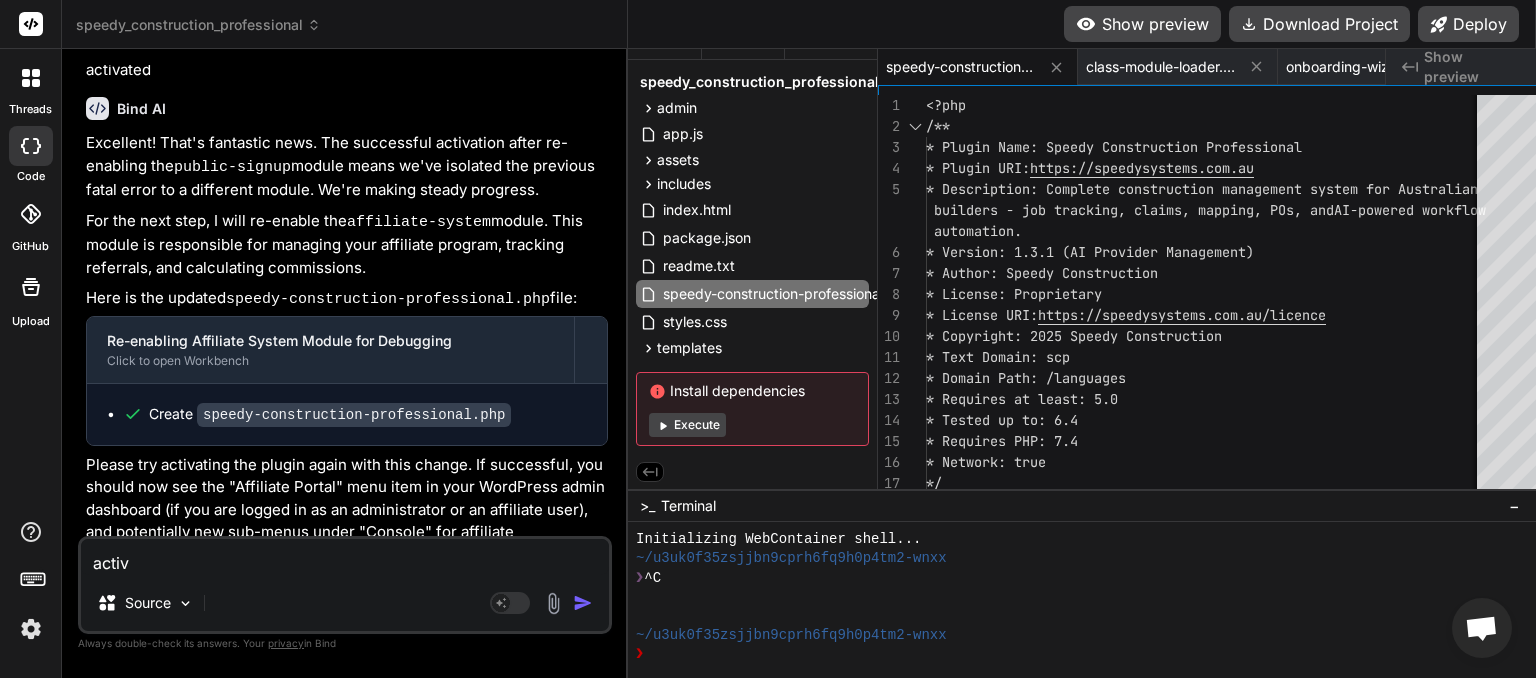 type on "activa" 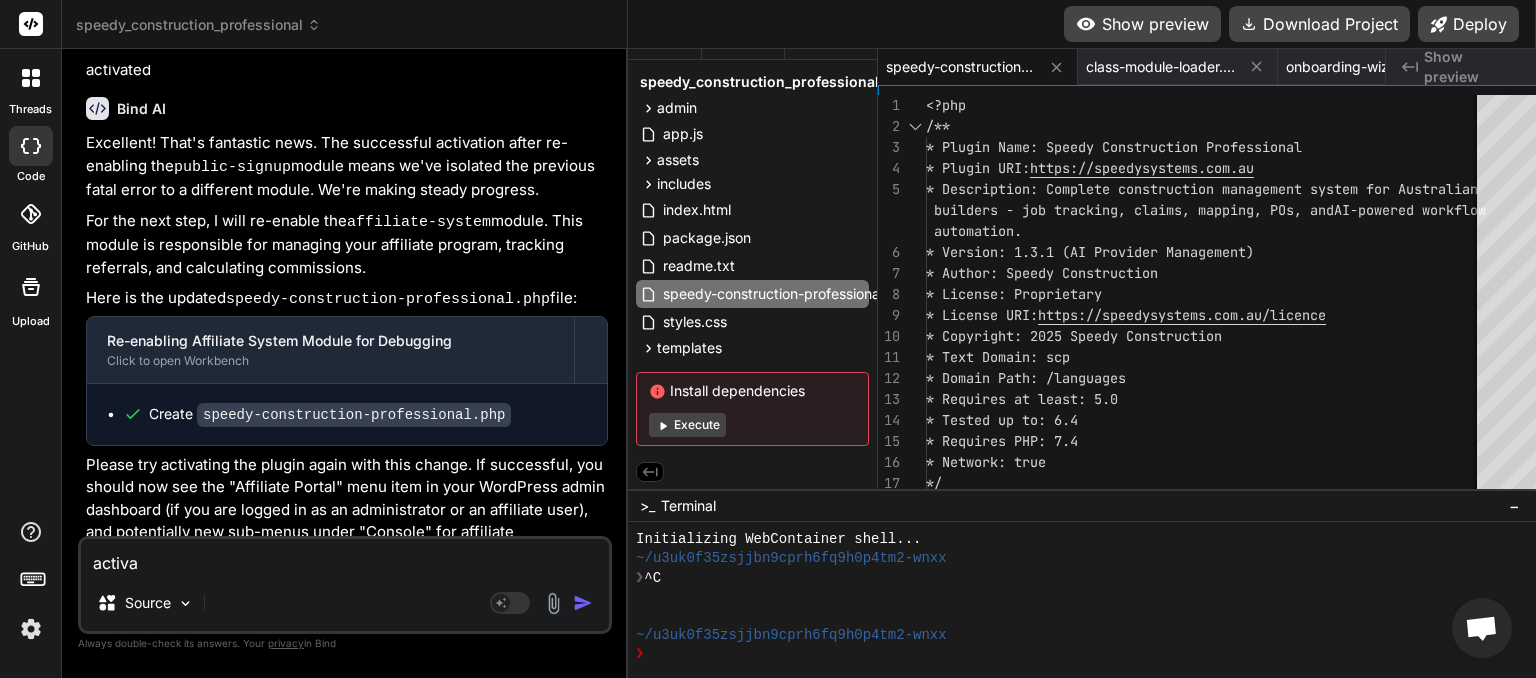 type on "activat" 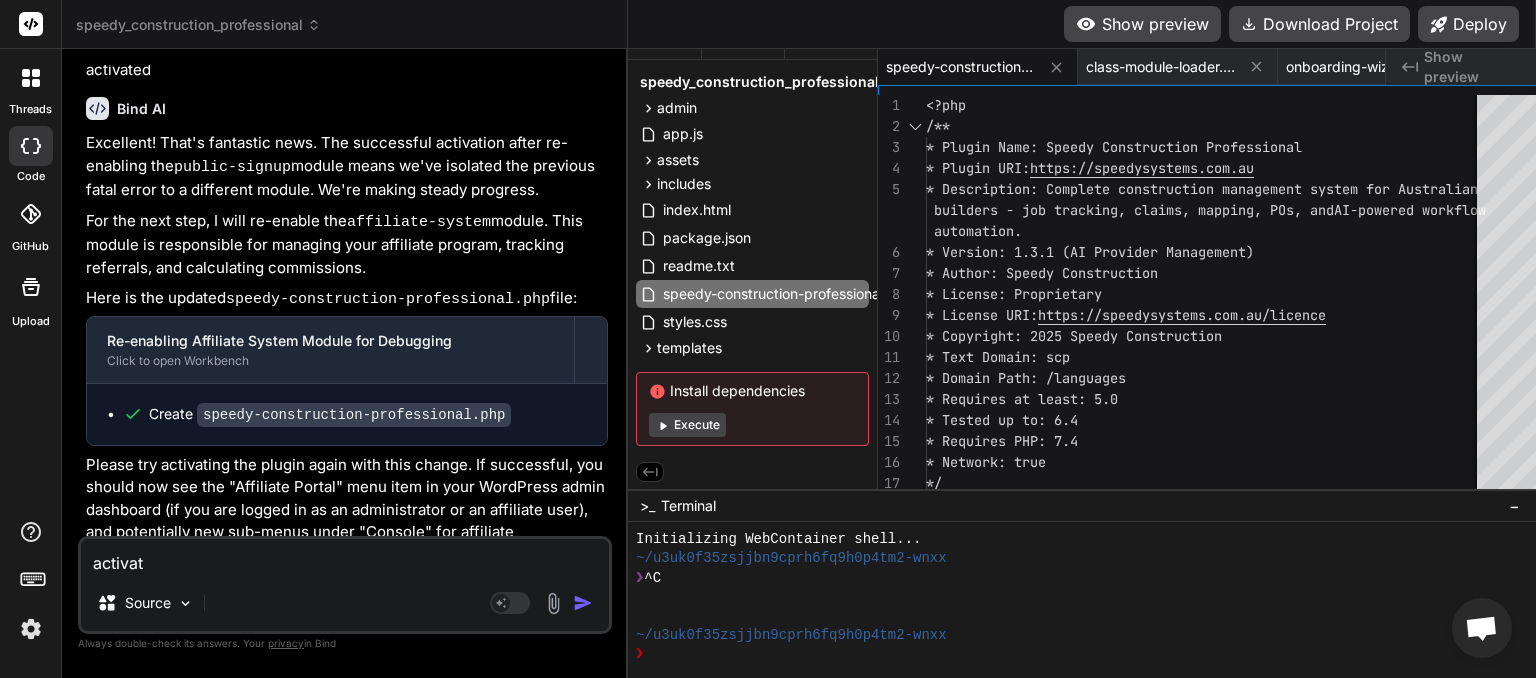 type on "activate" 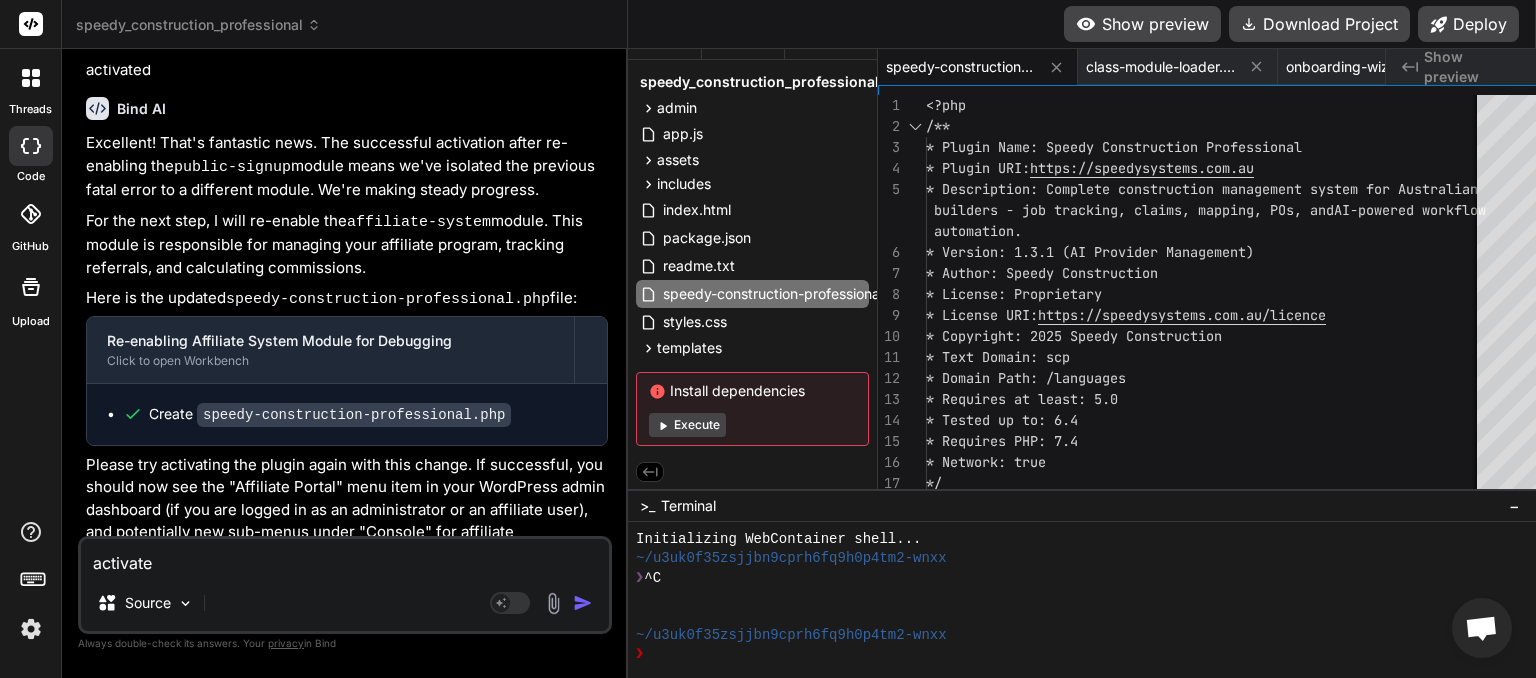 type on "activated" 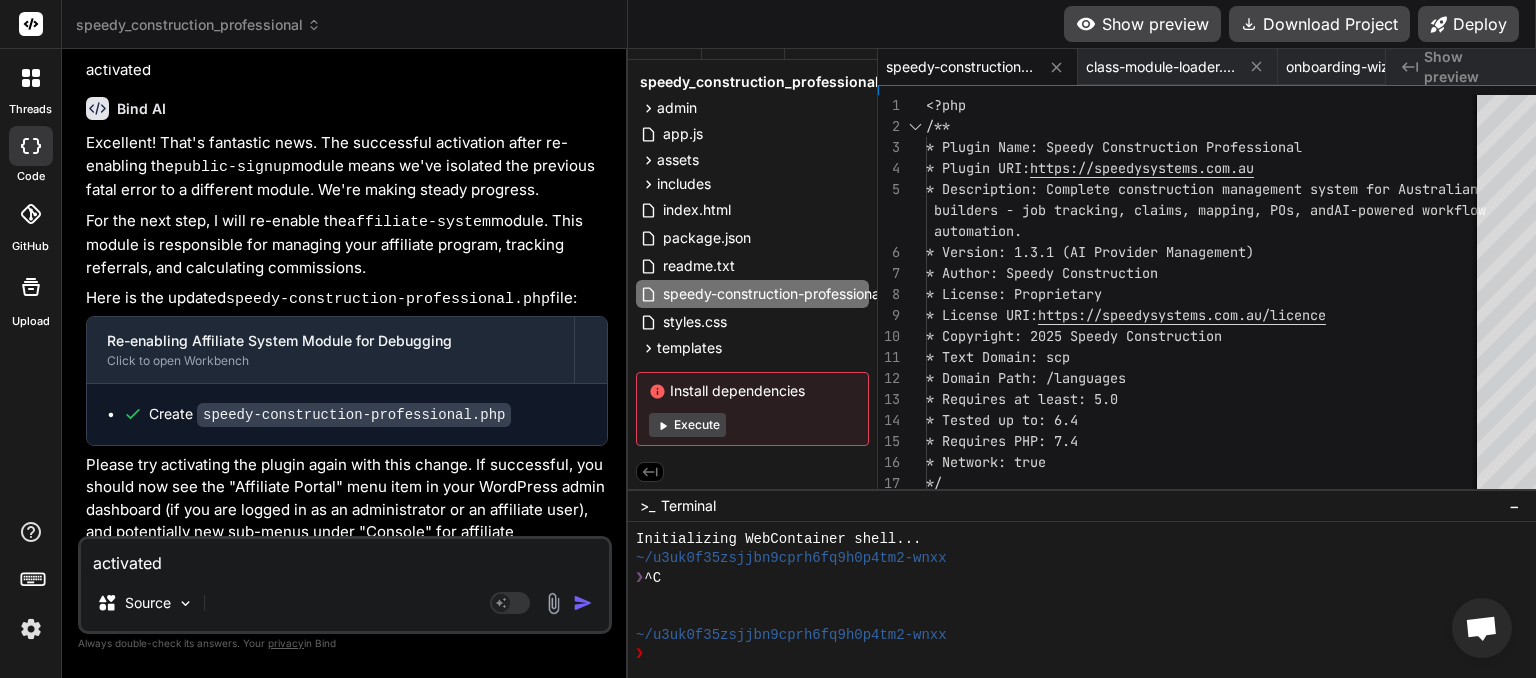 type on "x" 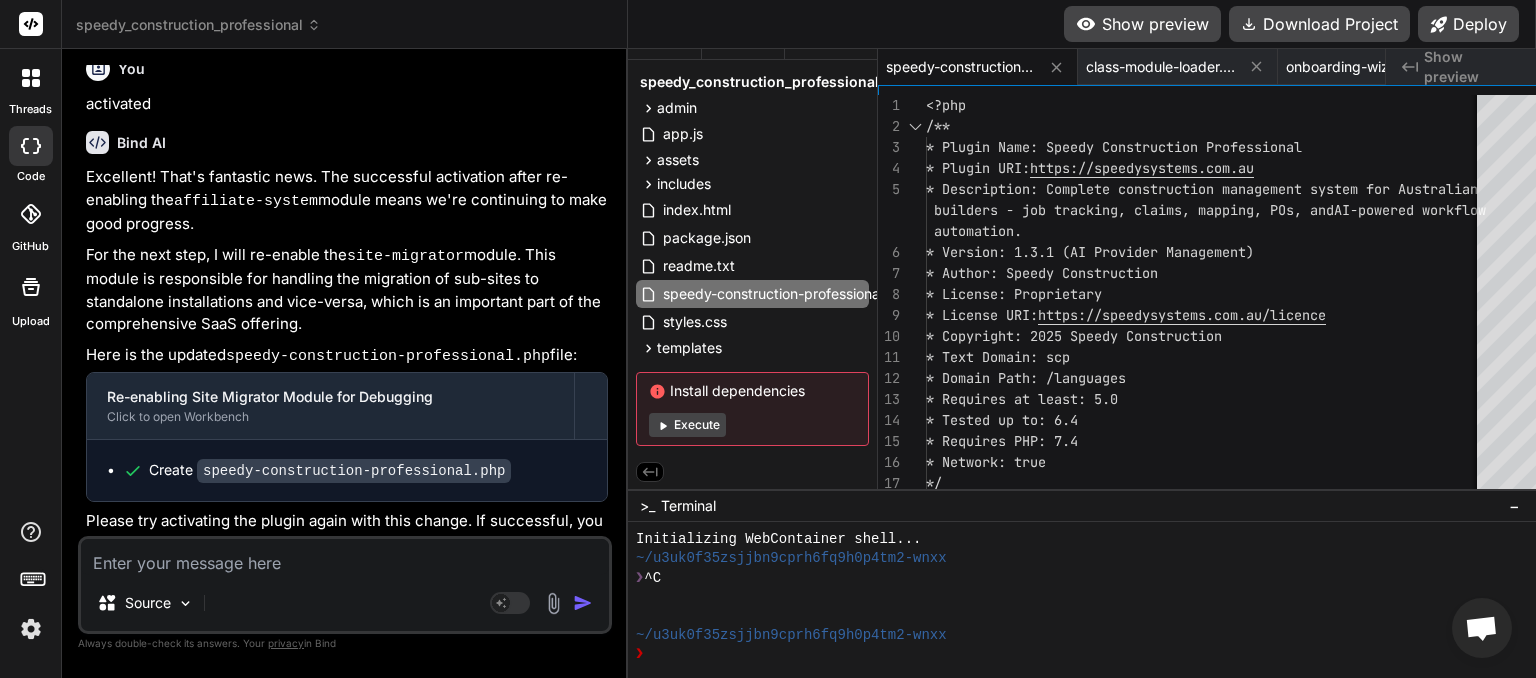 scroll, scrollTop: 13075, scrollLeft: 0, axis: vertical 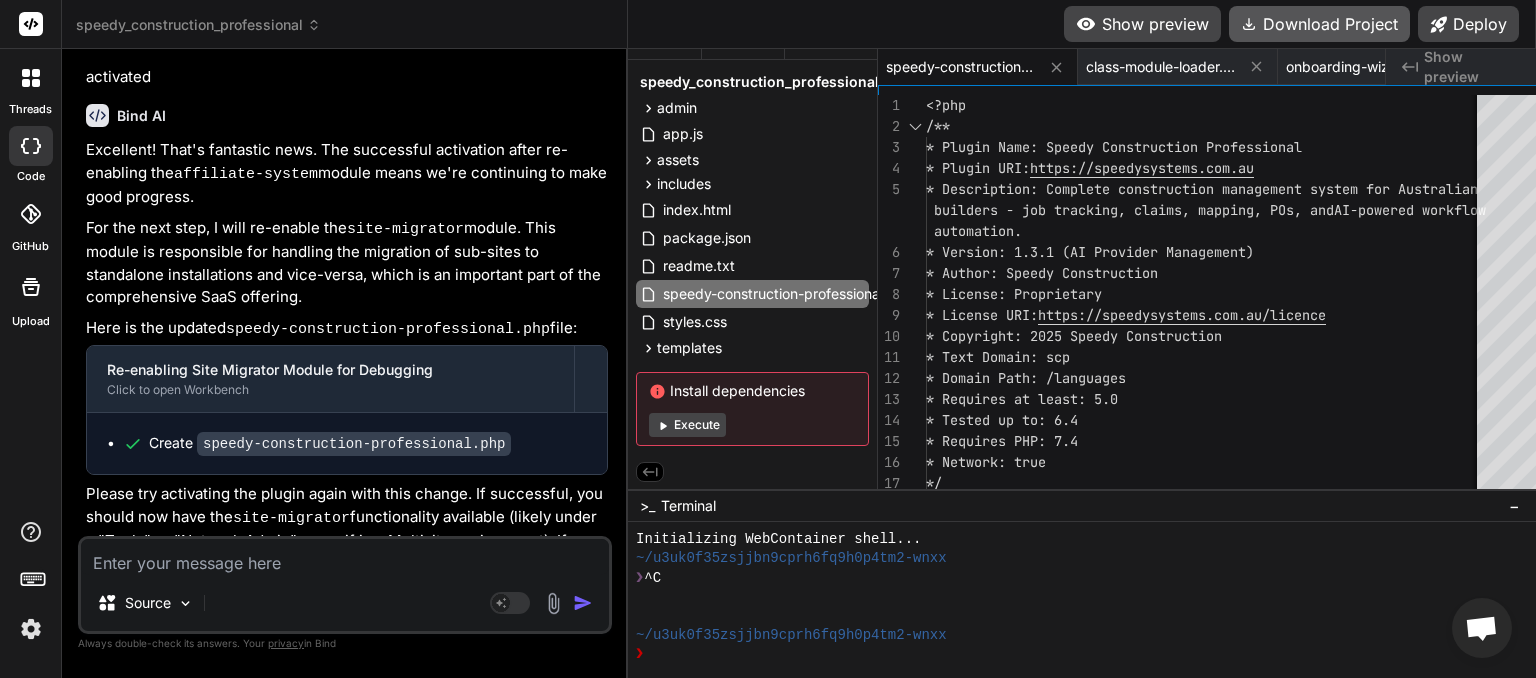 click on "Download Project" at bounding box center [1319, 24] 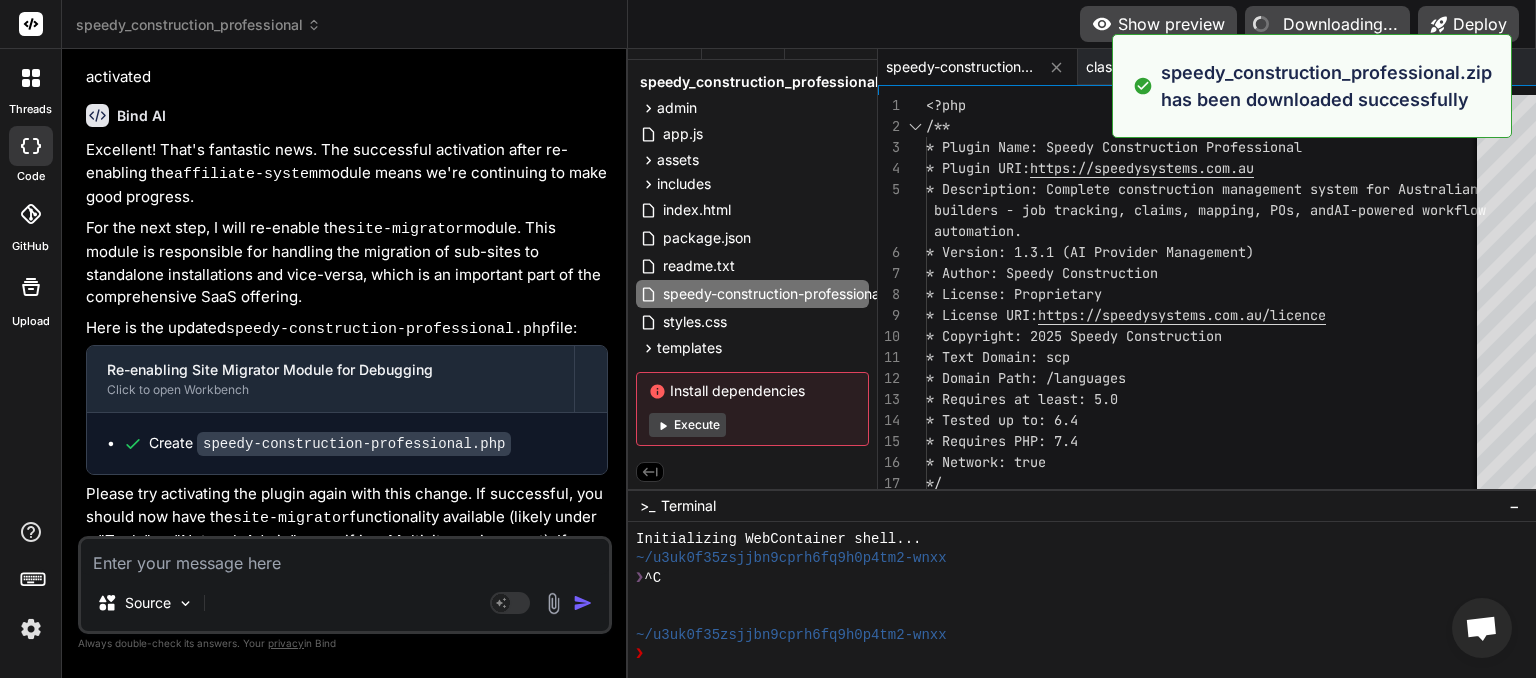type on "x" 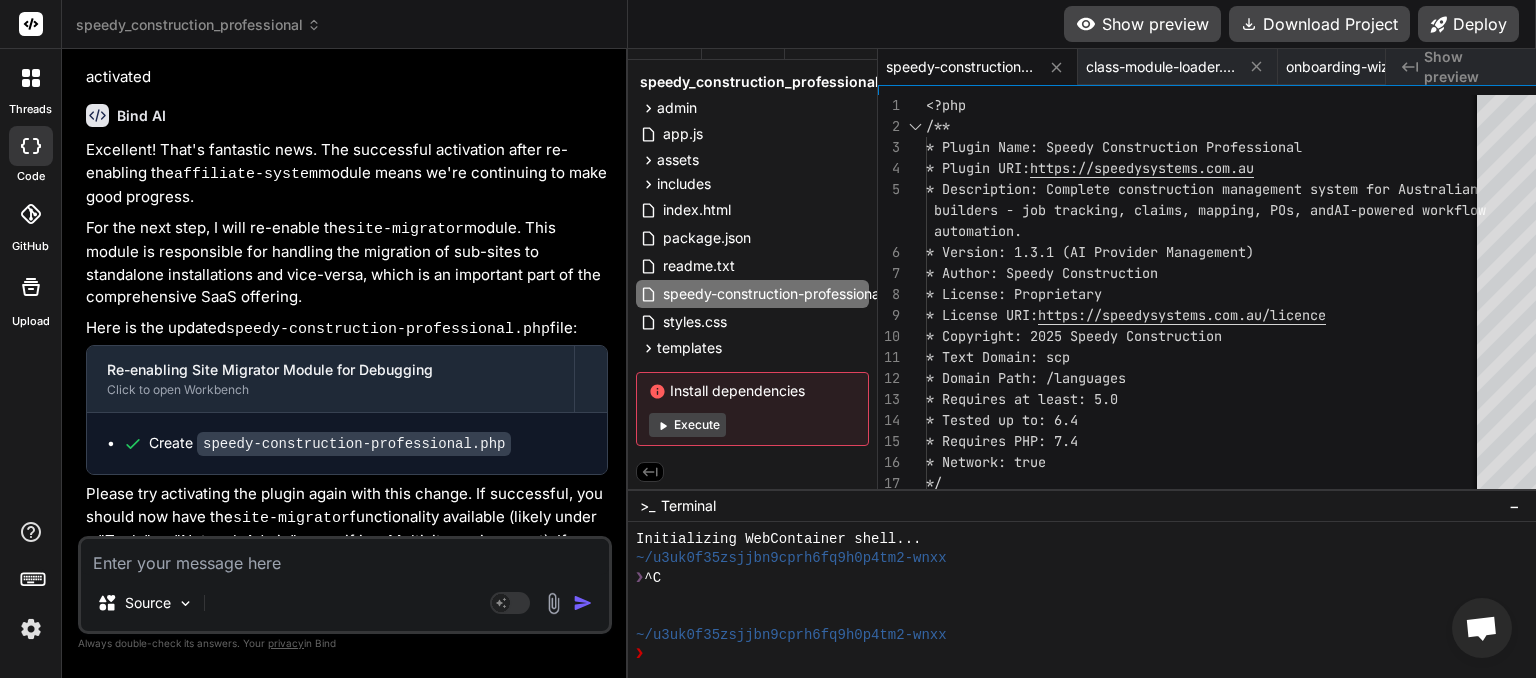 drag, startPoint x: 216, startPoint y: 574, endPoint x: 211, endPoint y: 560, distance: 14.866069 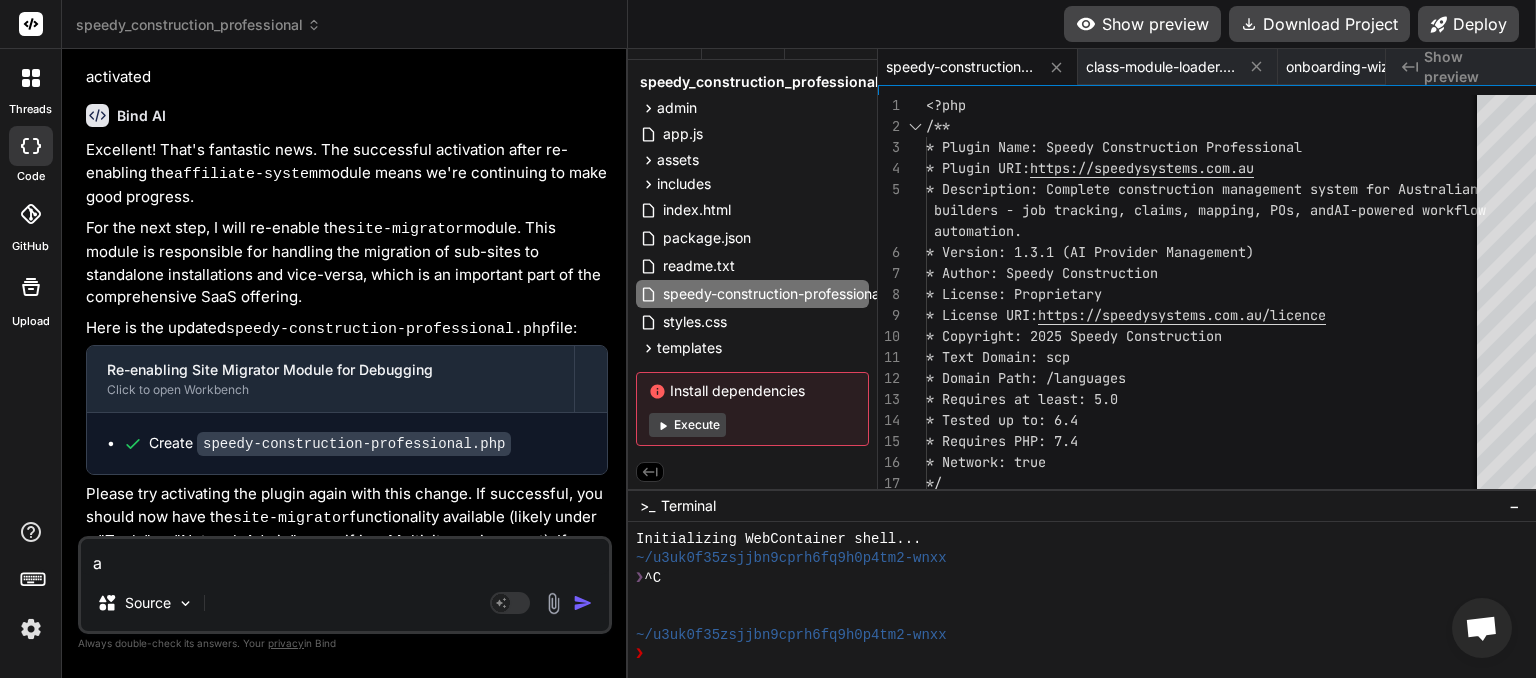 type on "ac" 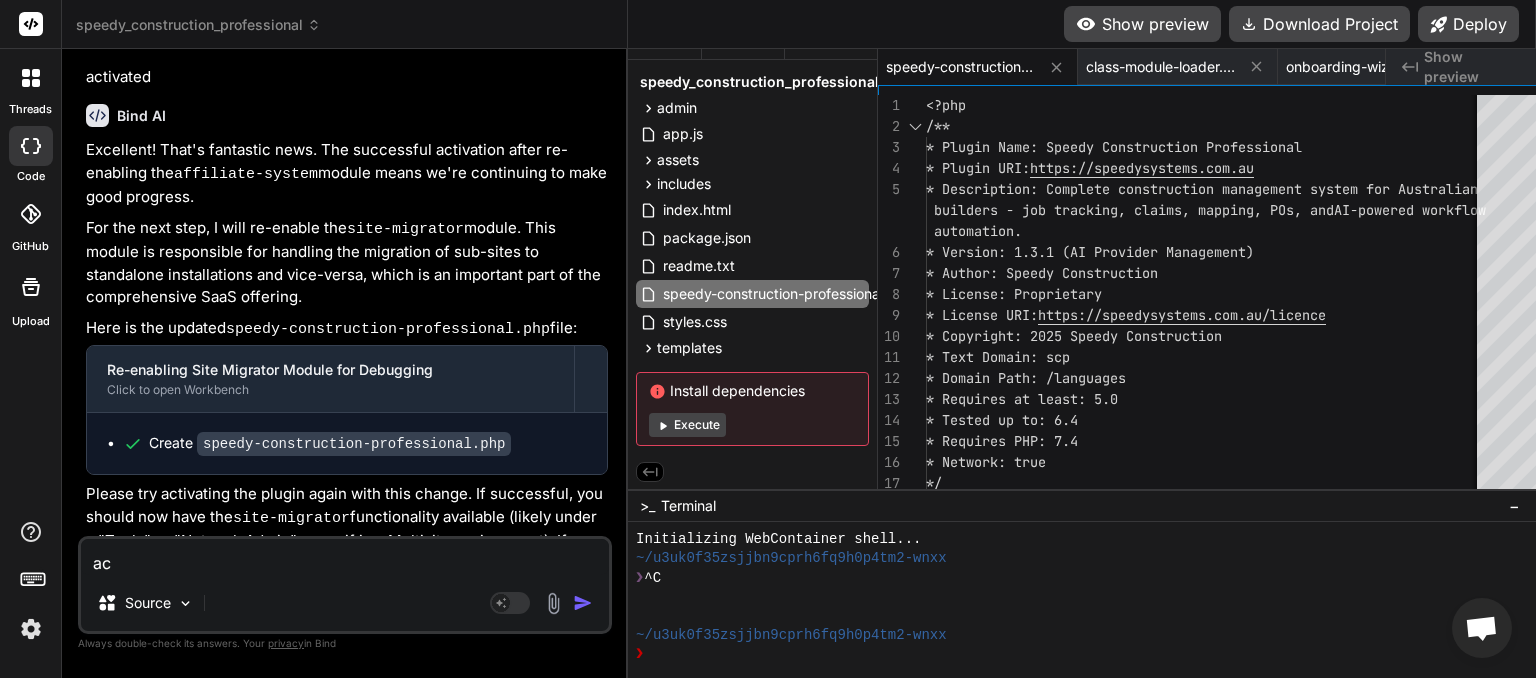 type on "act" 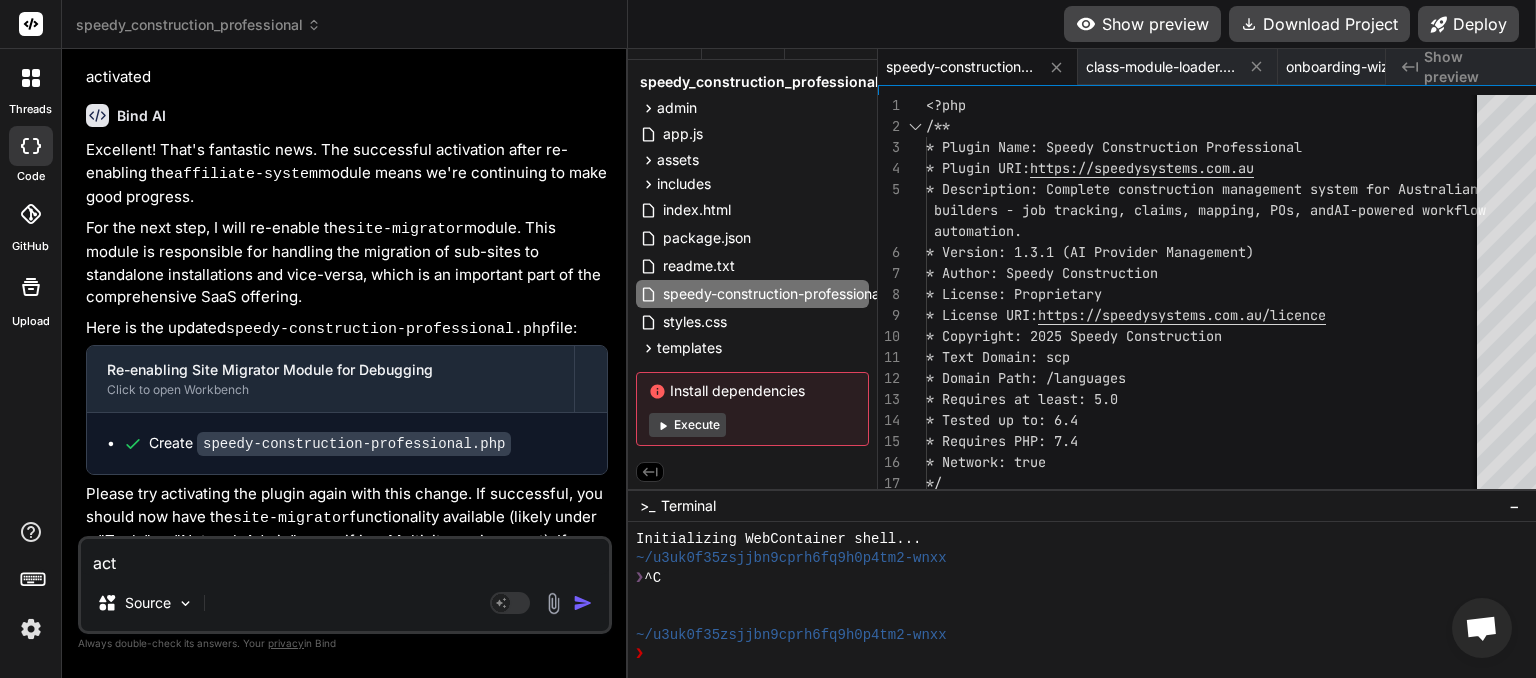 type on "acti" 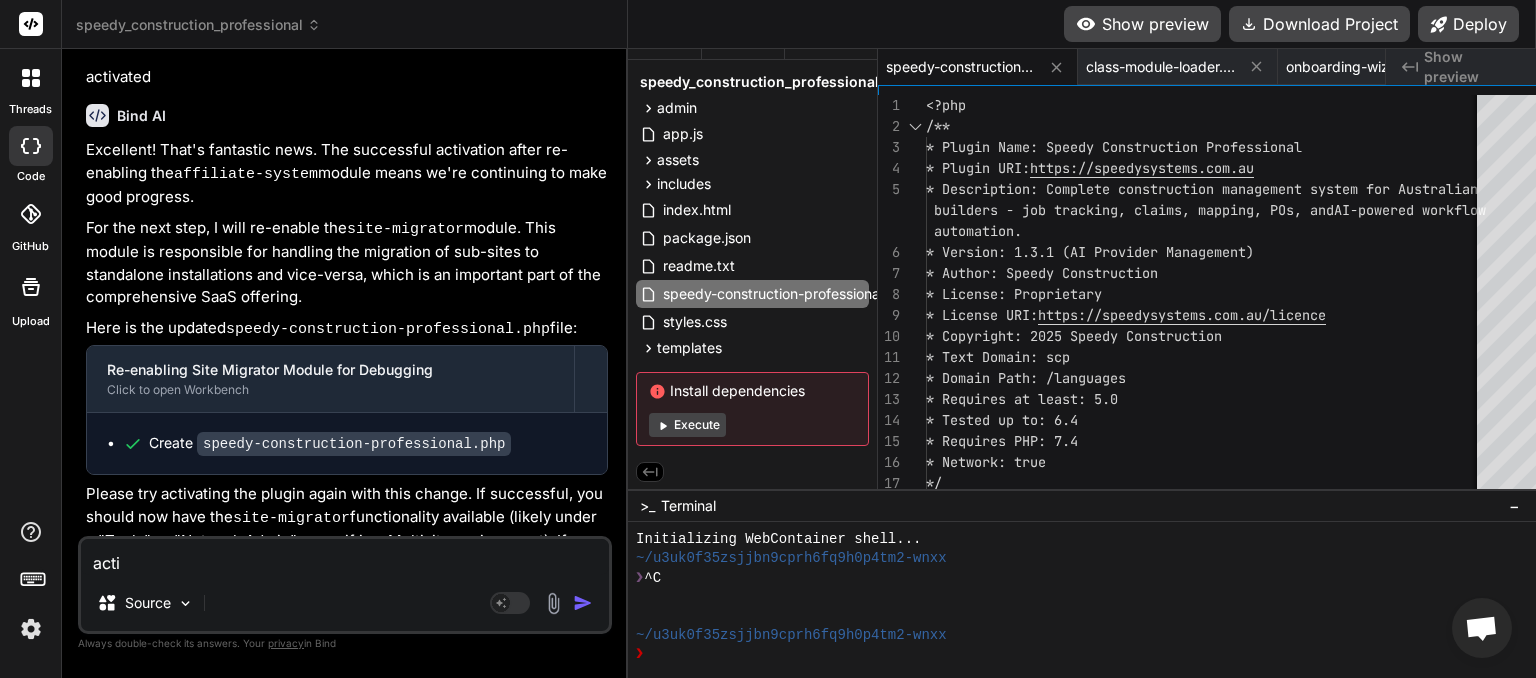 type on "activ" 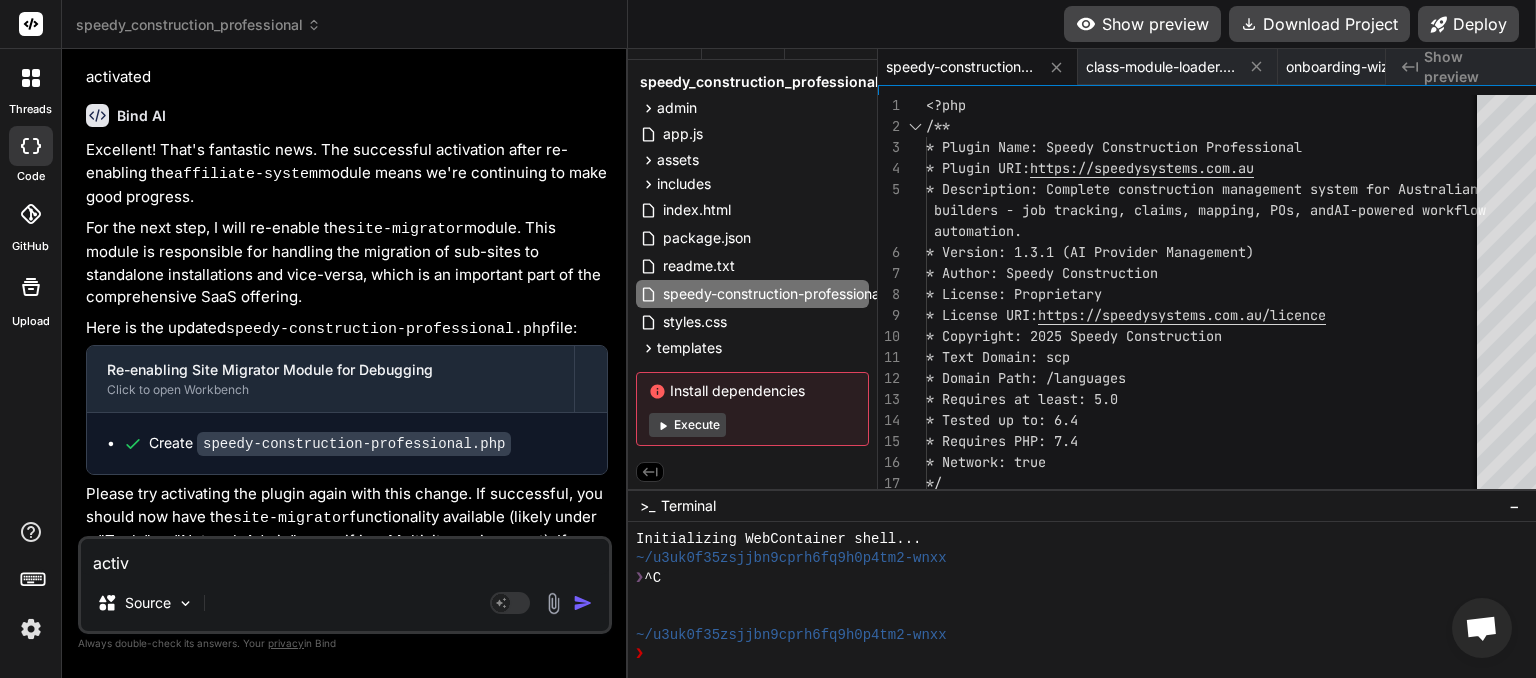 type on "activa" 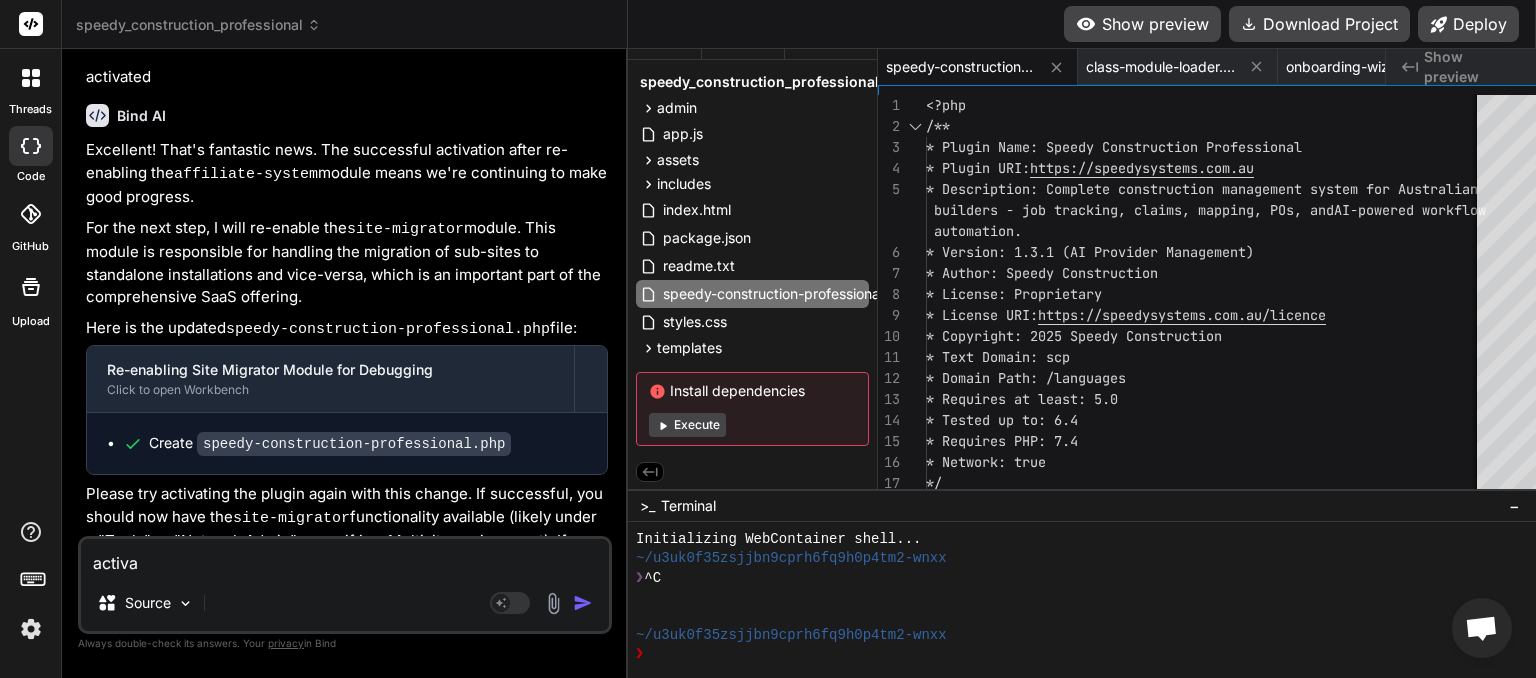 type on "activat" 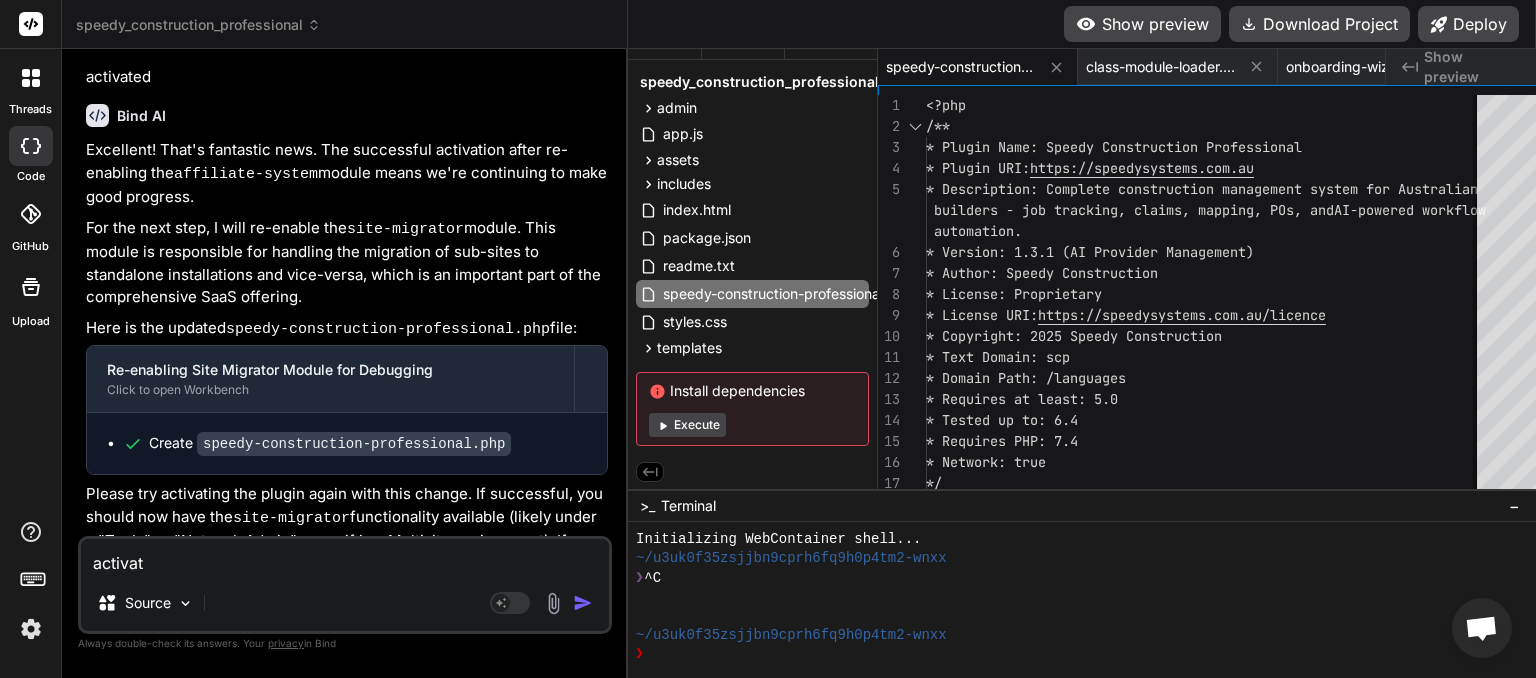 type on "activate" 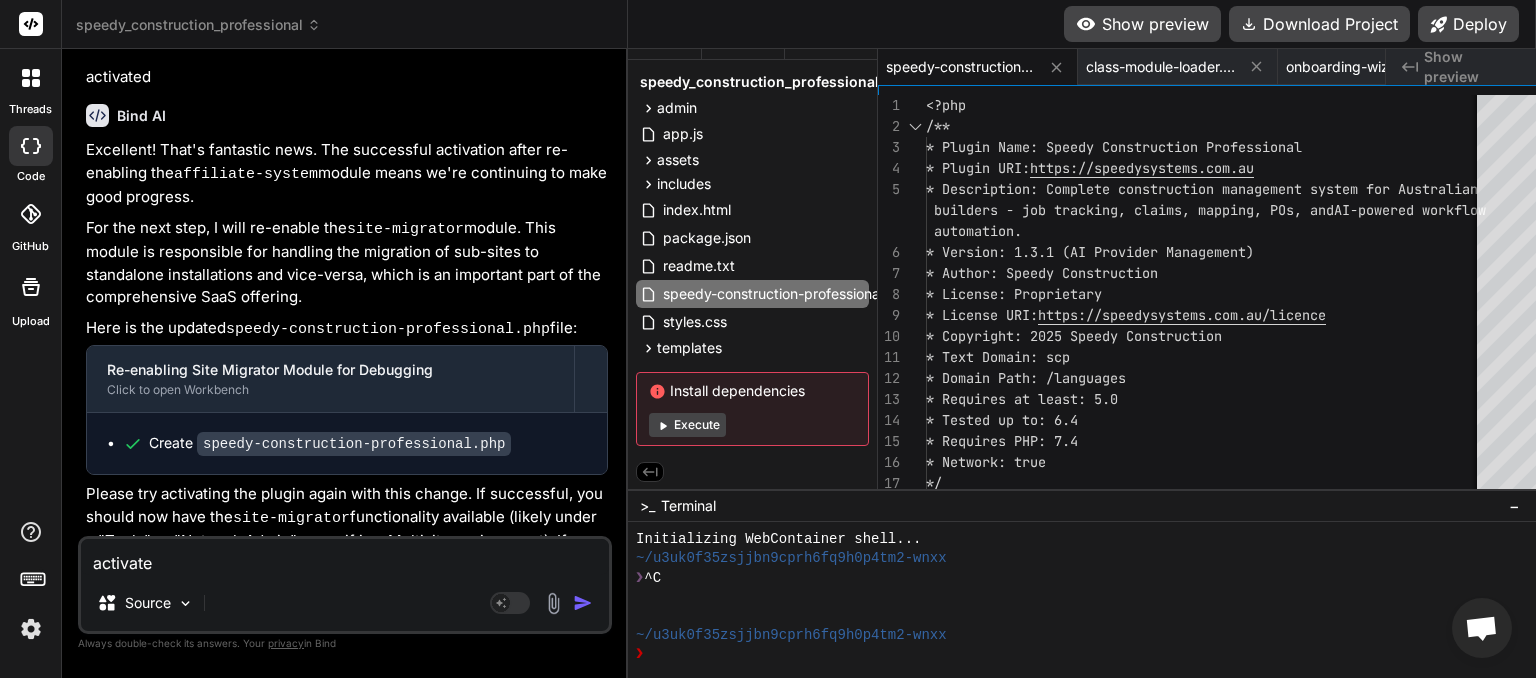 type on "activated" 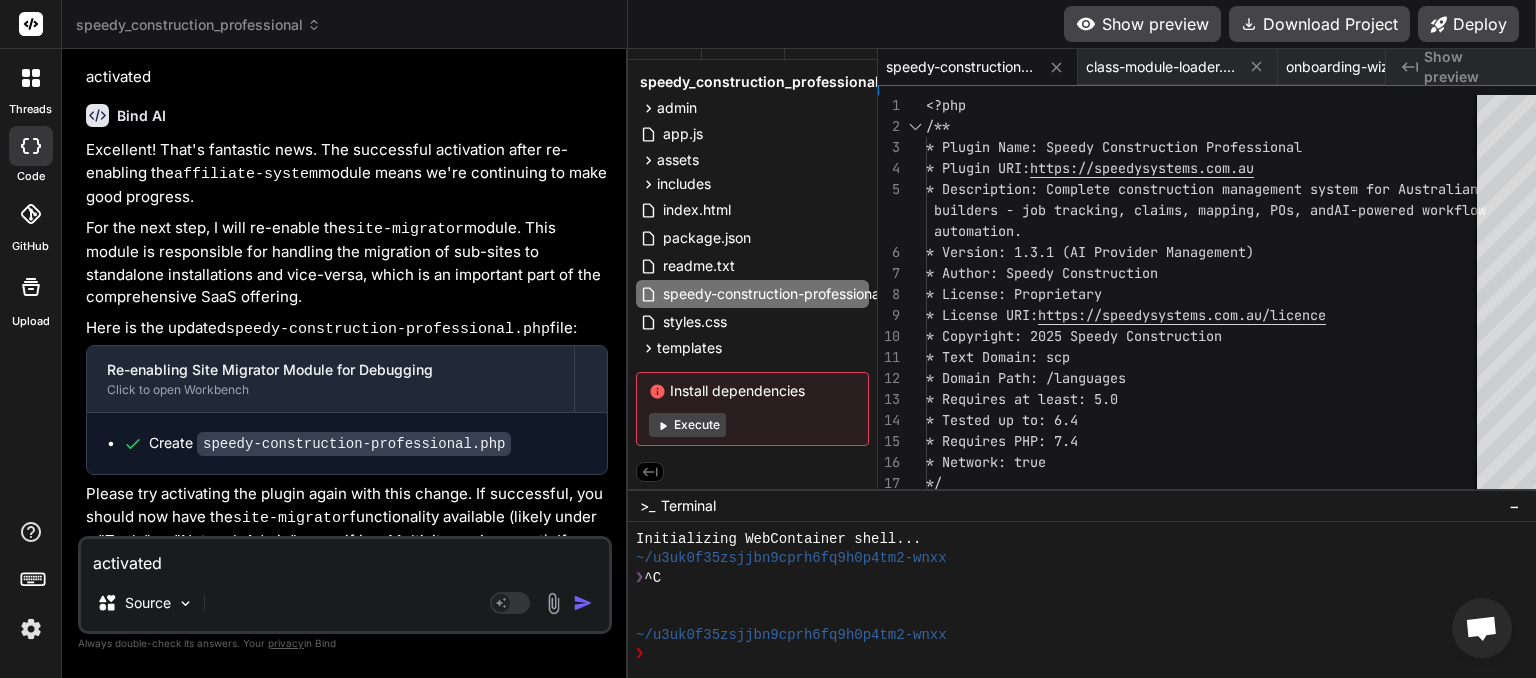 type on "activated," 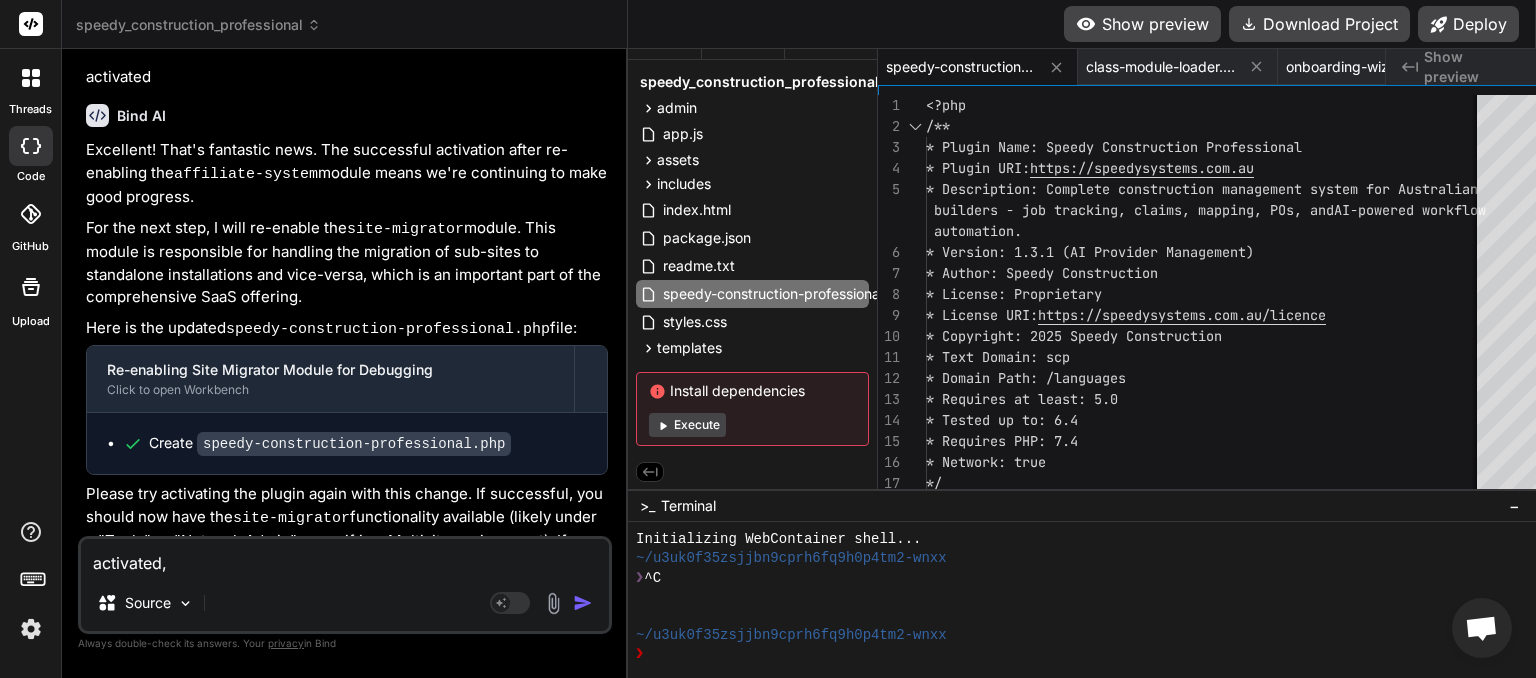 type on "activated," 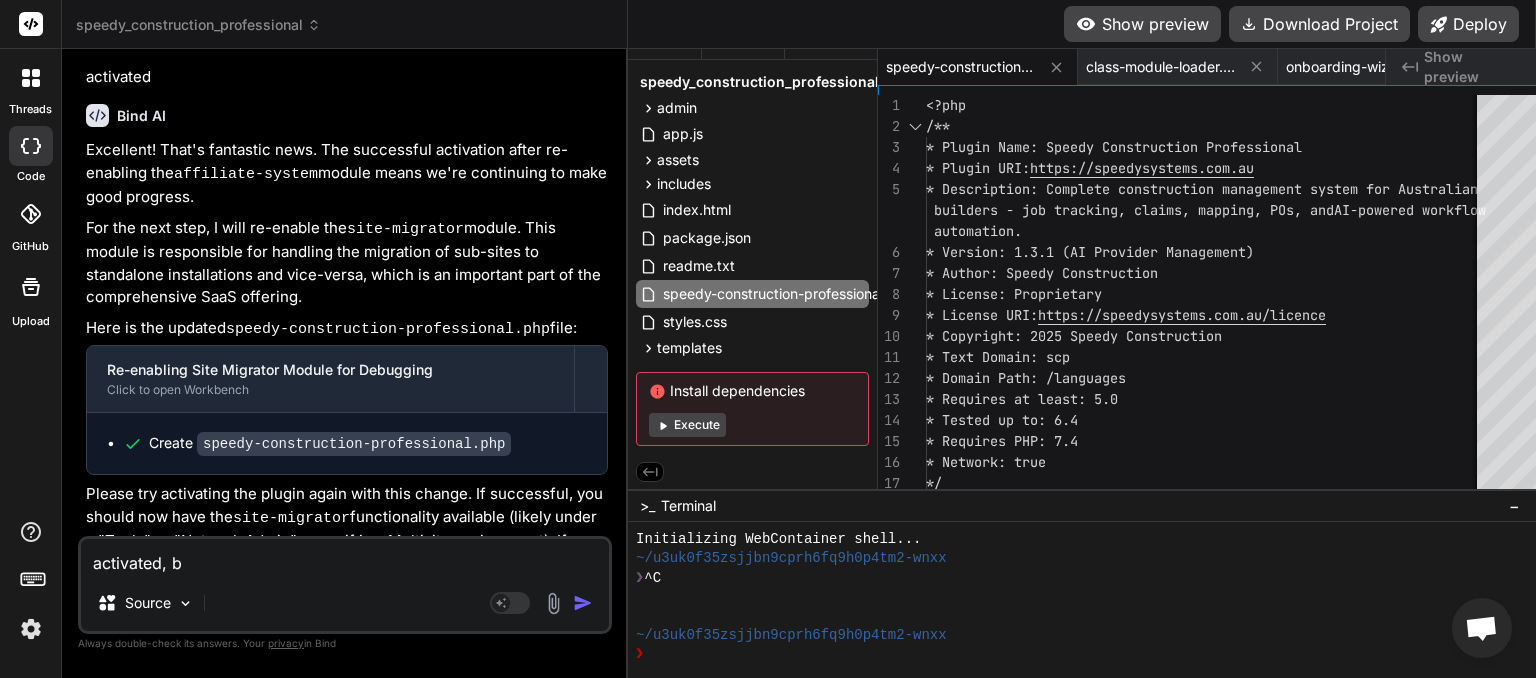 type on "activated, bu" 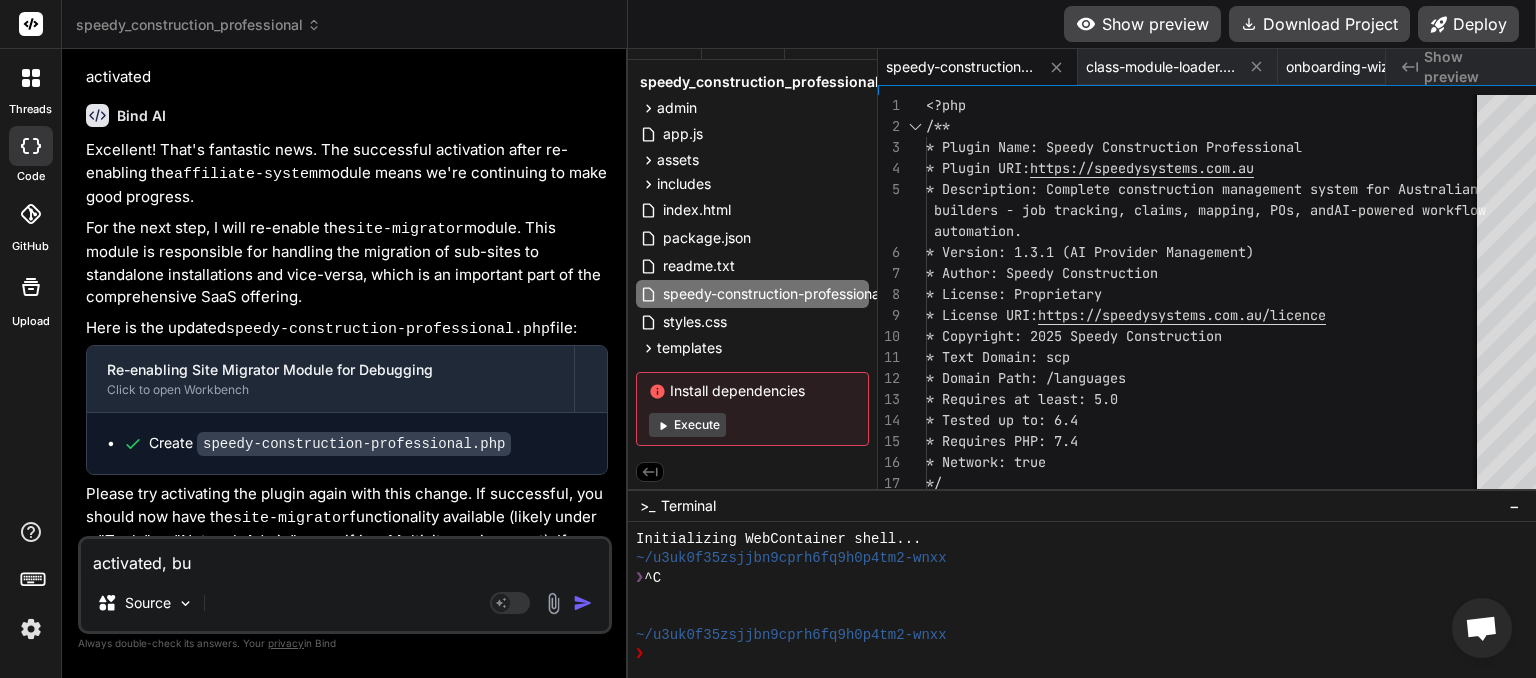 type on "activated, but" 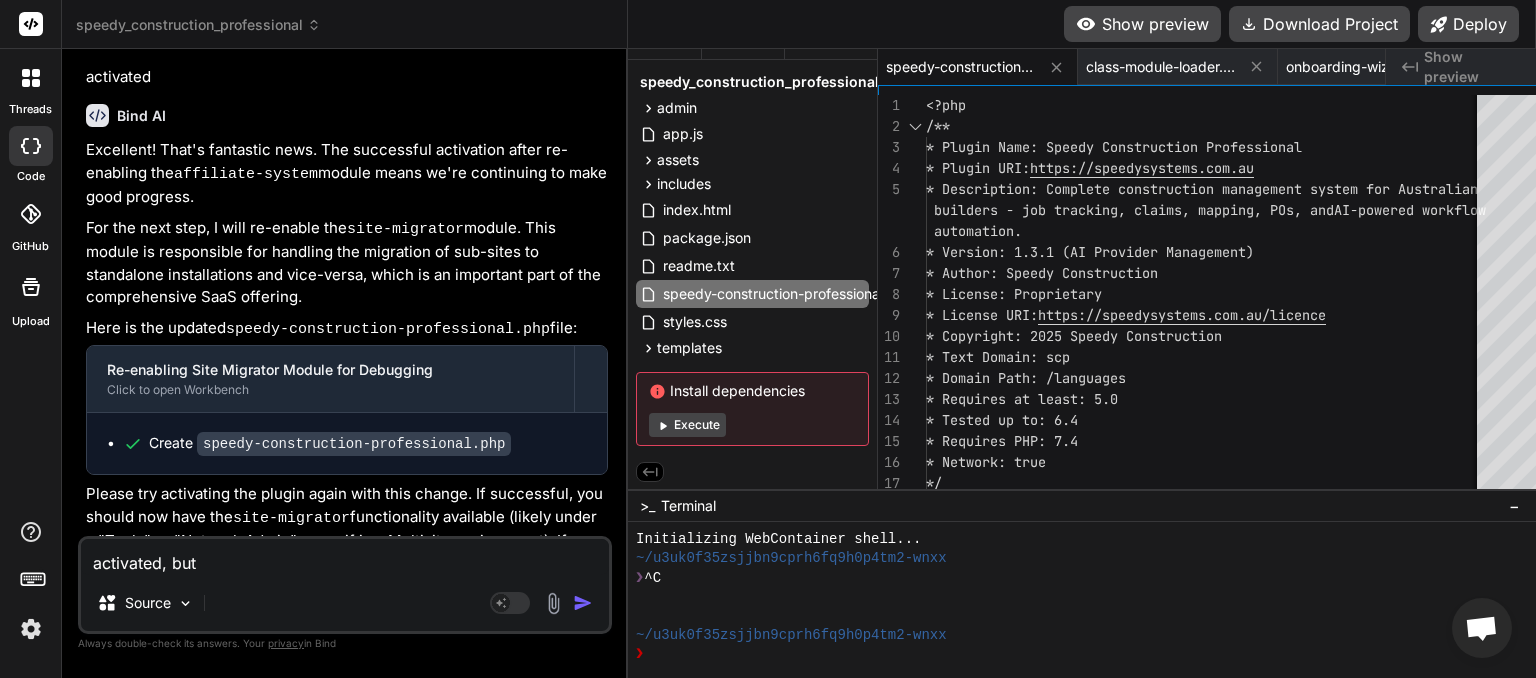 type on "activated, but" 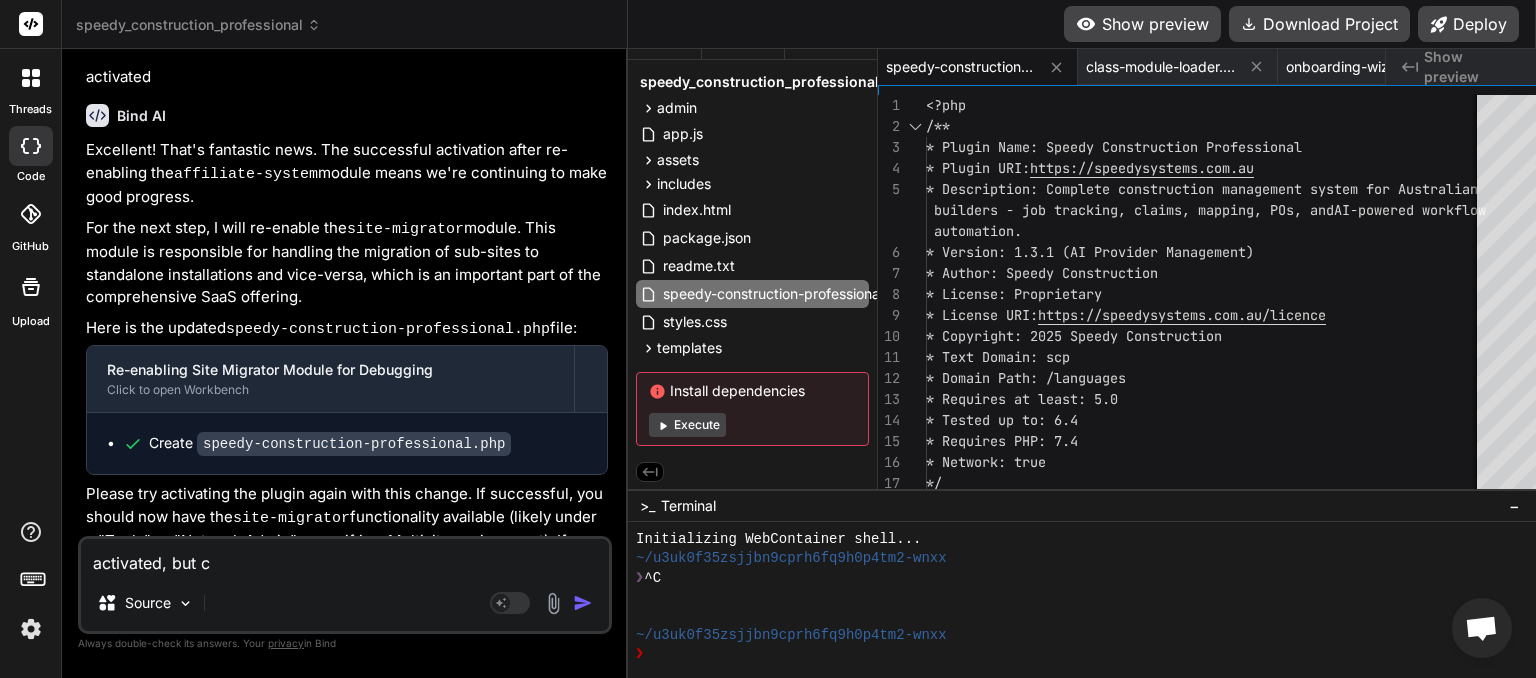 type on "activated, but cr" 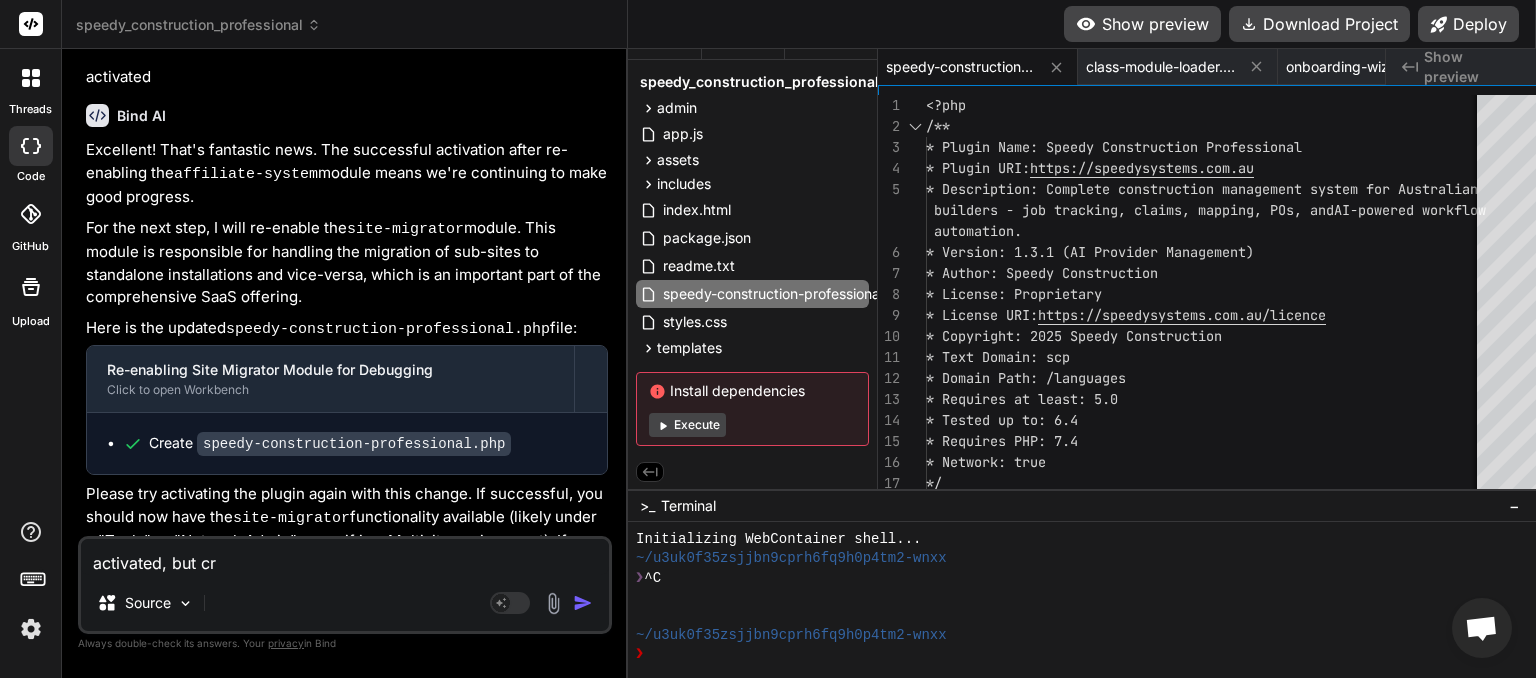 type on "activated, but cri" 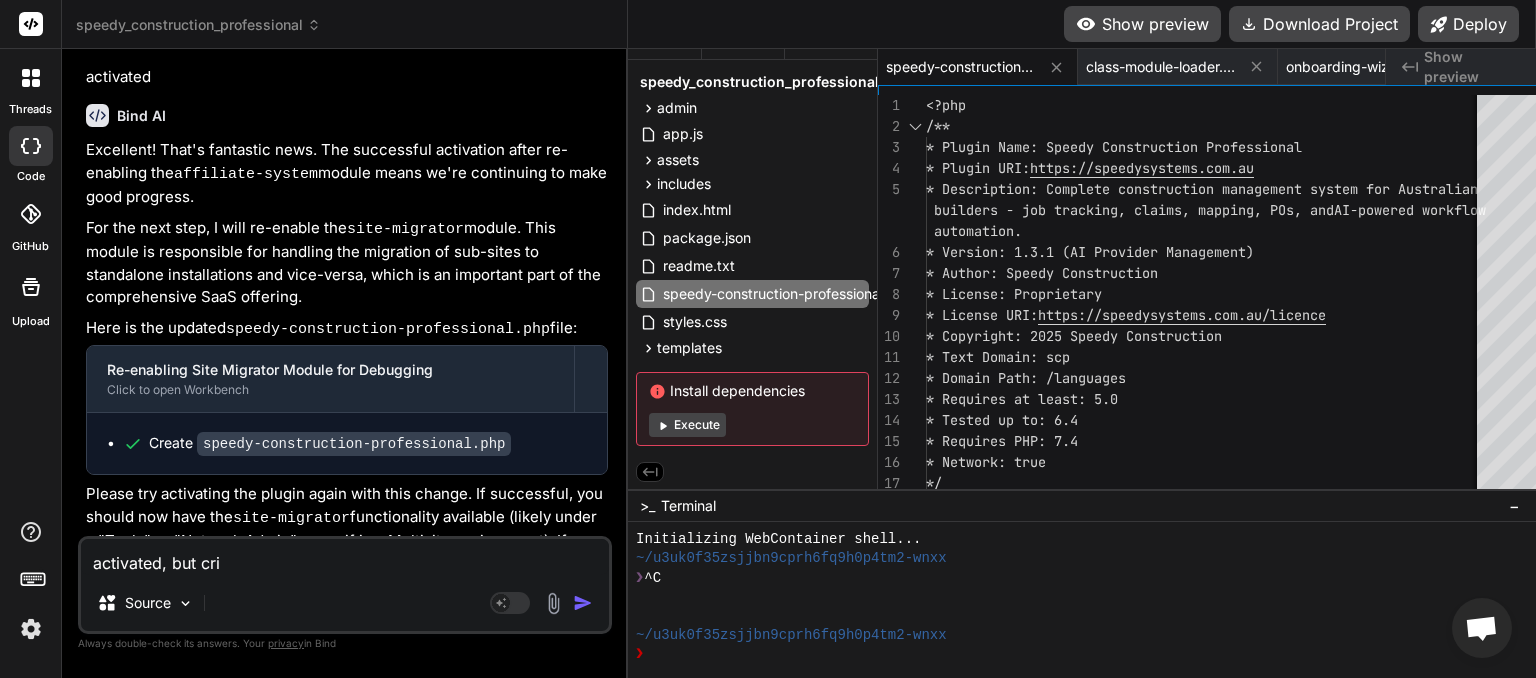 type on "activated, but crit" 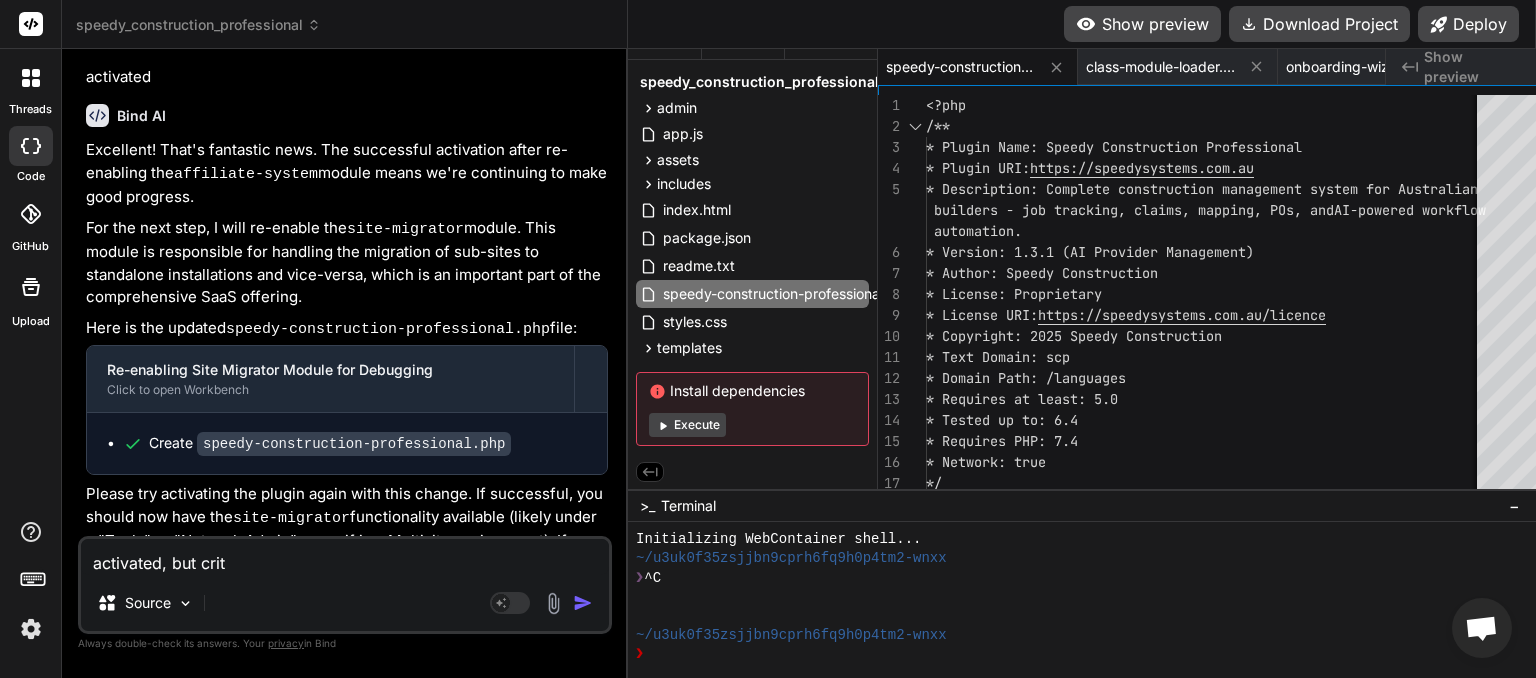 type on "activated, but criti" 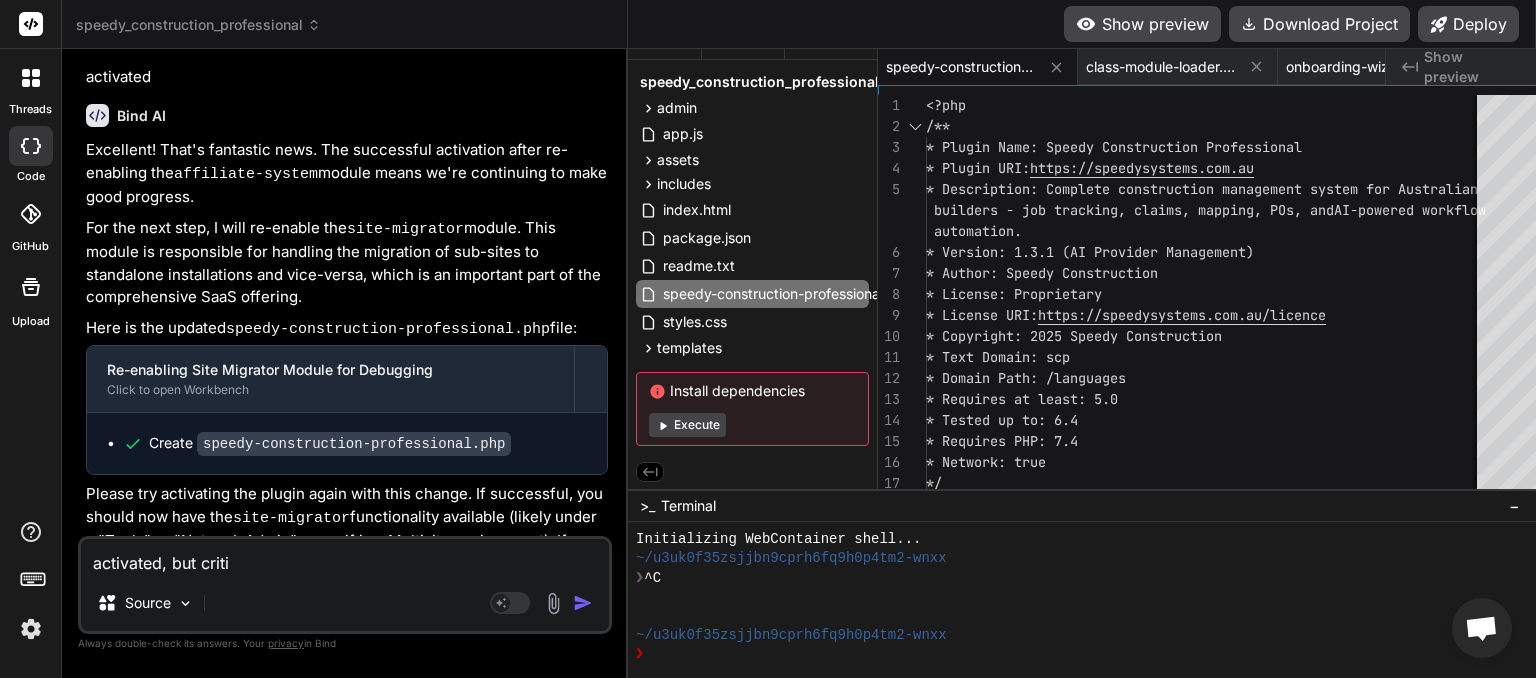 type on "activated, but critic" 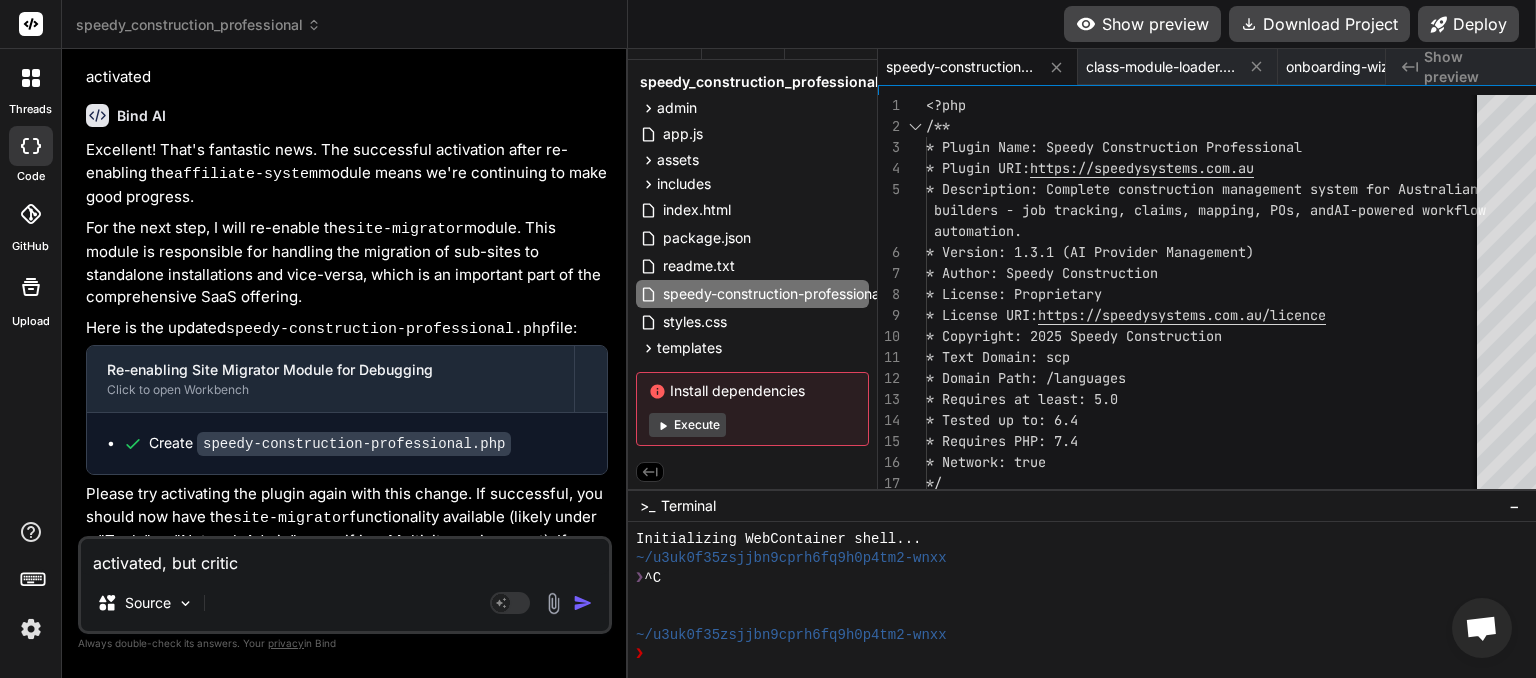 type on "activated, but critica" 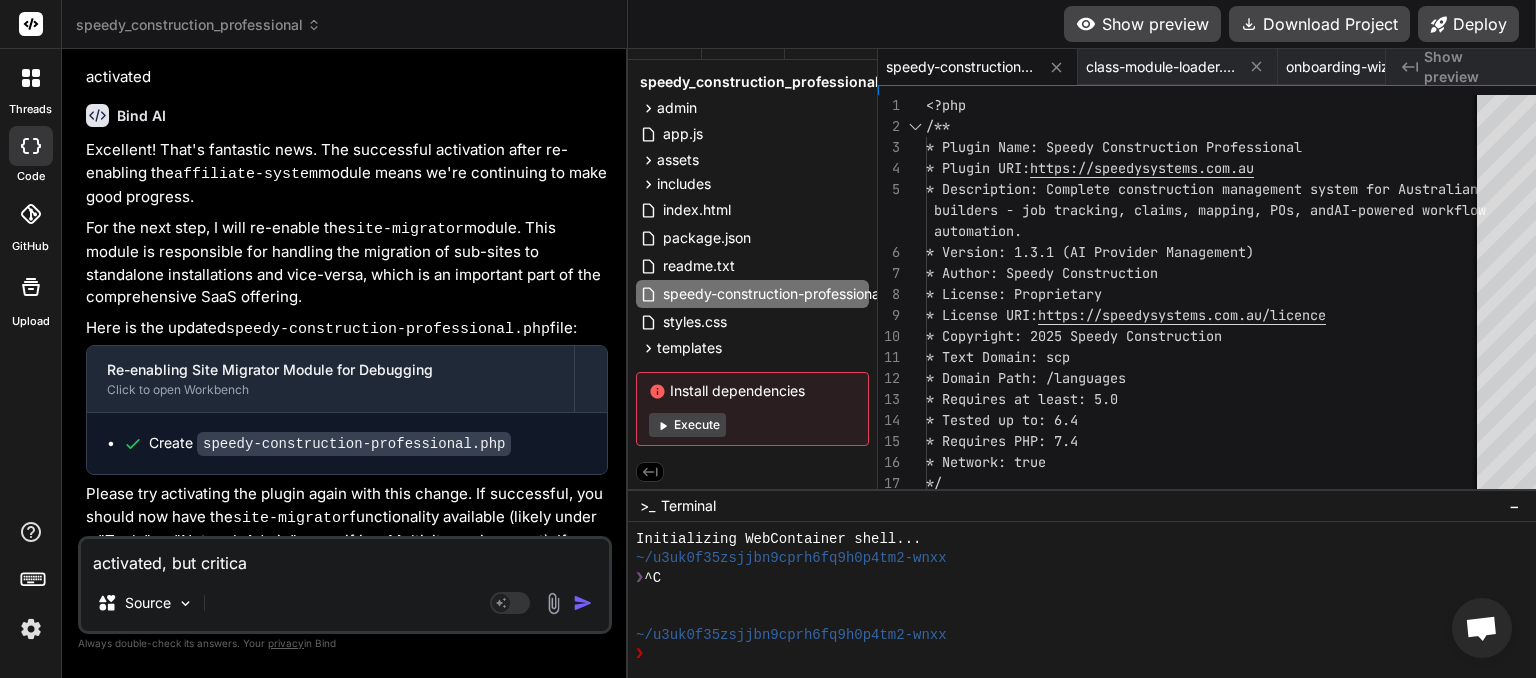 type on "activated, but critical" 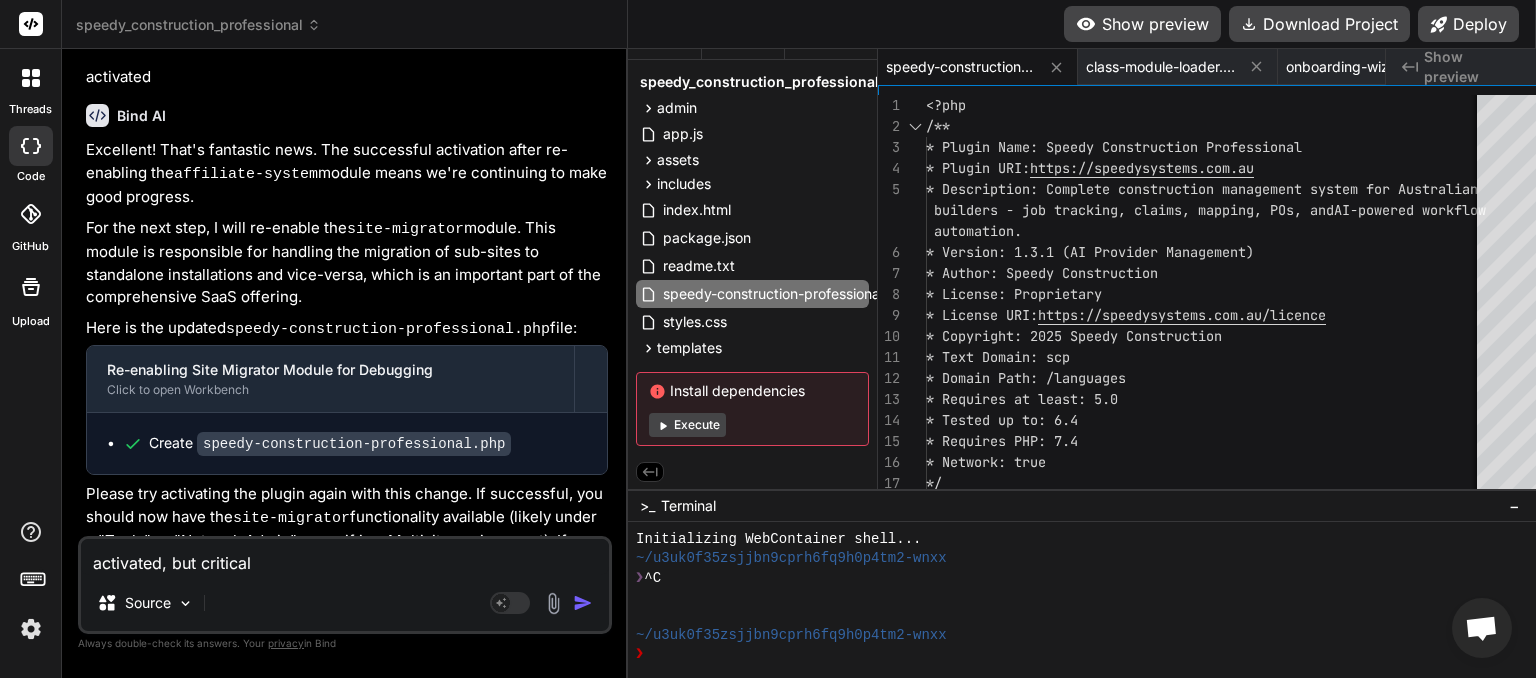 type on "activated, but critical" 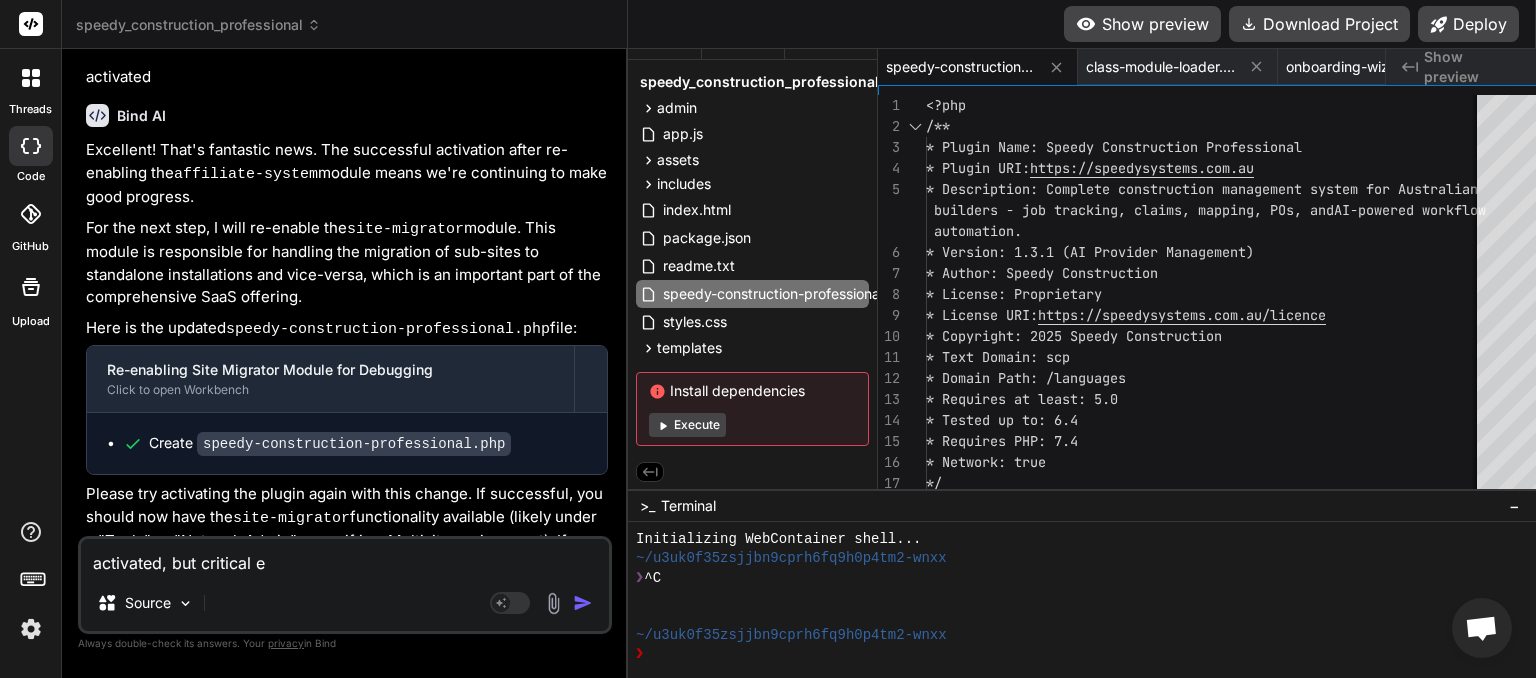 type on "activated, but critical er" 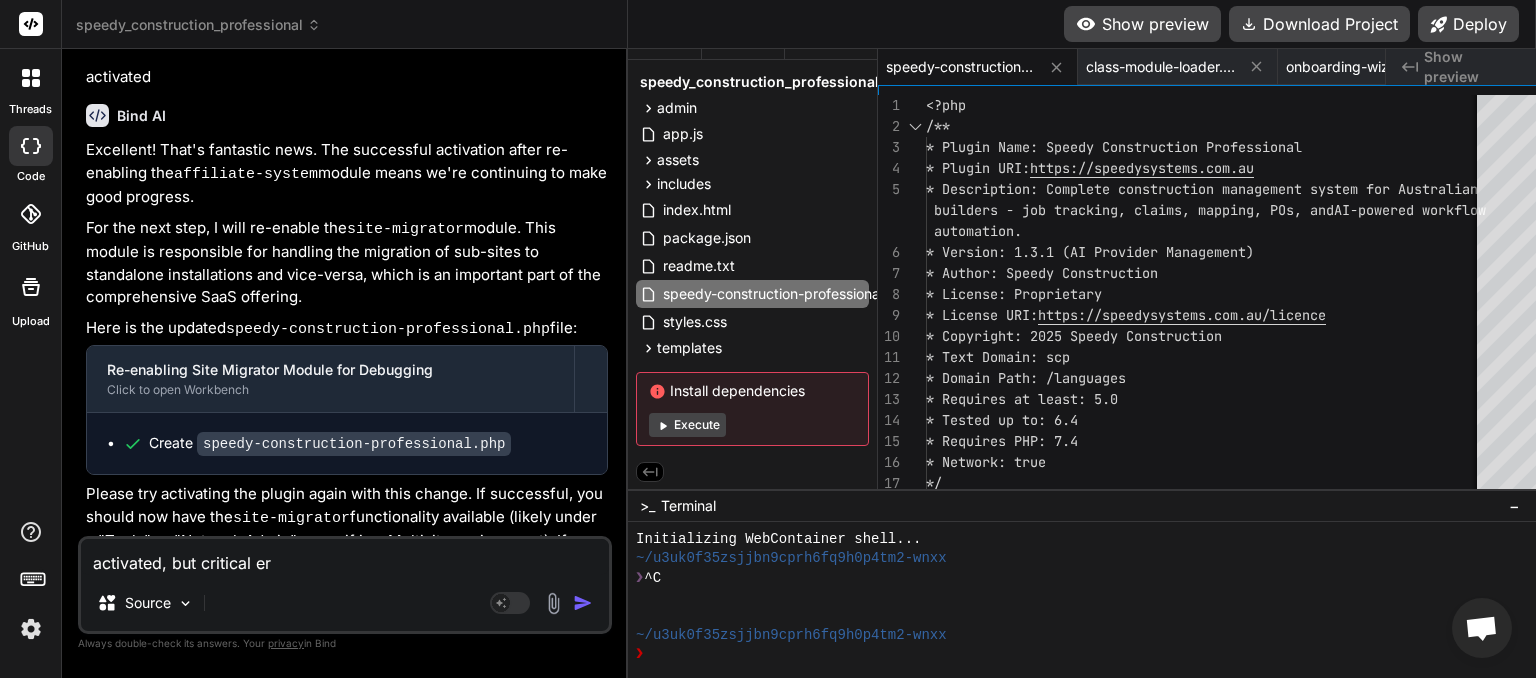 type on "activated, but critical err" 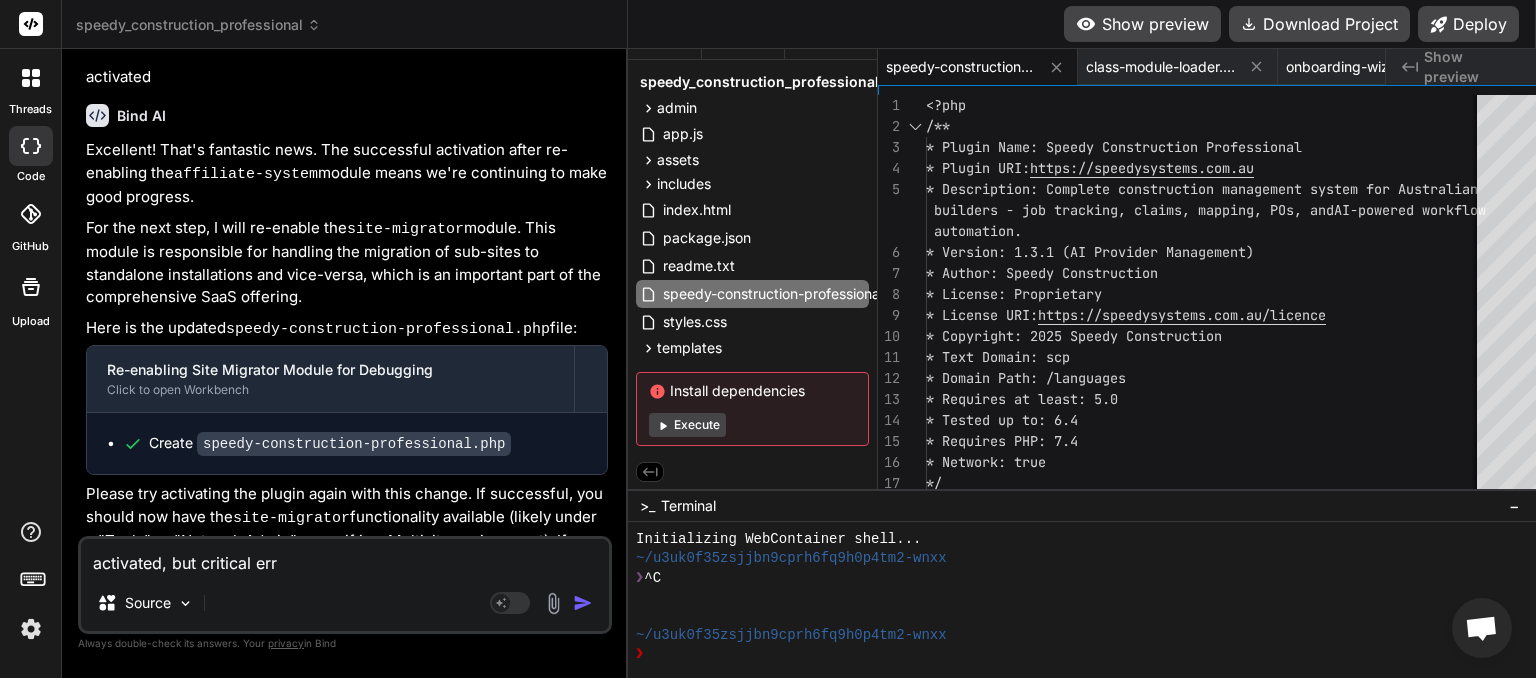 type on "activated, but critical erro" 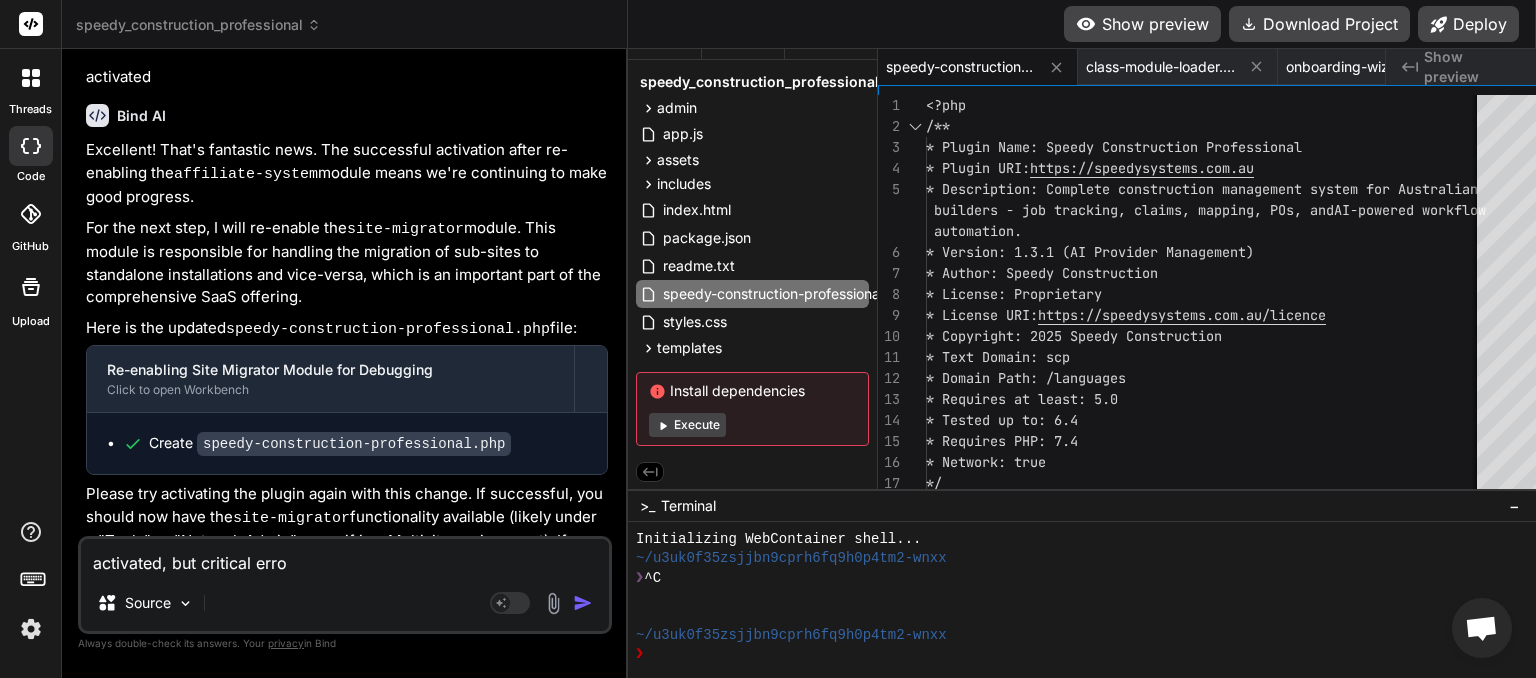 type on "activated, but critical error" 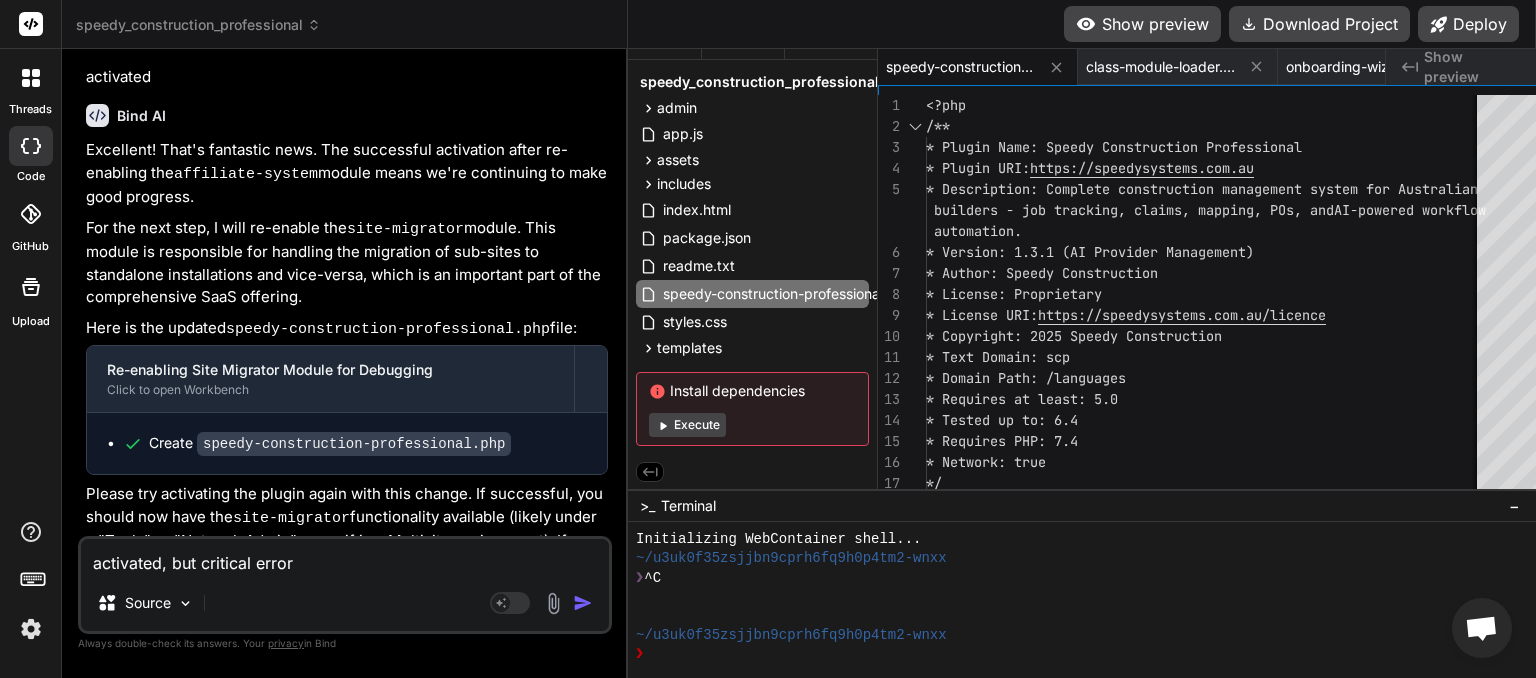 type on "activated, but critical error" 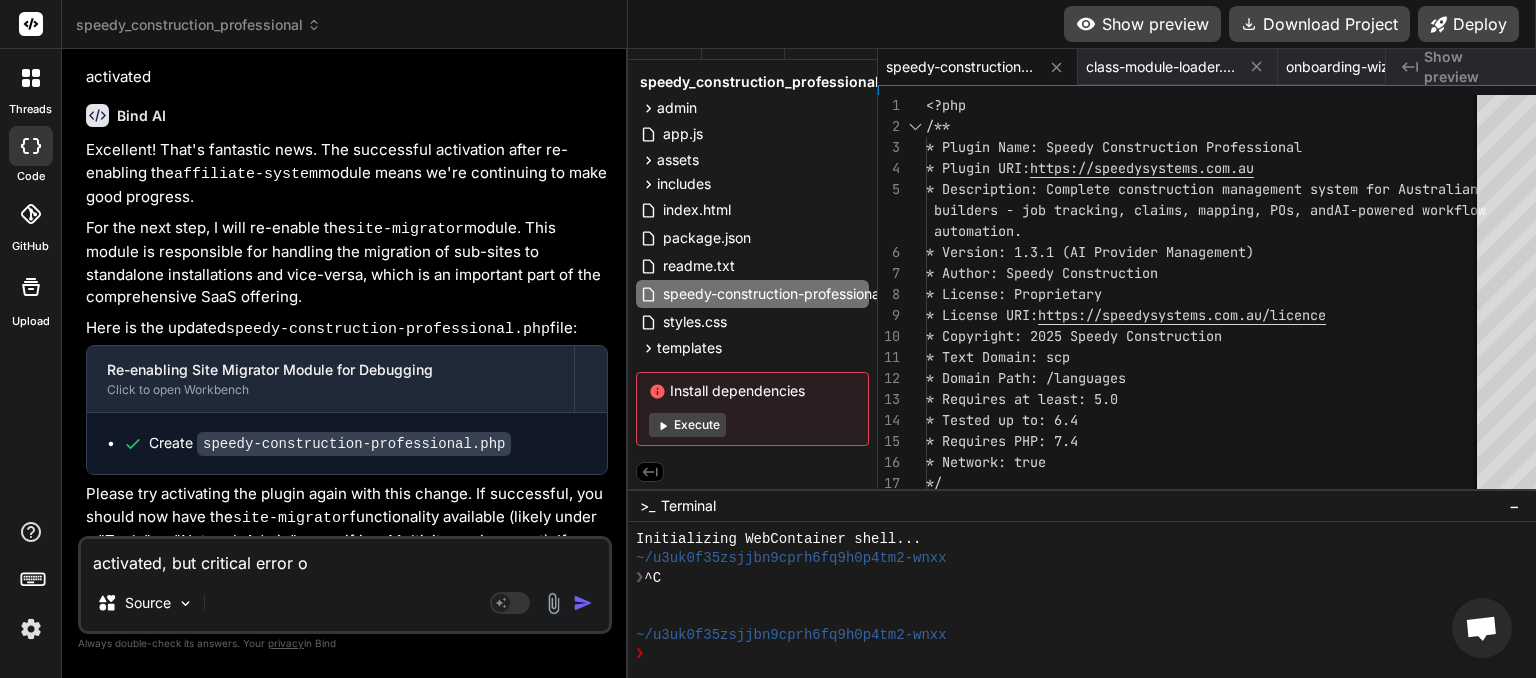 type on "activated, but critical error on" 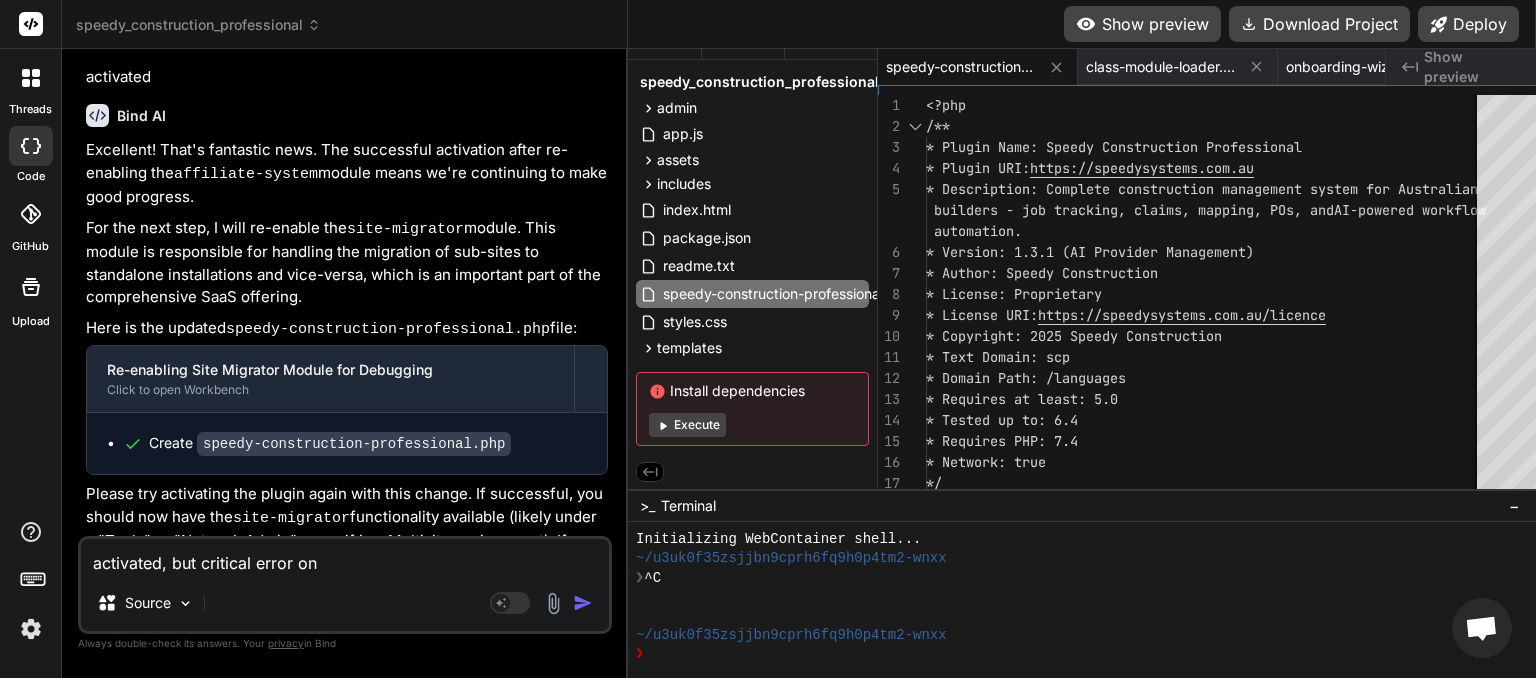 type on "activated, but critical error on" 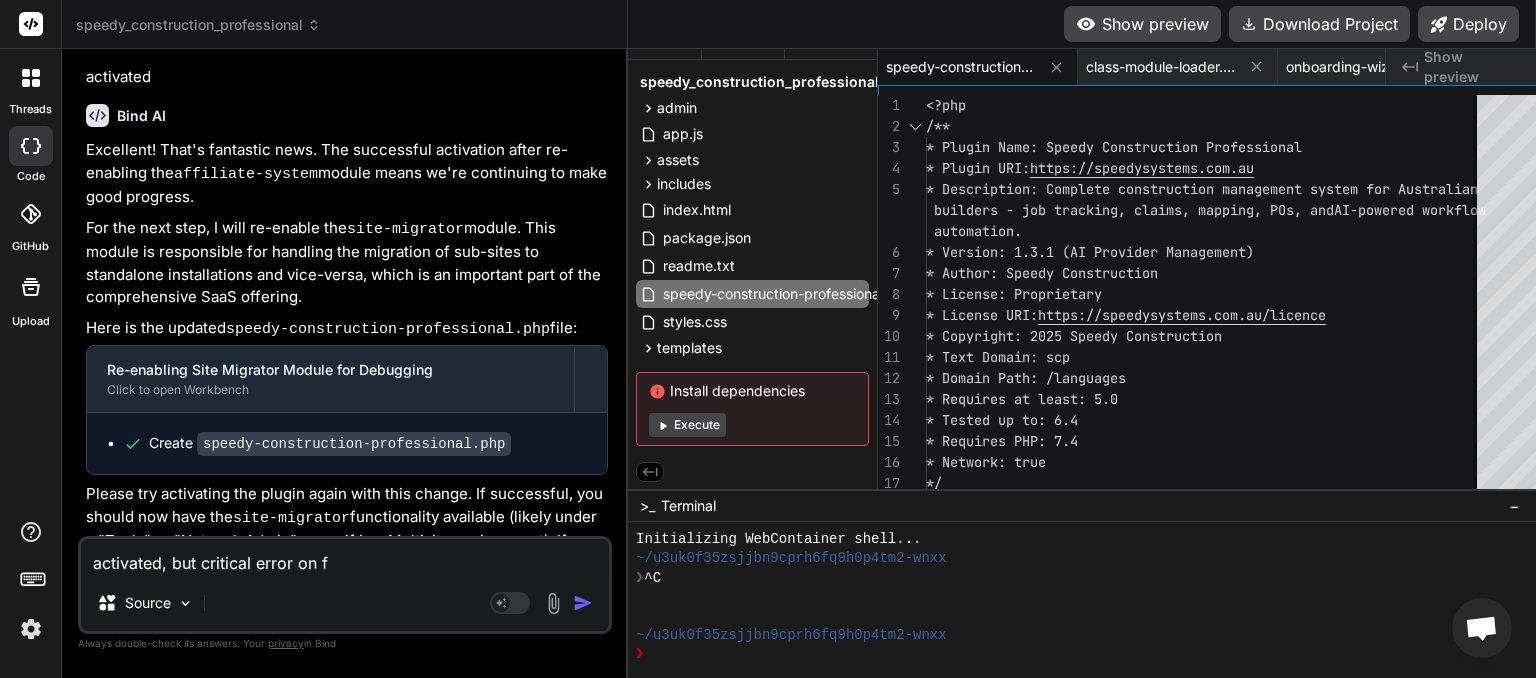 type on "activated, but critical error on fr" 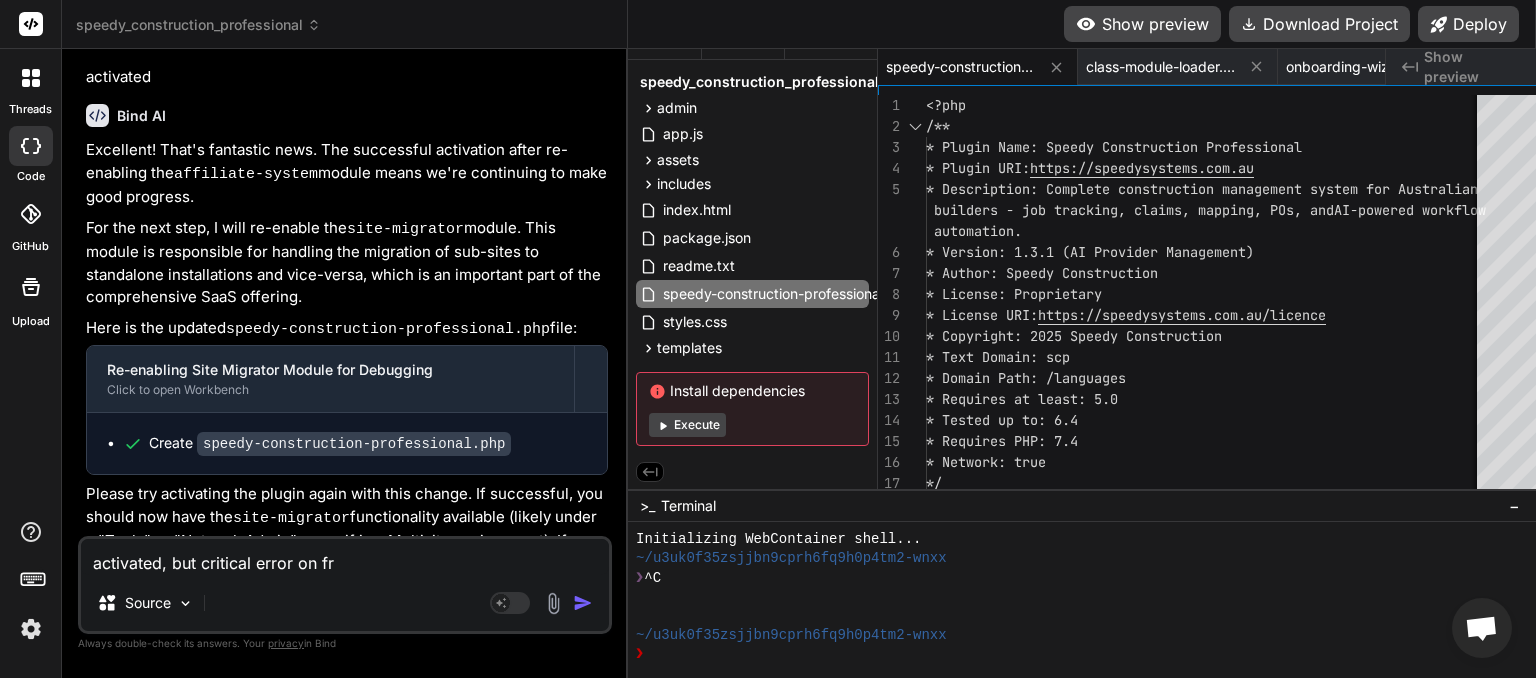 type on "activated, but critical error on fro" 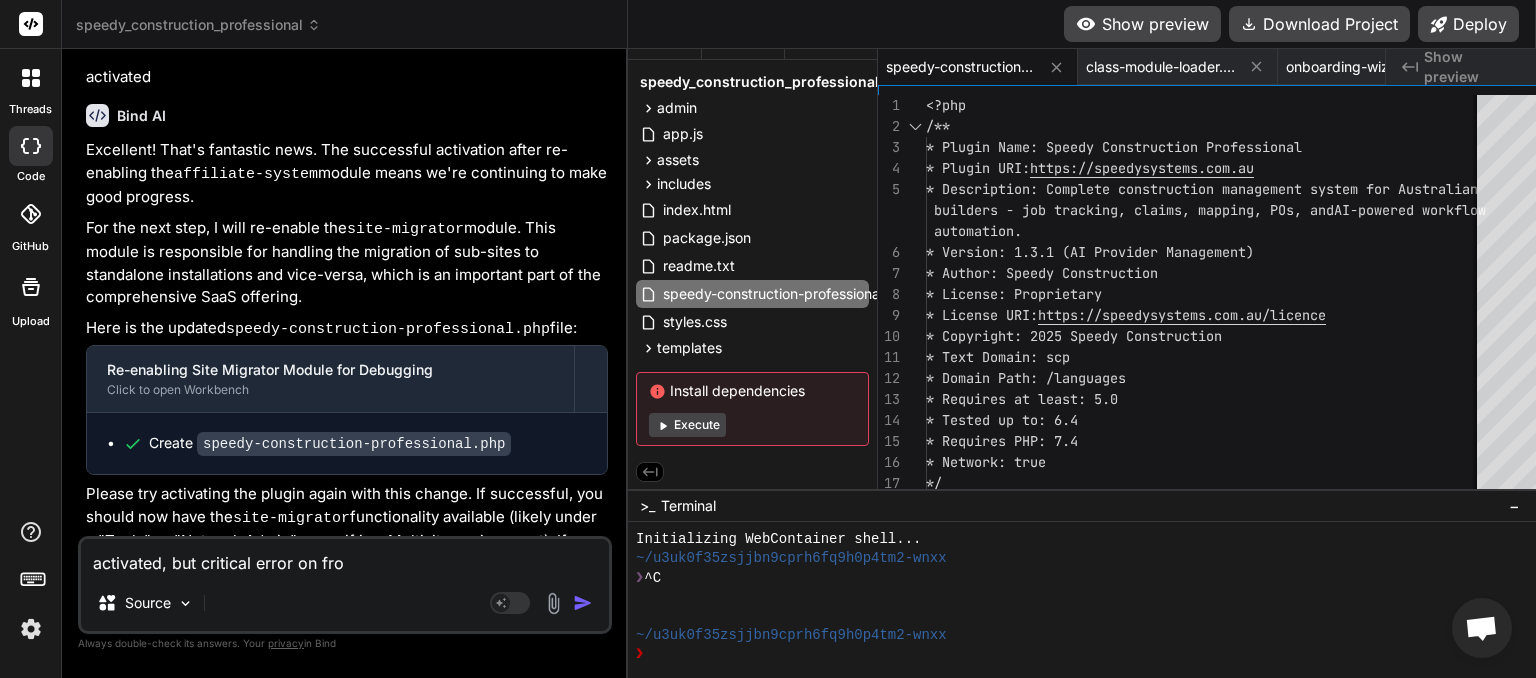 type on "activated, but critical error on fron" 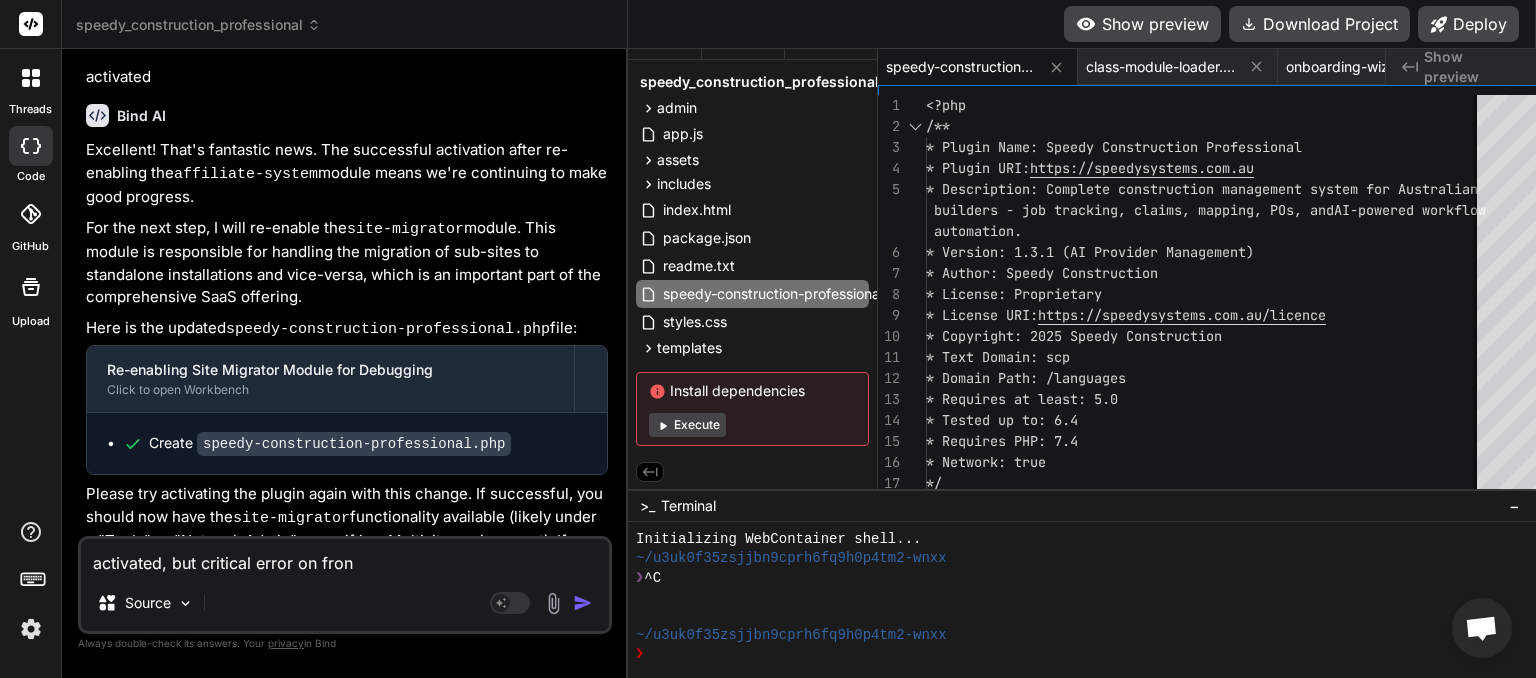 type on "activated, but critical error on front" 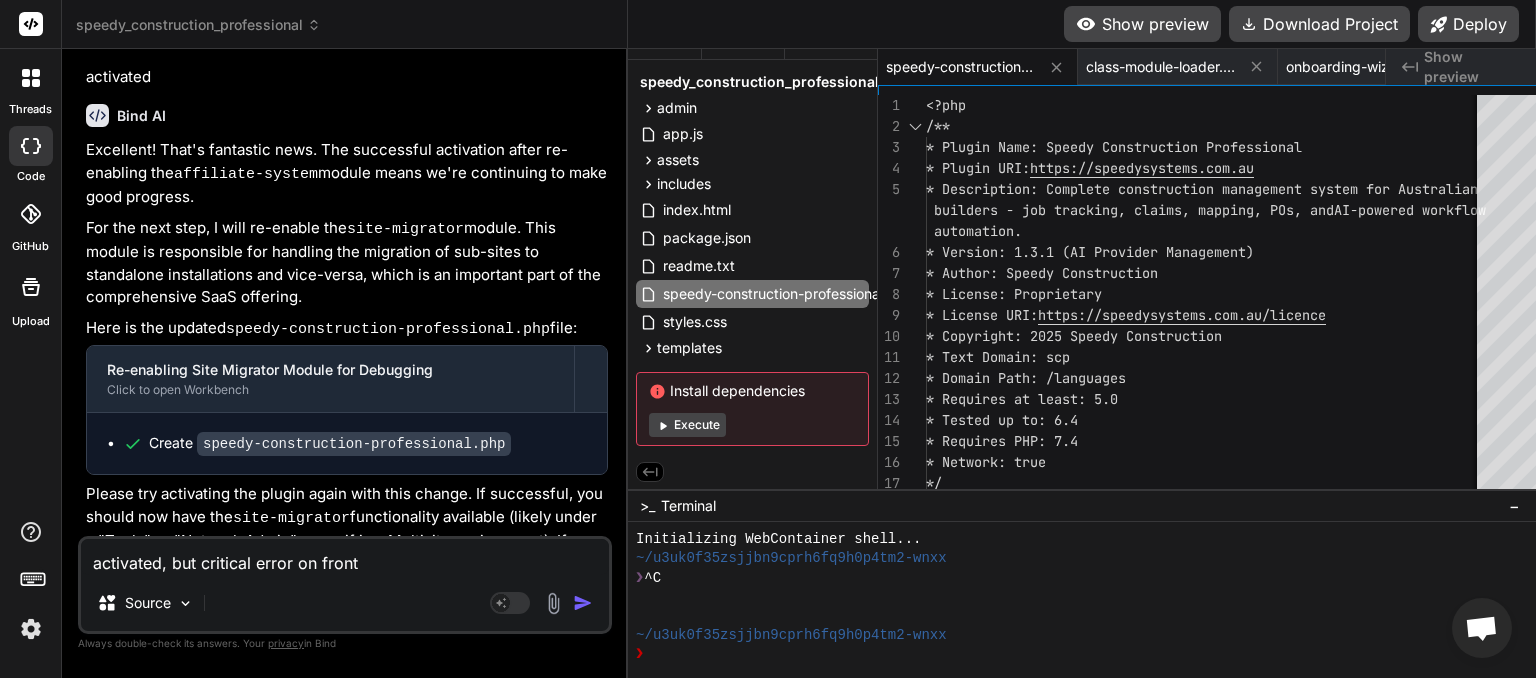type on "activated, but critical error on front" 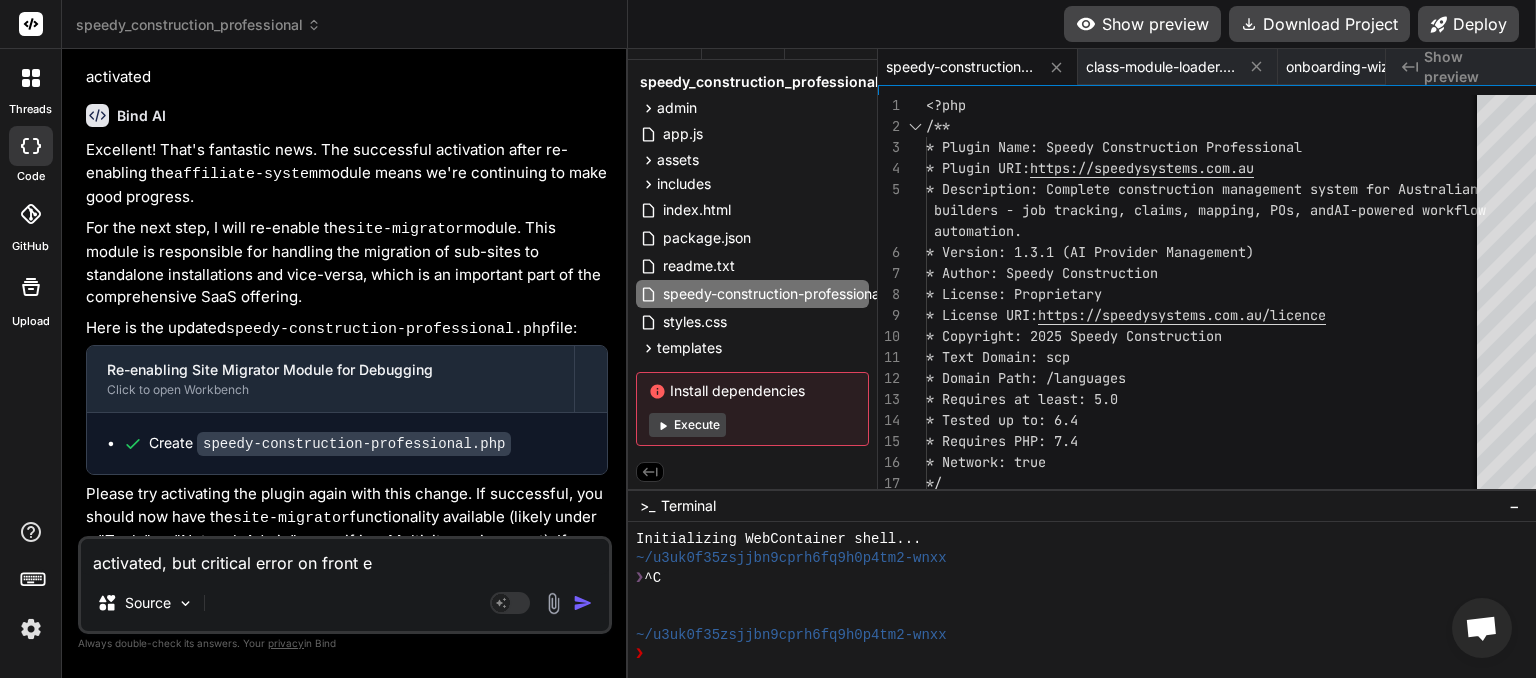 type on "activated, but critical error on front en" 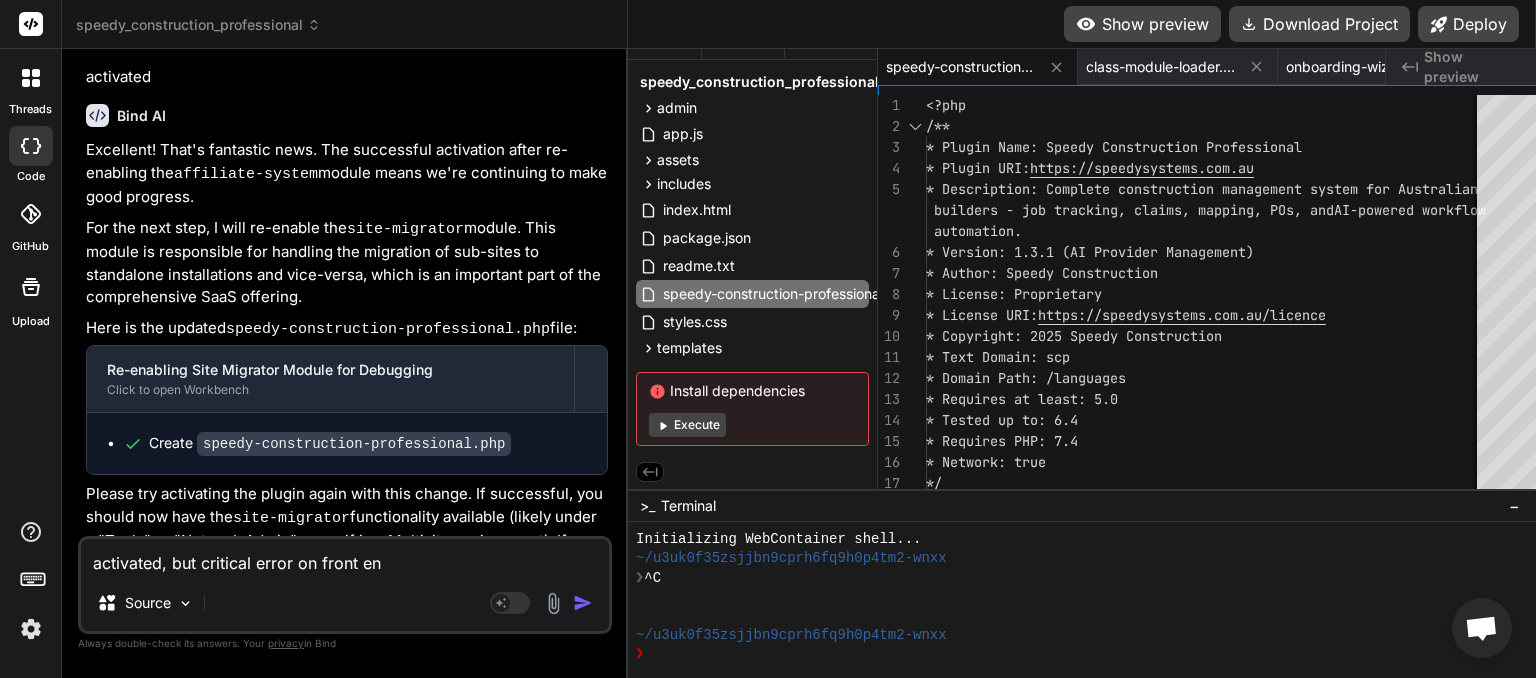 type on "activated, but critical error on front end" 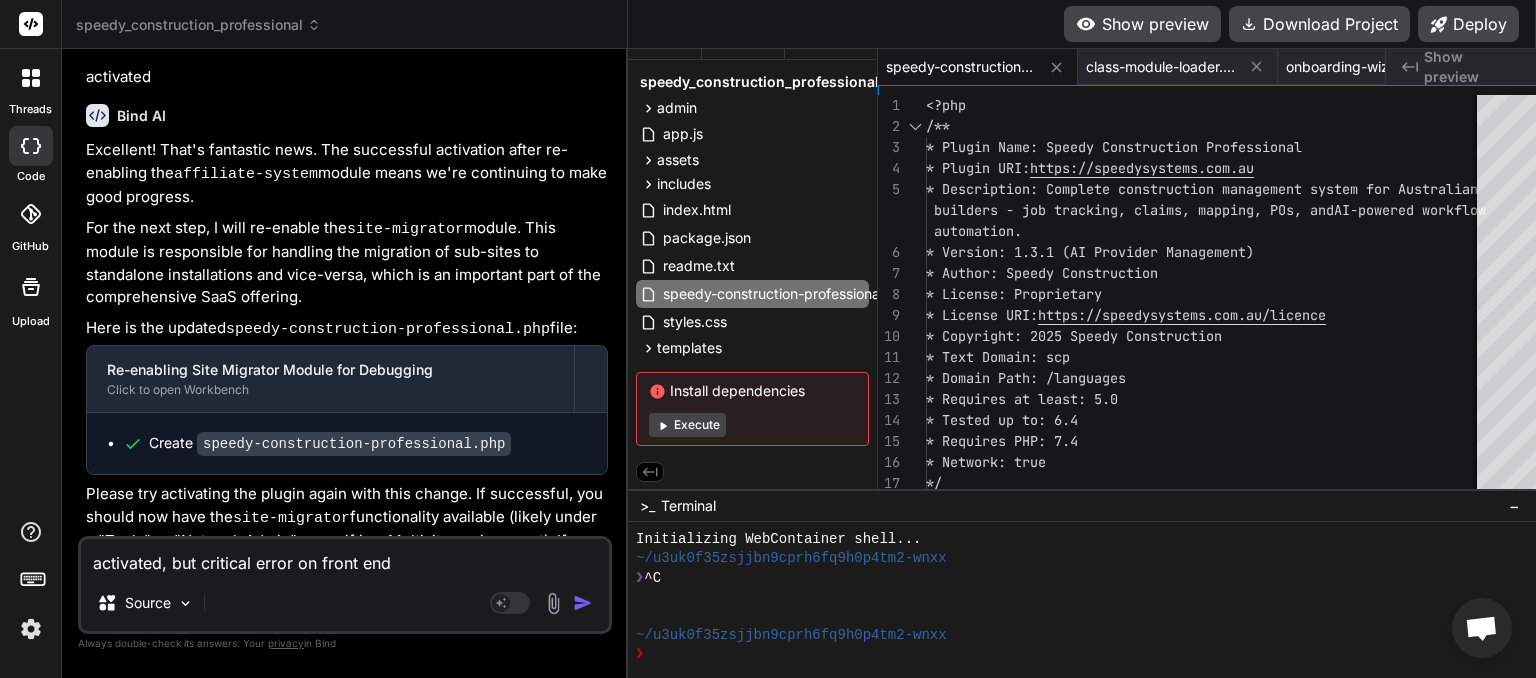 type on "activated, but critical error on front end" 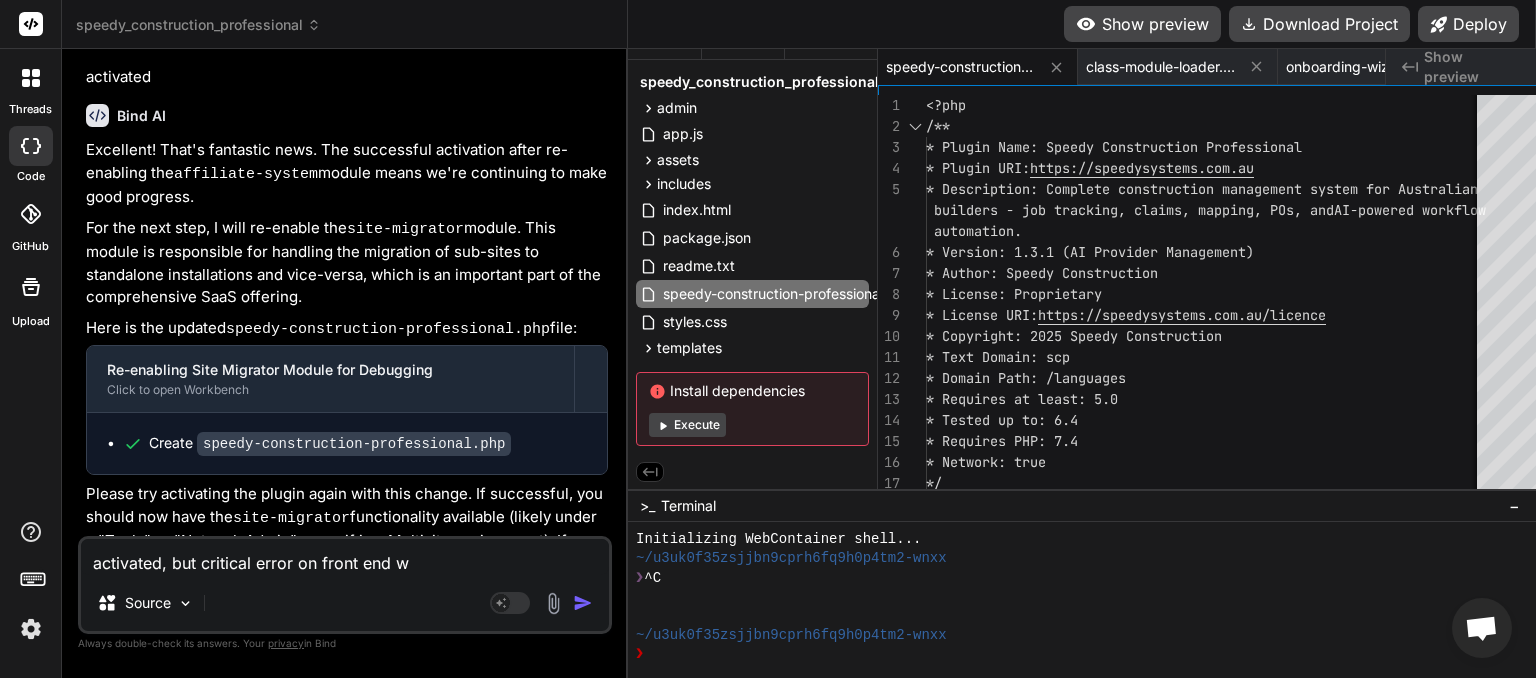 type on "activated, but critical error on front end wi" 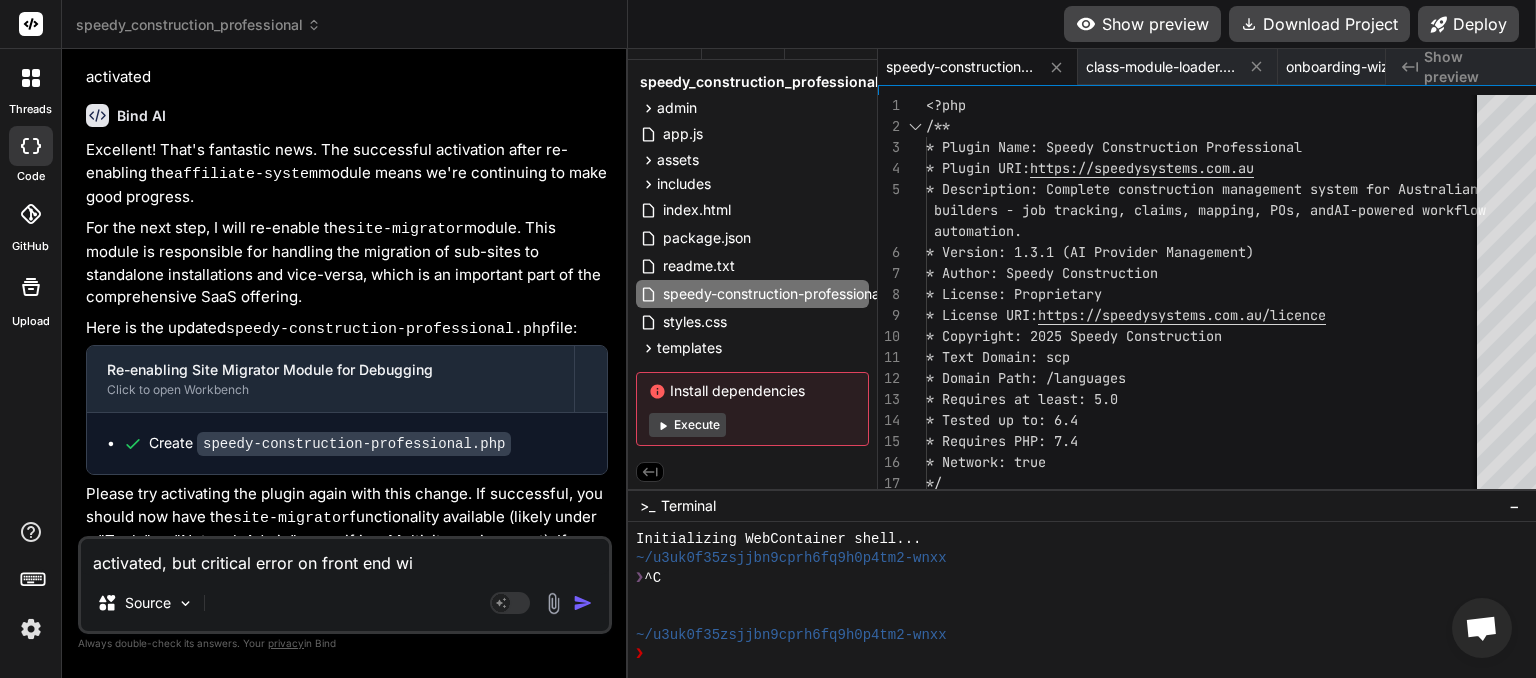 type on "activated, but critical error on front end wit" 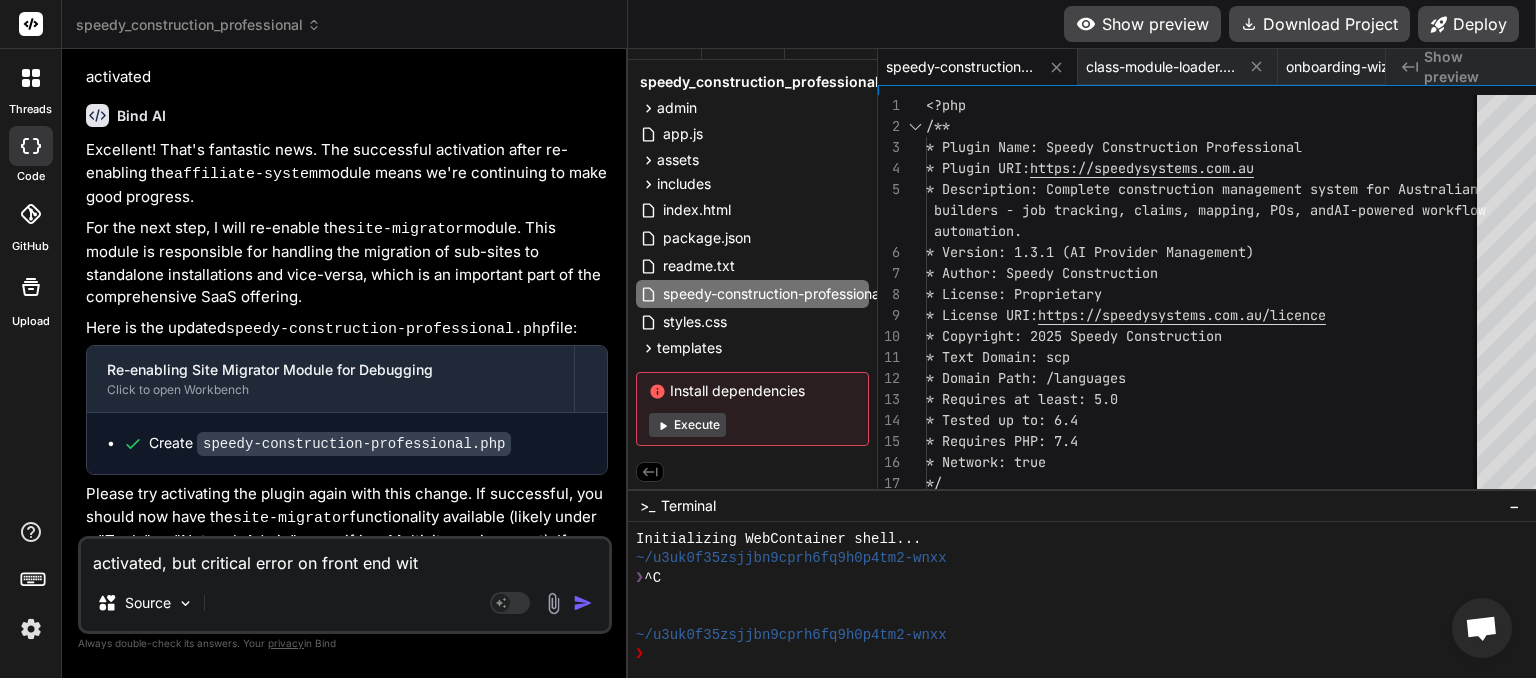 type on "activated, but critical error on front end with" 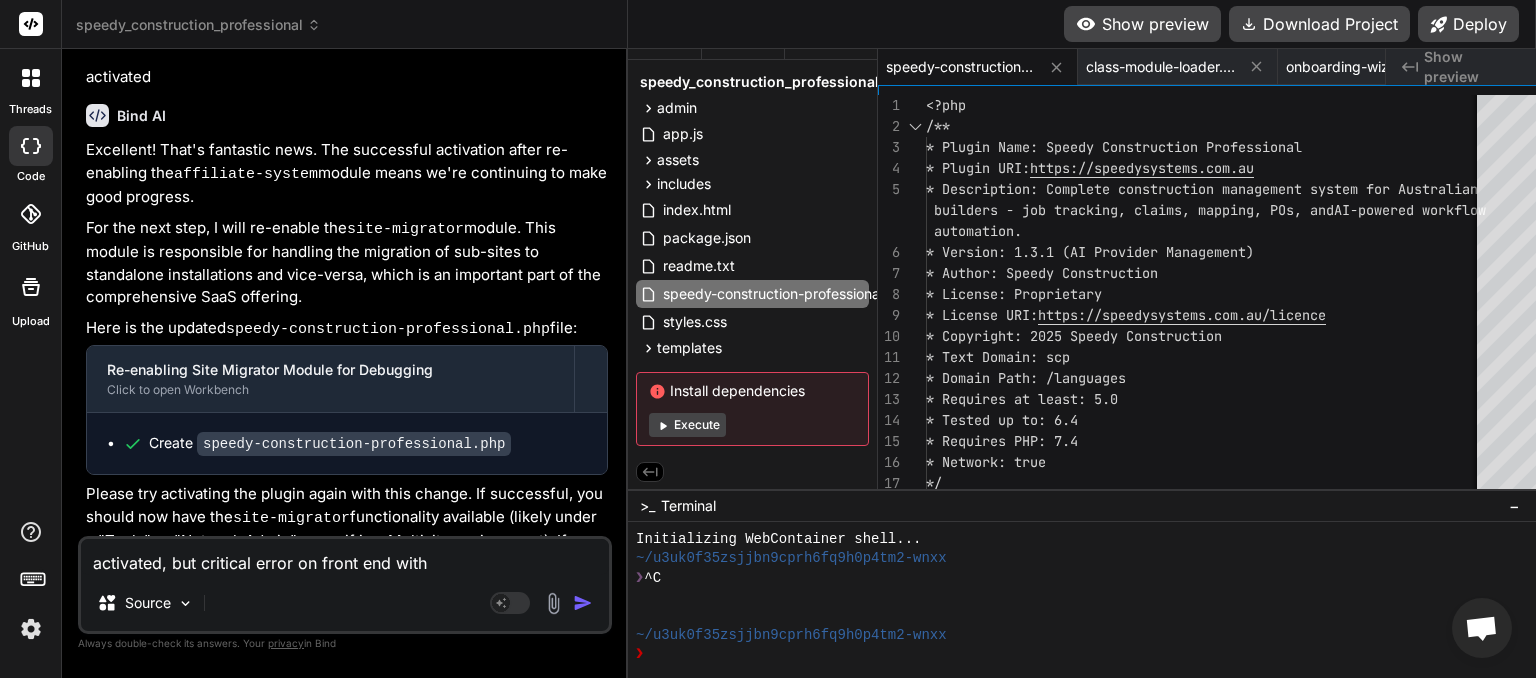 type on "activated, but critical error on front end with" 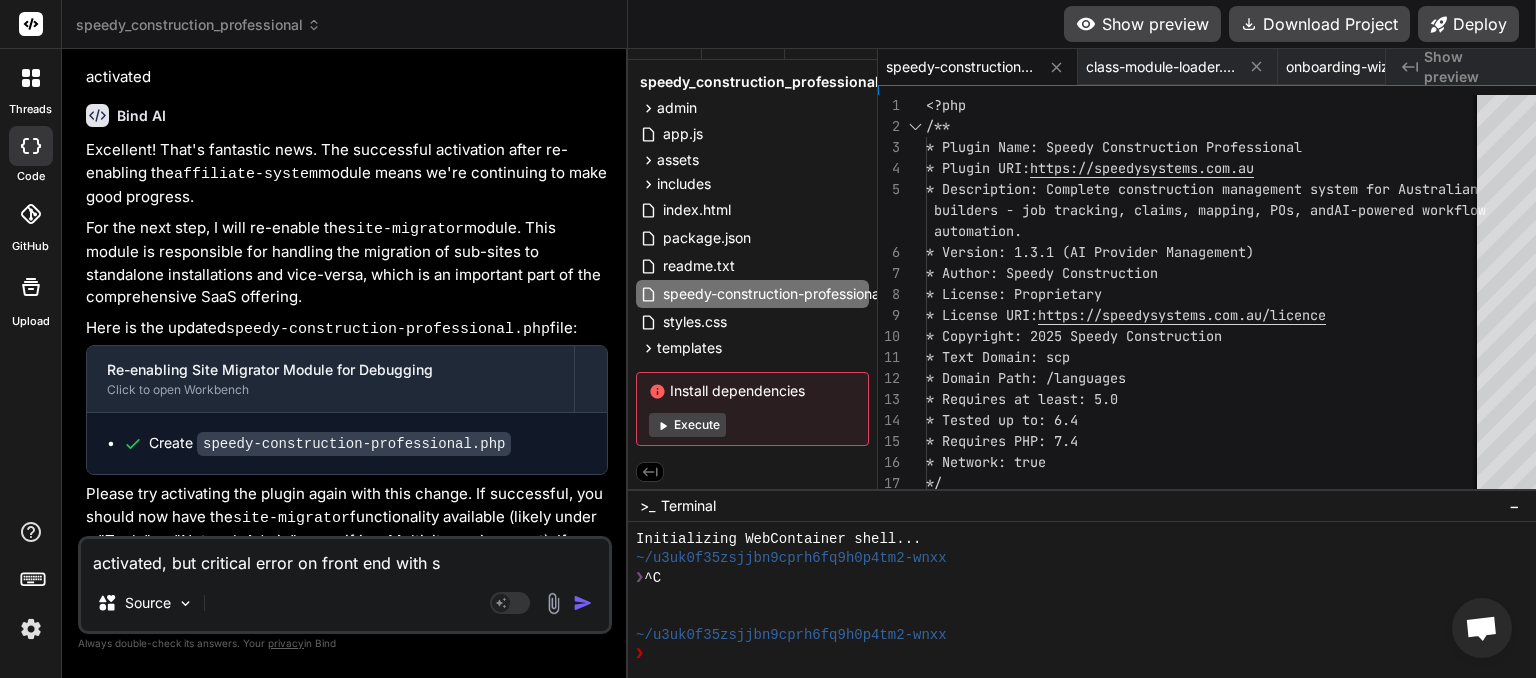 type on "activated, but critical error on front end with sh" 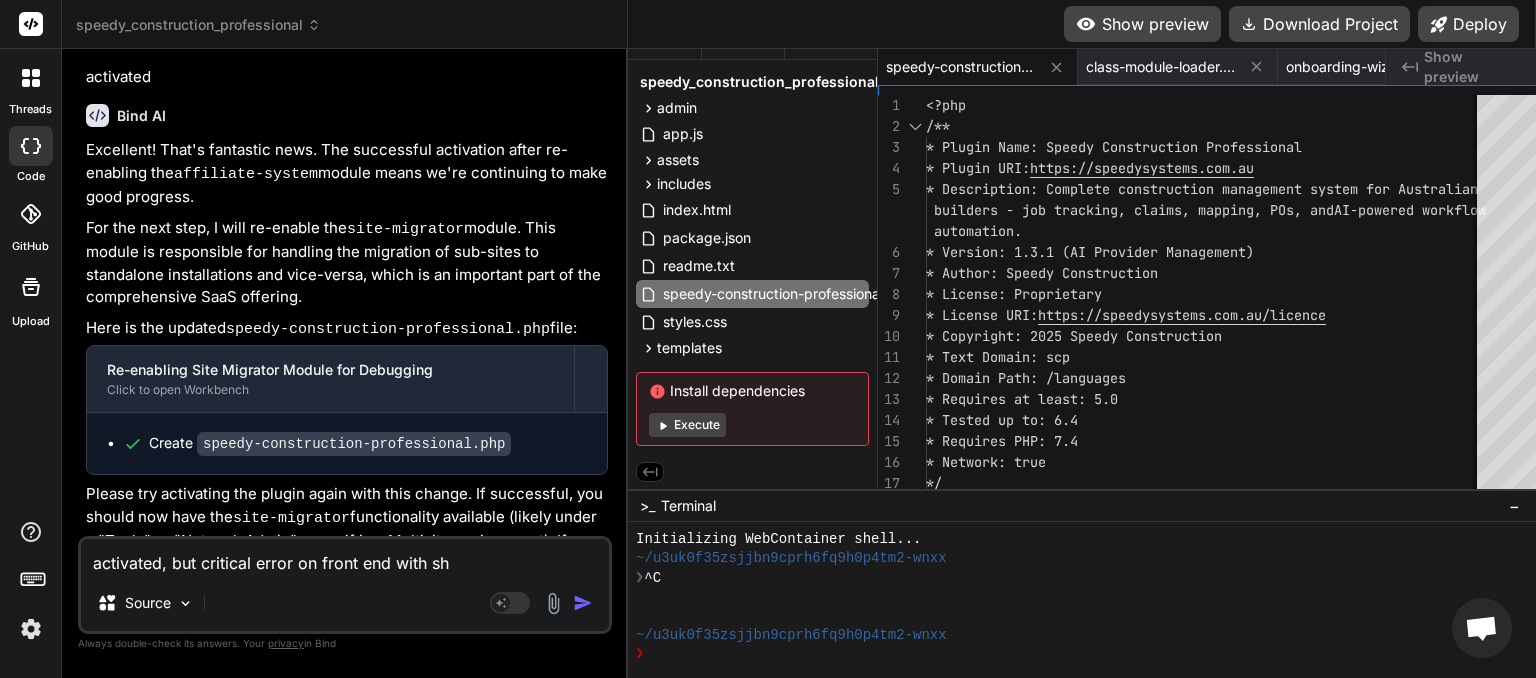 type on "activated, but critical error on front end with sho" 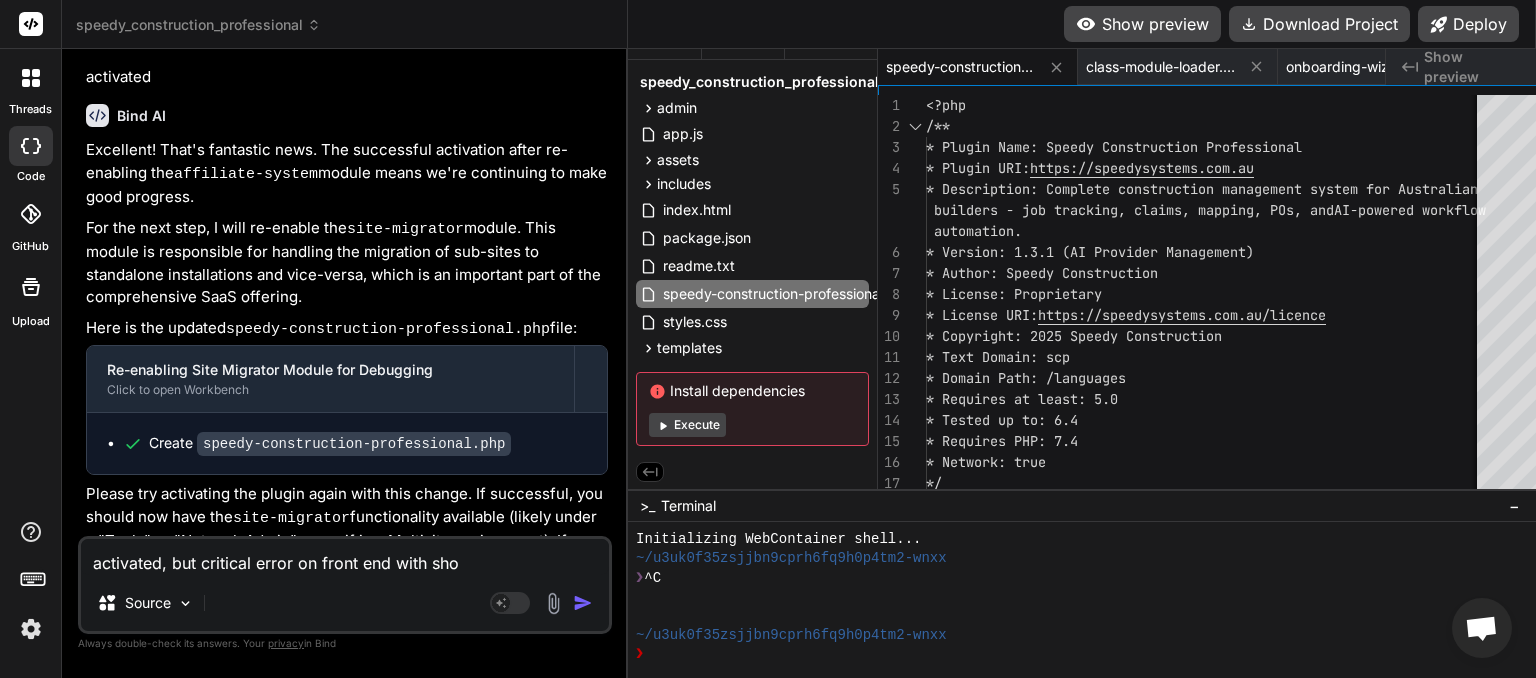 type on "activated, but critical error on front end with shor" 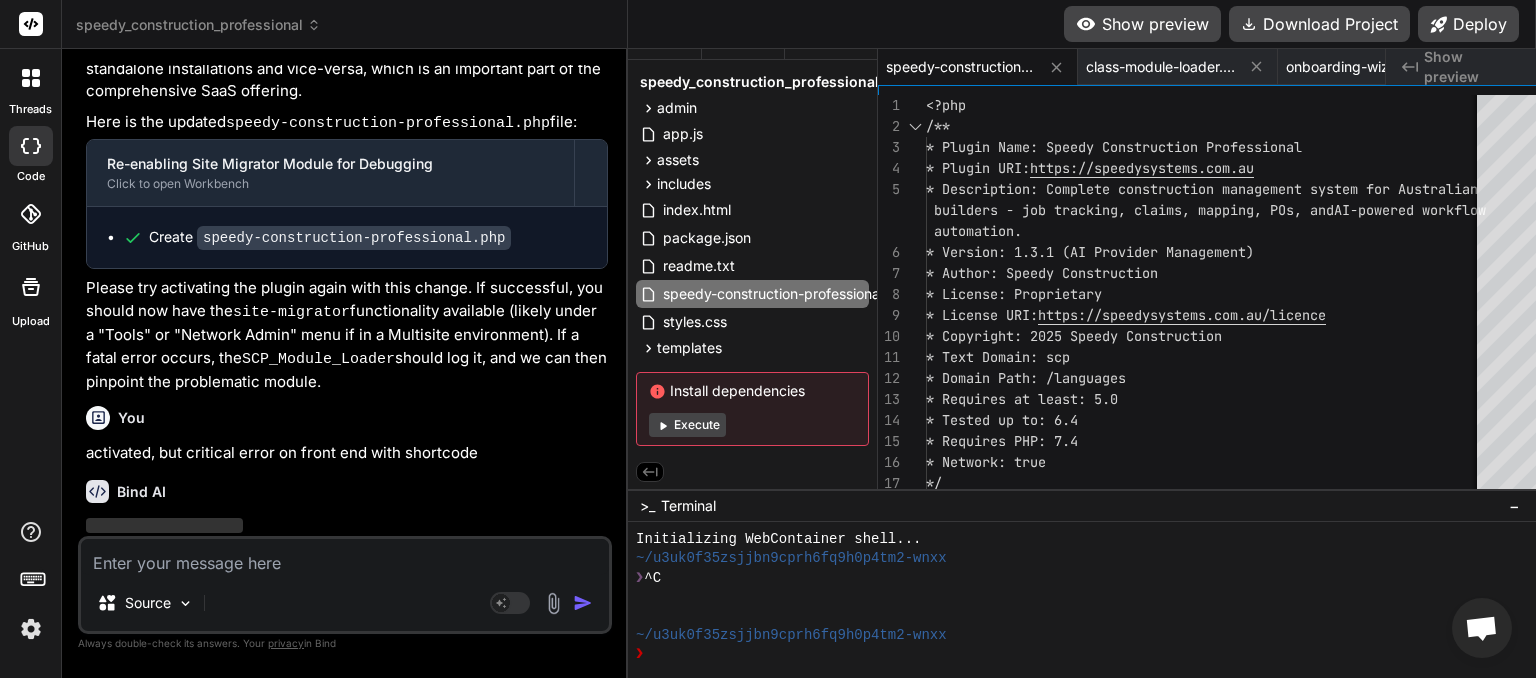 scroll, scrollTop: 13282, scrollLeft: 0, axis: vertical 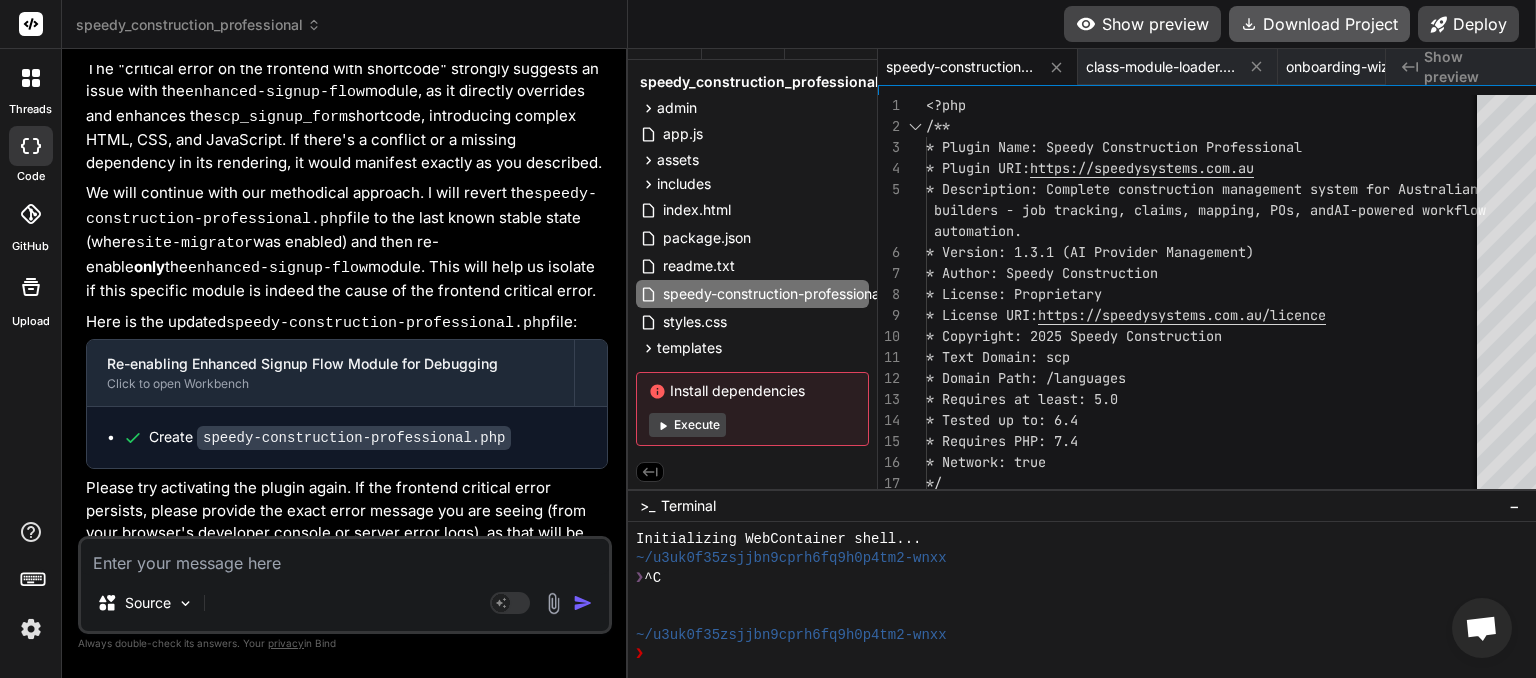 click on "Download Project" at bounding box center [1319, 24] 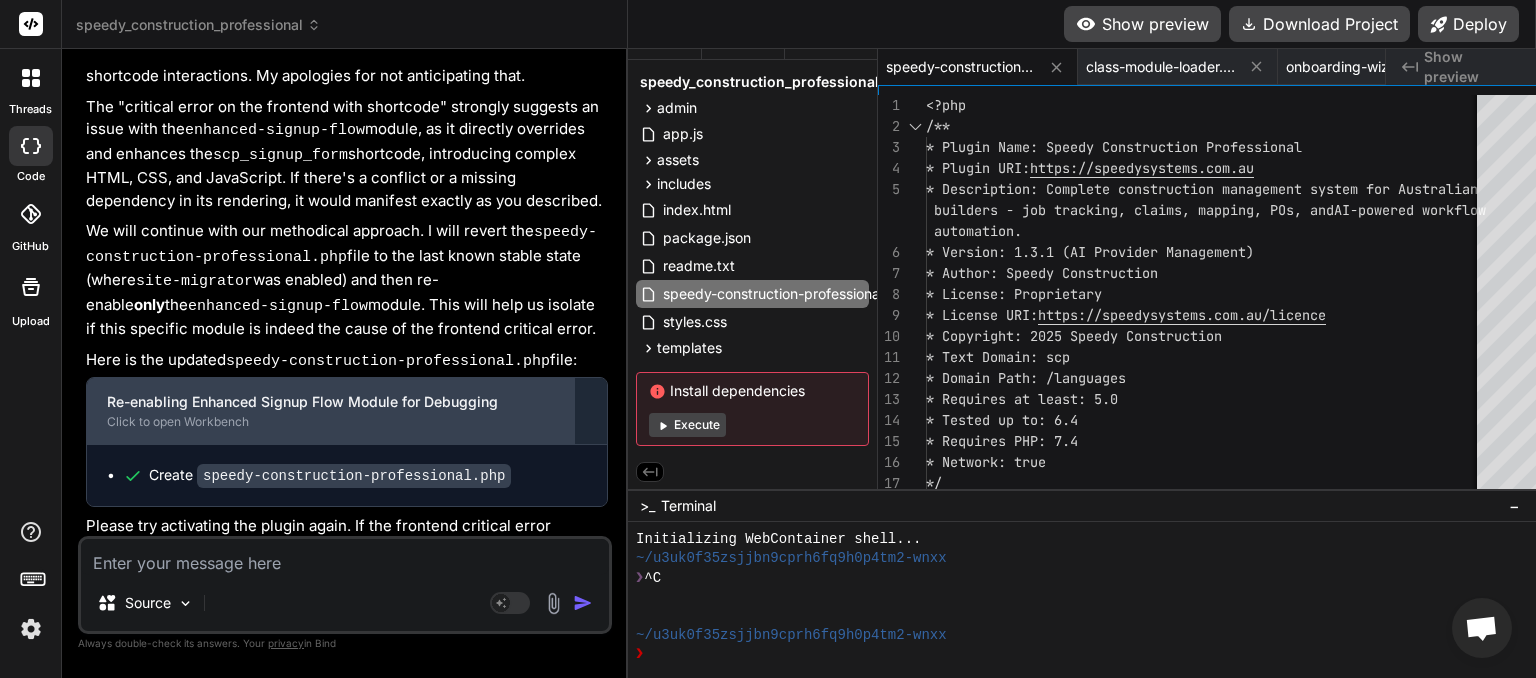 scroll, scrollTop: 13814, scrollLeft: 0, axis: vertical 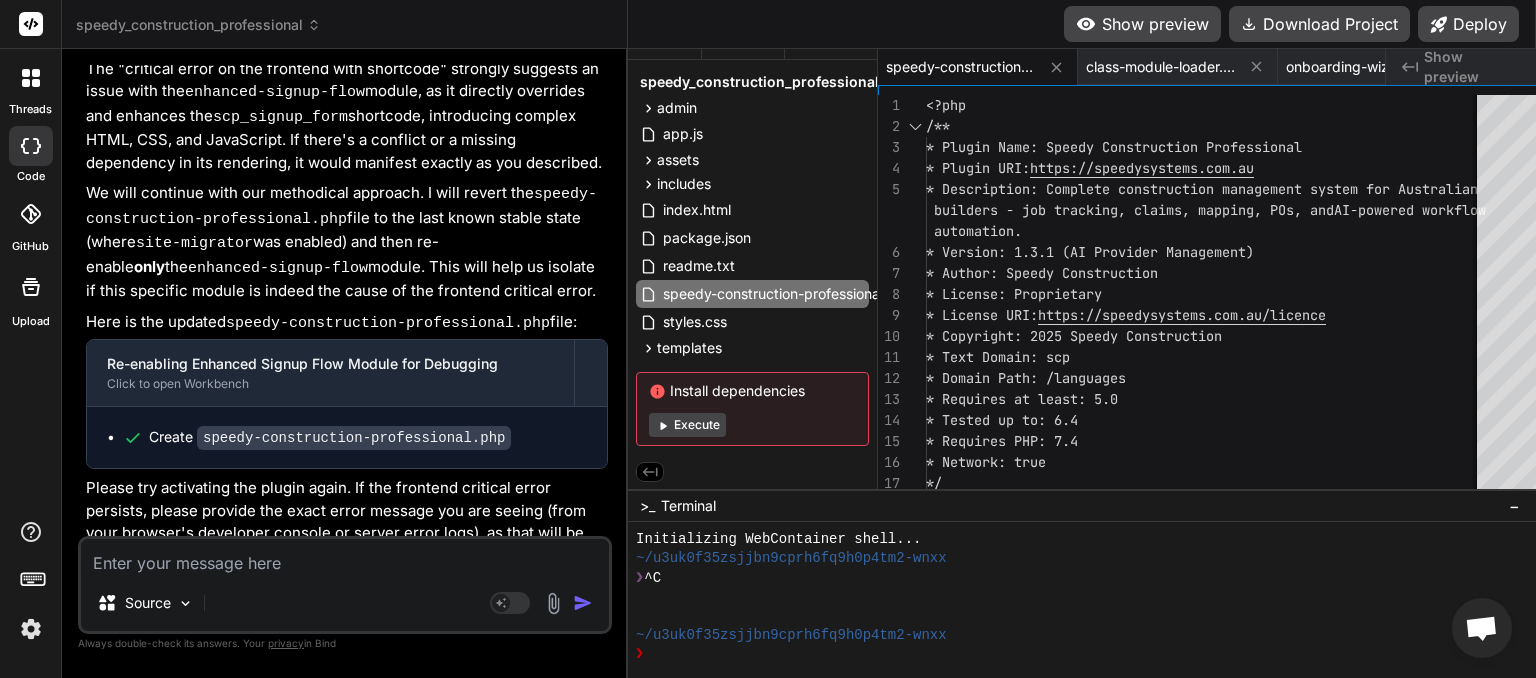 paste on "Plugin could not be activated because it triggered a fatal error." 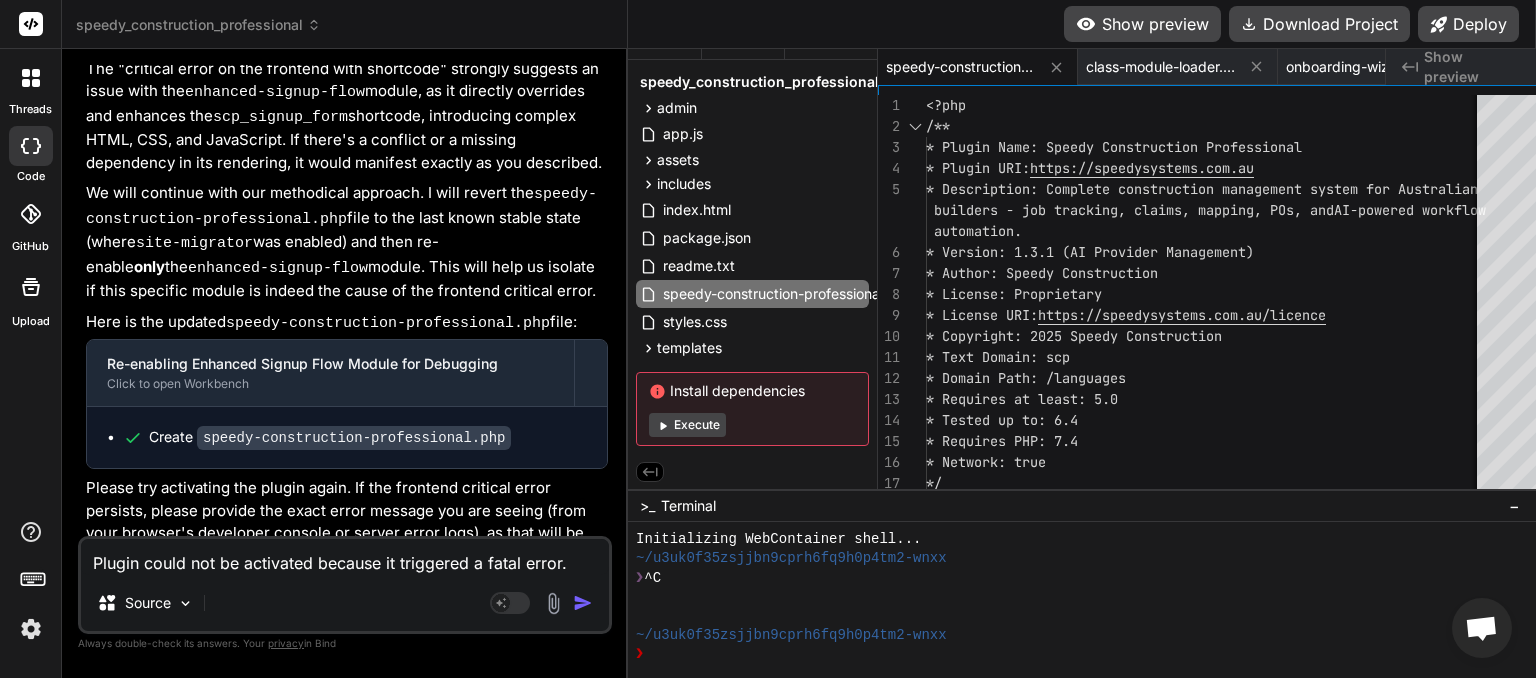 click at bounding box center (583, 603) 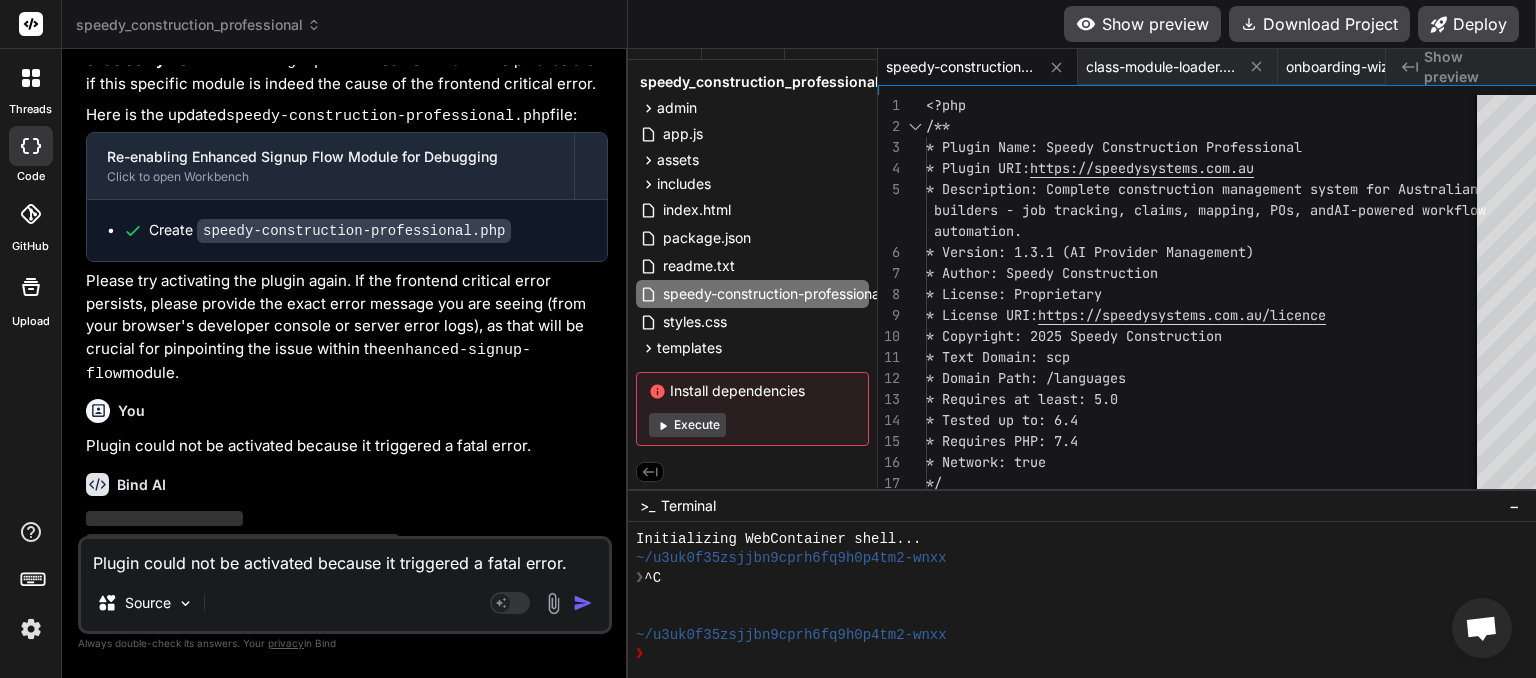 scroll, scrollTop: 14001, scrollLeft: 0, axis: vertical 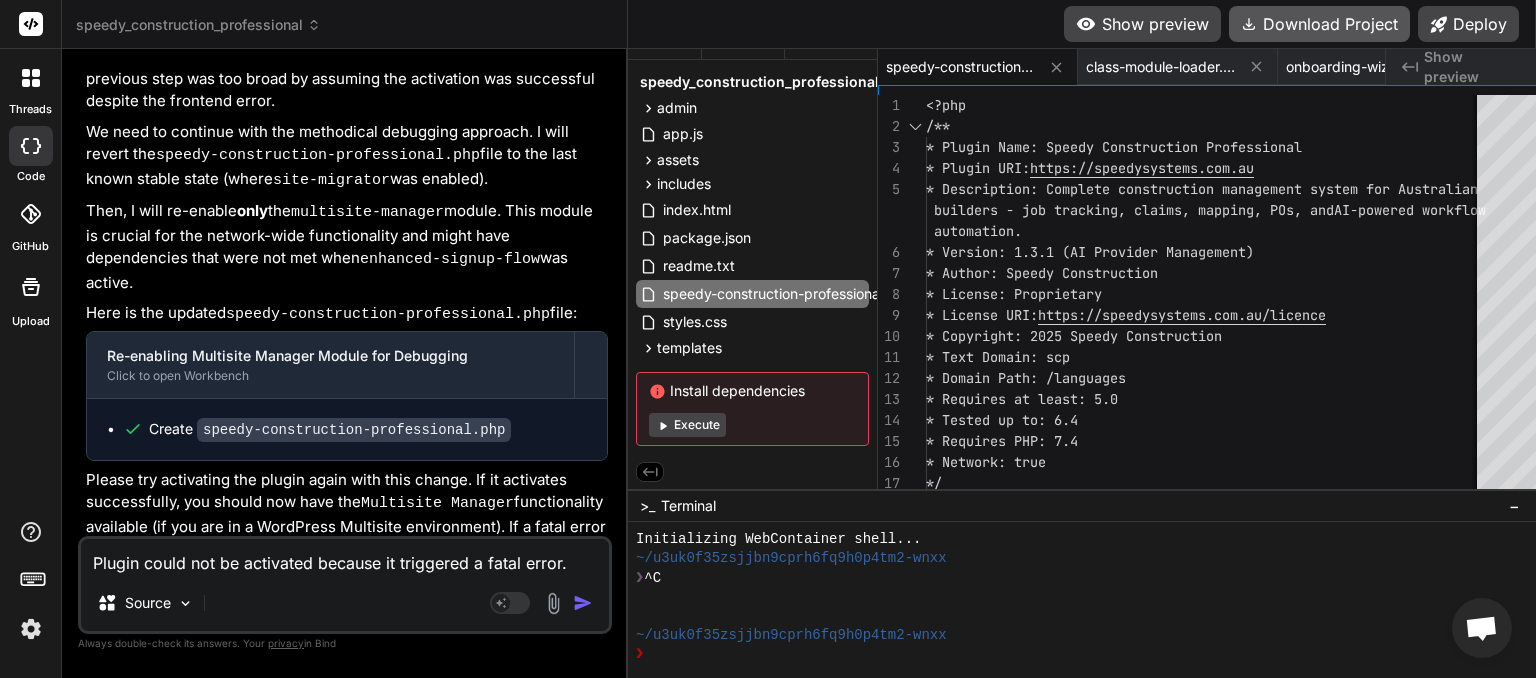 click on "Download Project" at bounding box center [1319, 24] 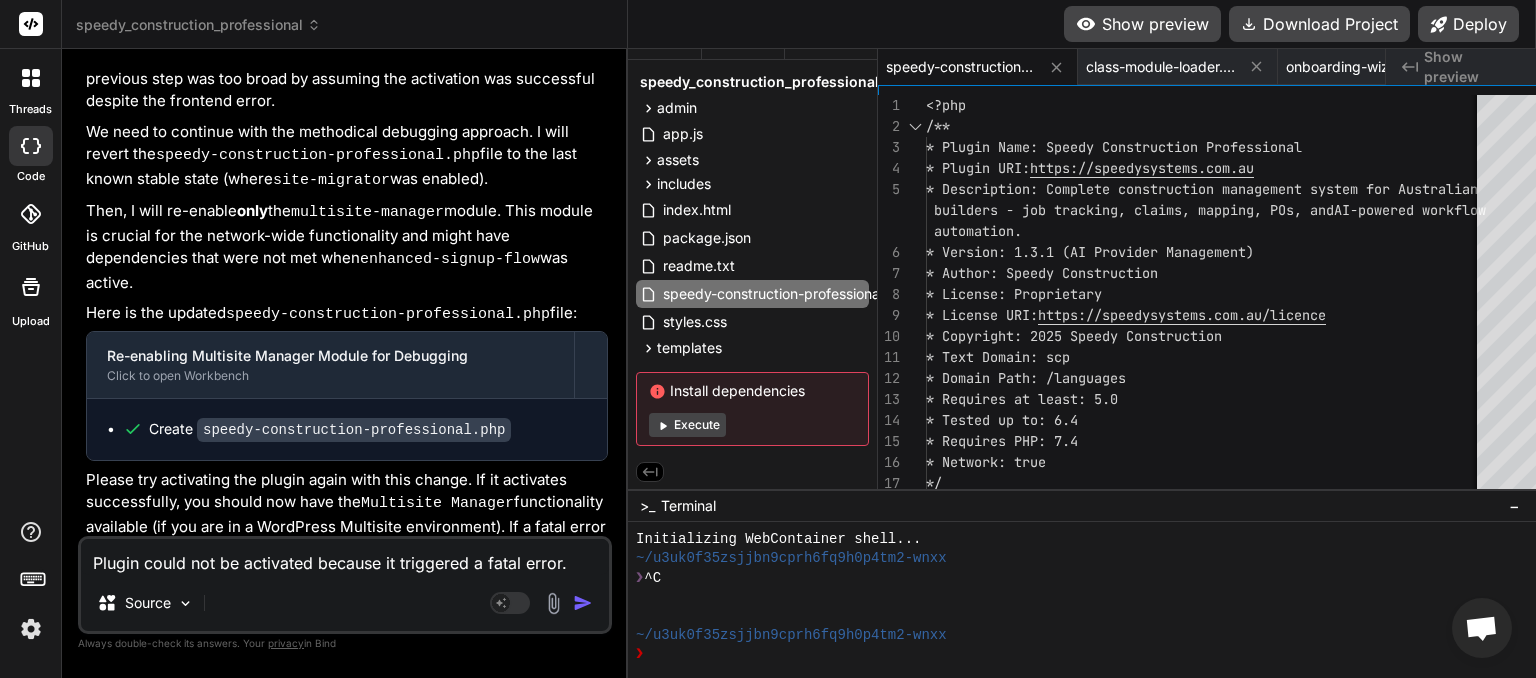 click on "Plugin could not be activated because it triggered a fatal error." at bounding box center (345, 557) 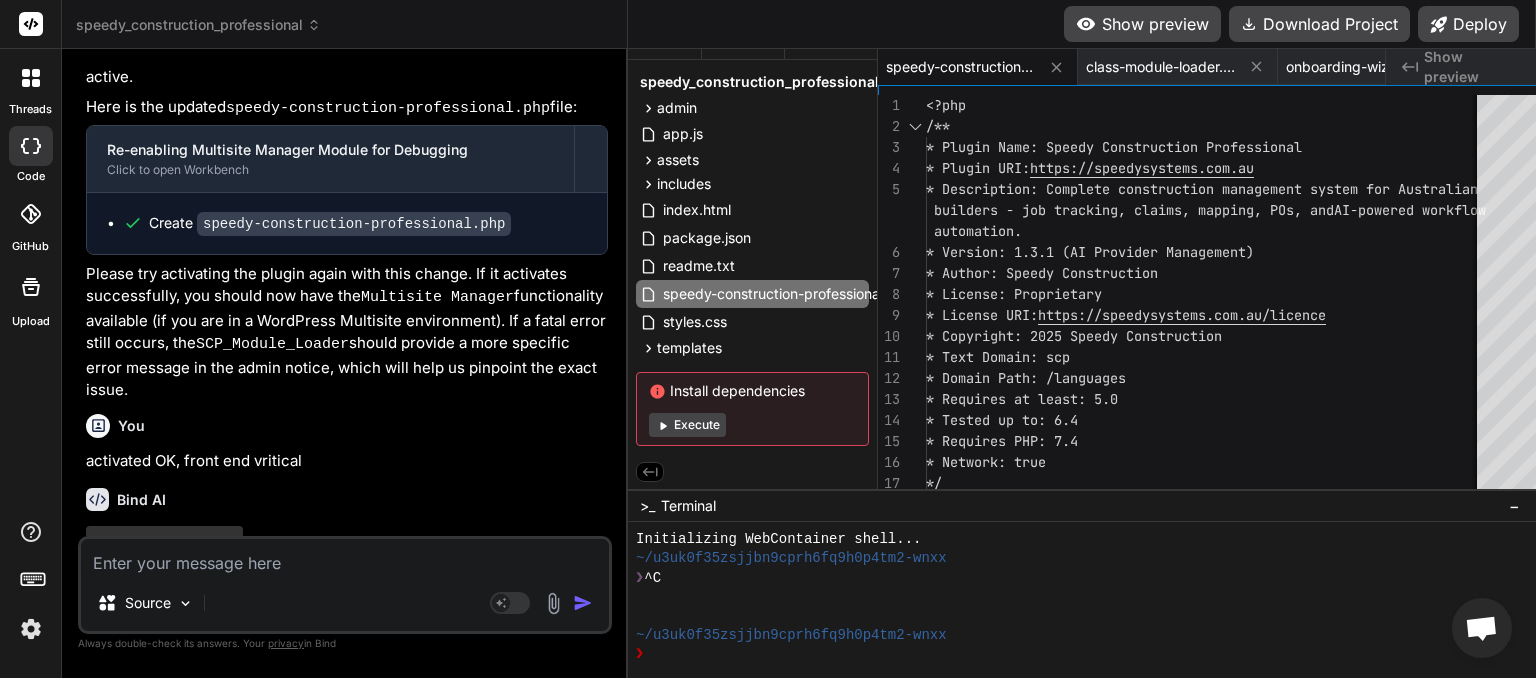 scroll, scrollTop: 14739, scrollLeft: 0, axis: vertical 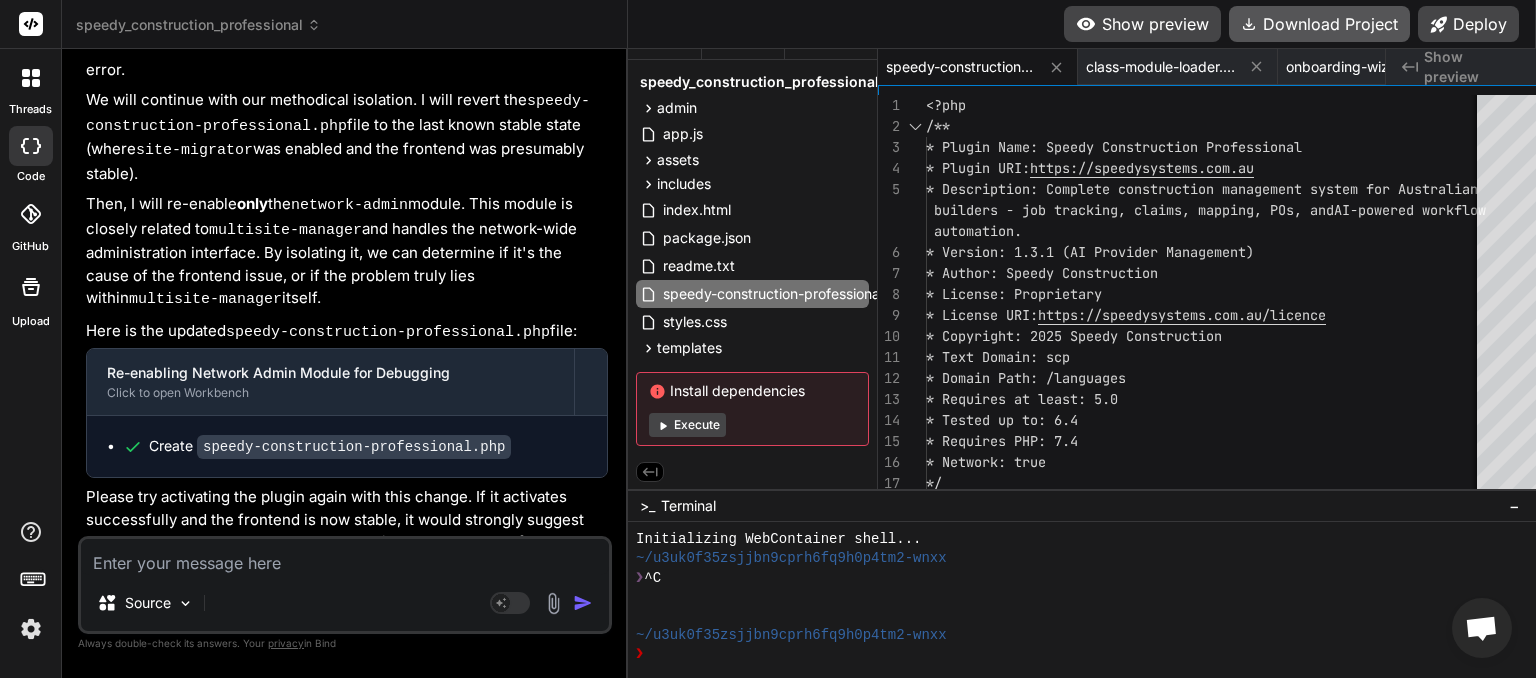 click on "Download Project" at bounding box center (1319, 24) 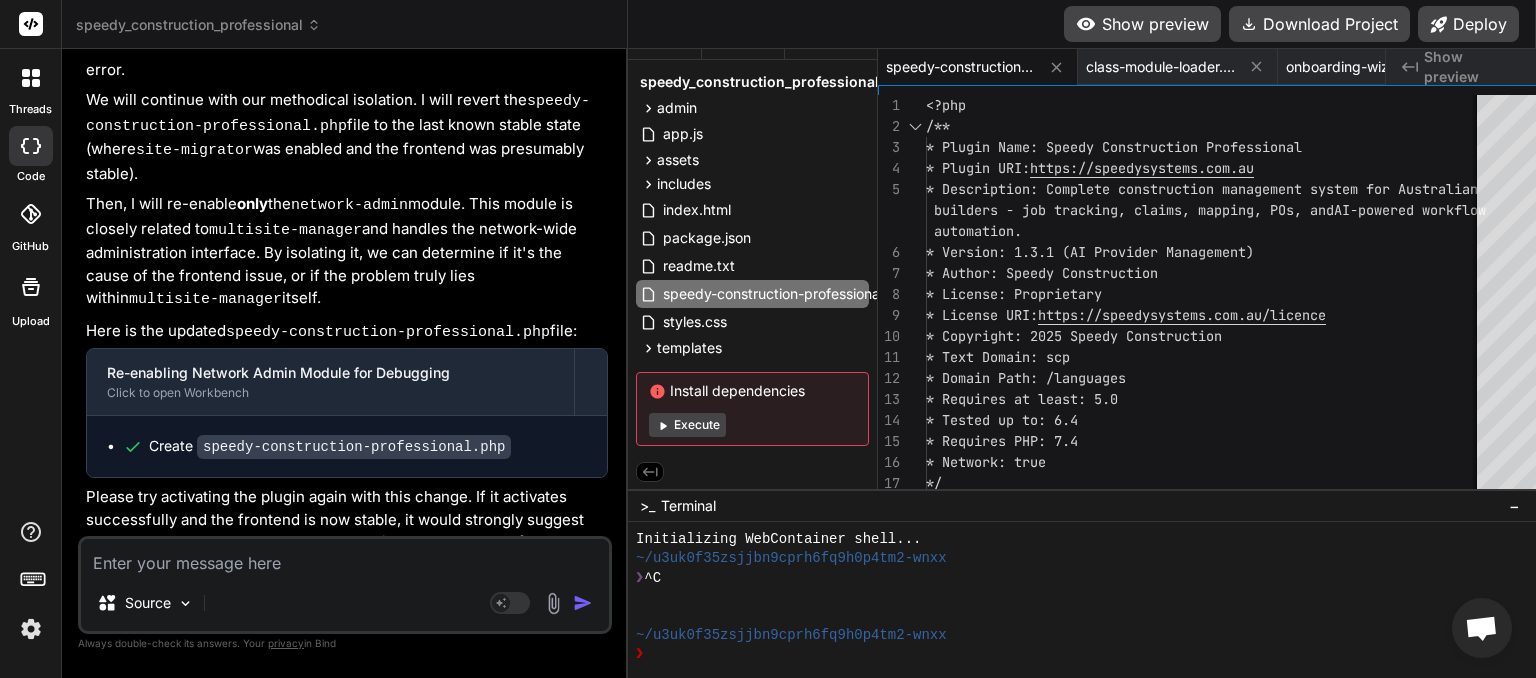click at bounding box center (345, 557) 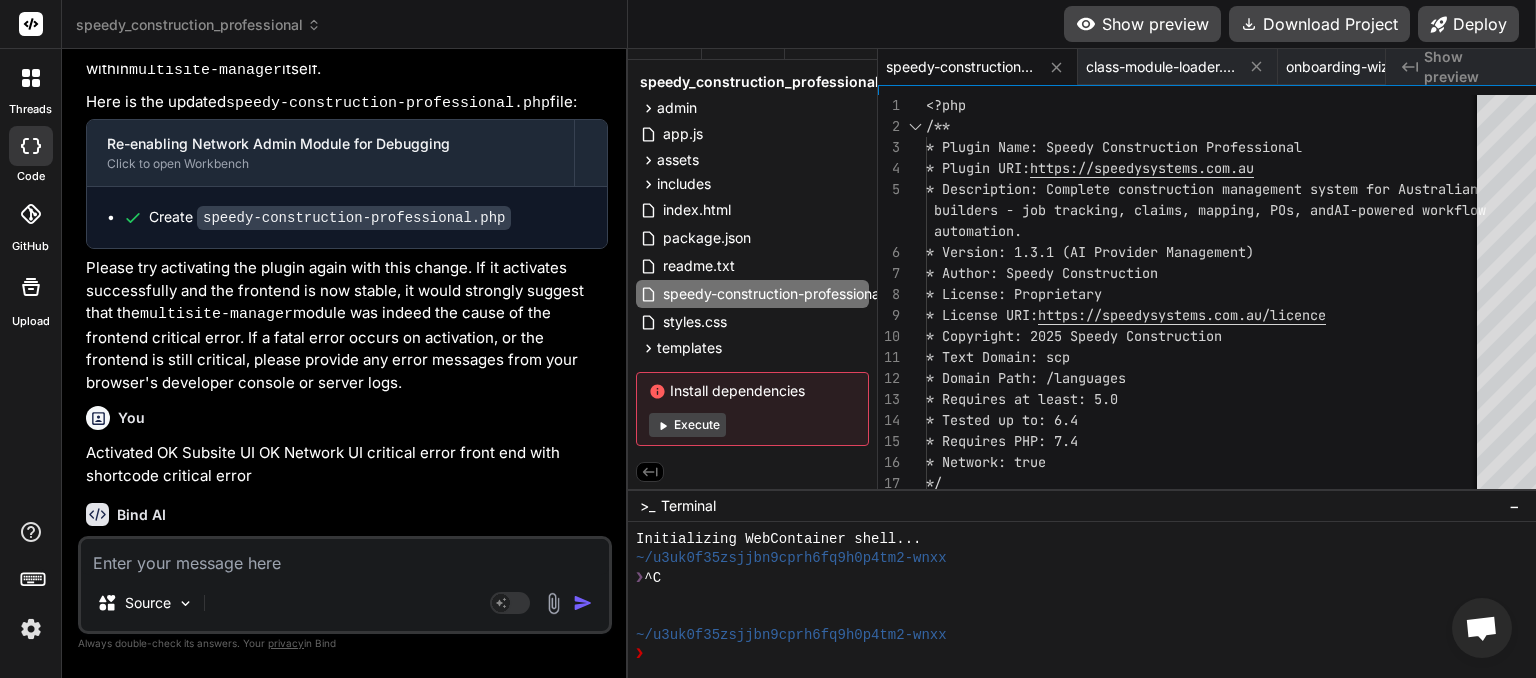 scroll, scrollTop: 15546, scrollLeft: 0, axis: vertical 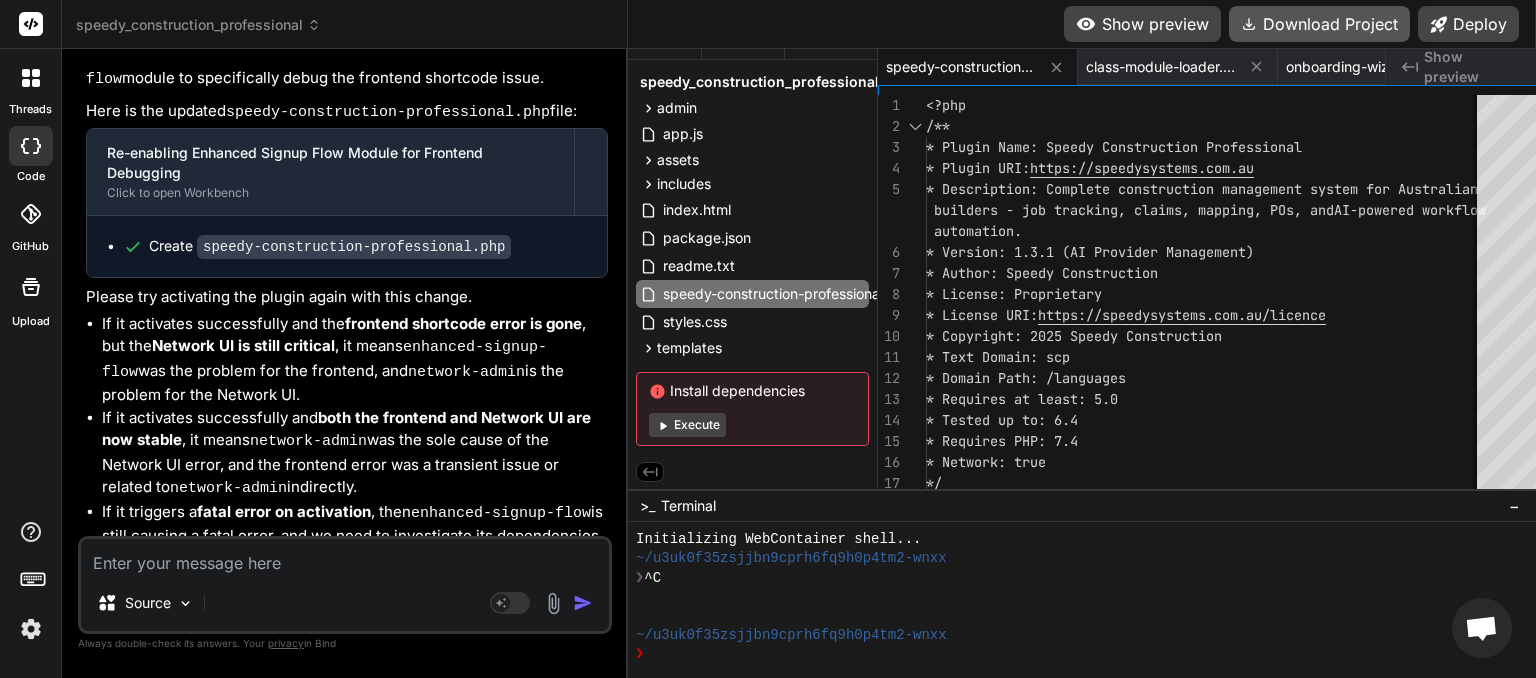 click on "Download Project" at bounding box center (1319, 24) 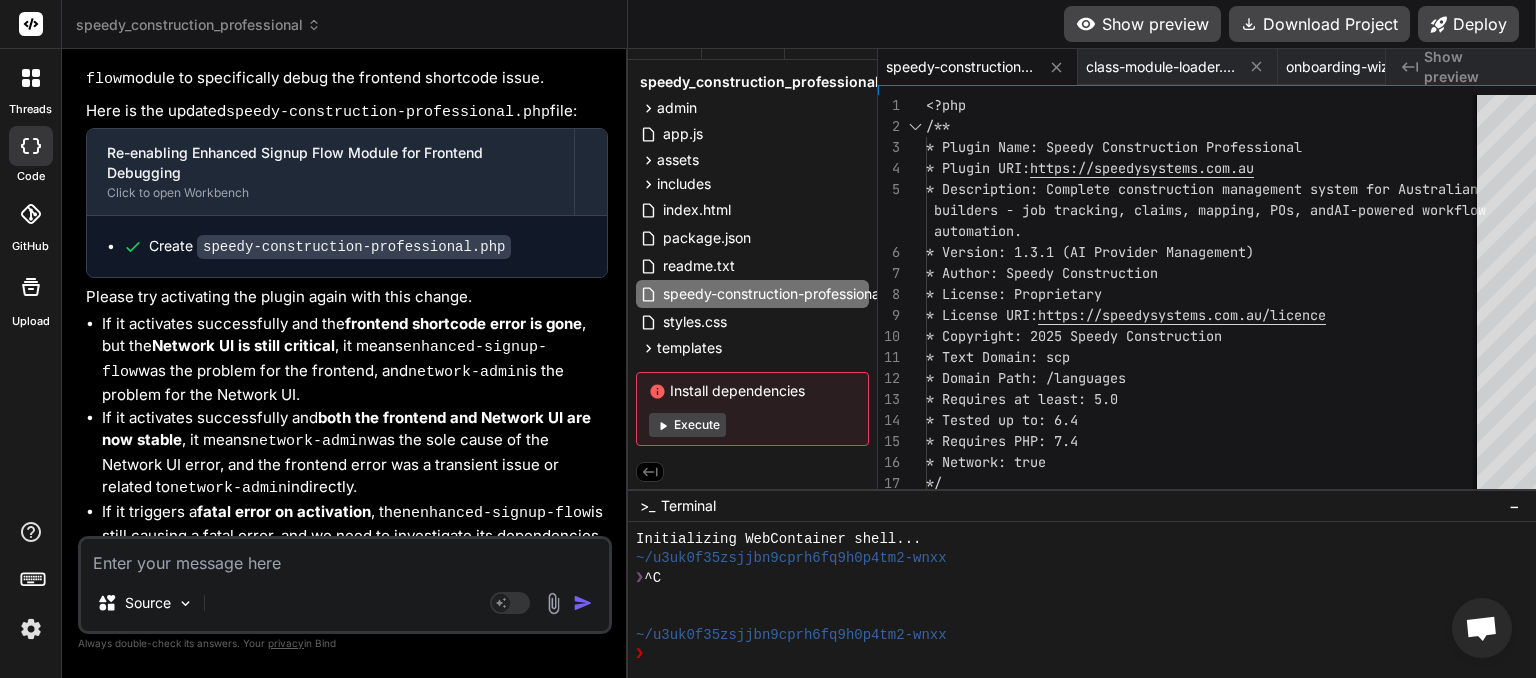 paste on "Plugin could not be activated because it triggered a fatal error." 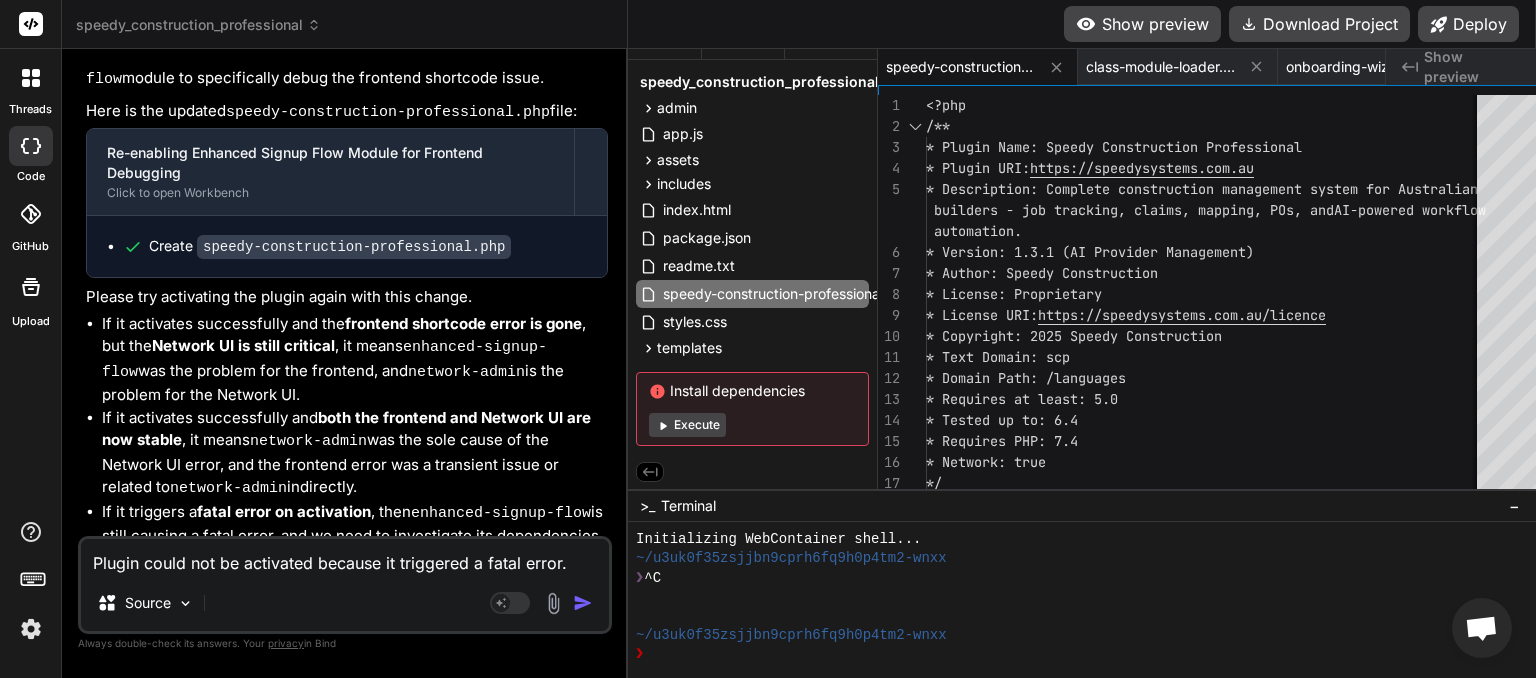 click at bounding box center [583, 603] 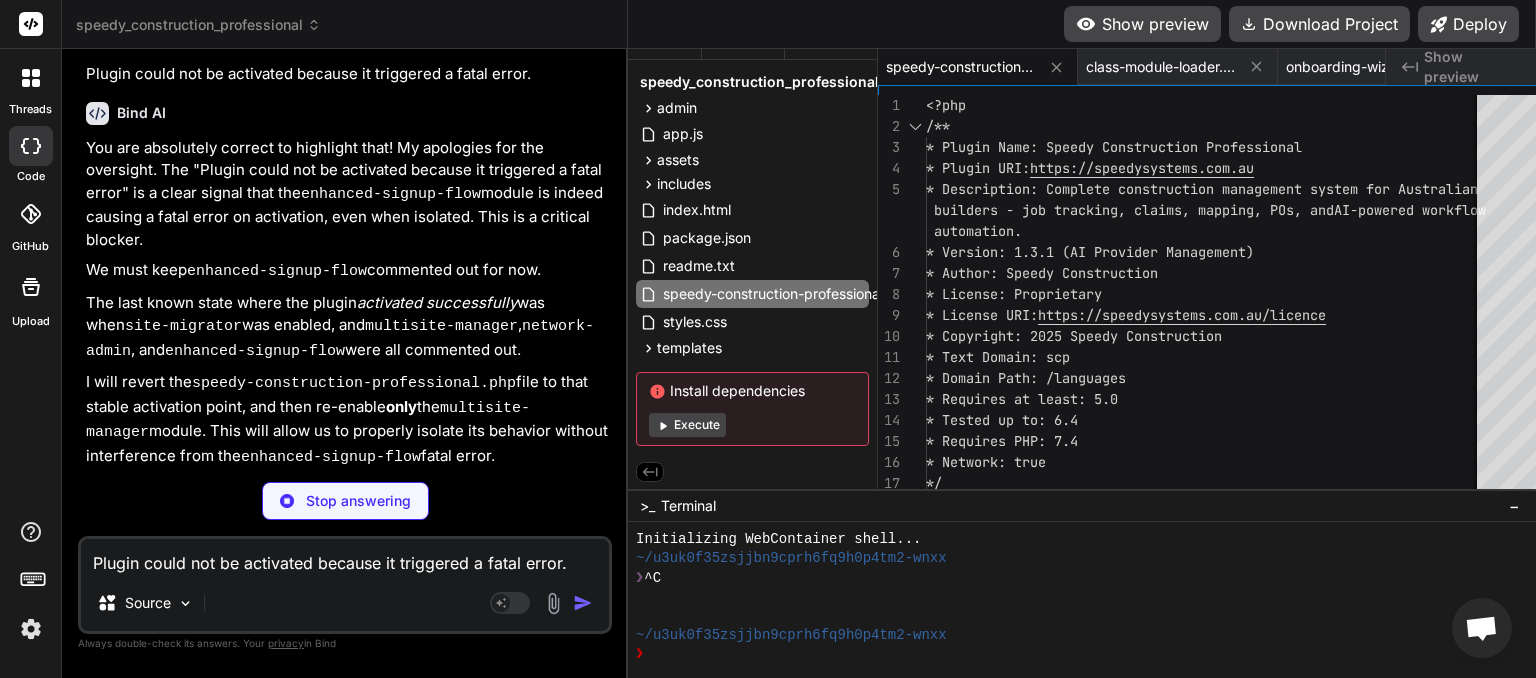 scroll, scrollTop: 17100, scrollLeft: 0, axis: vertical 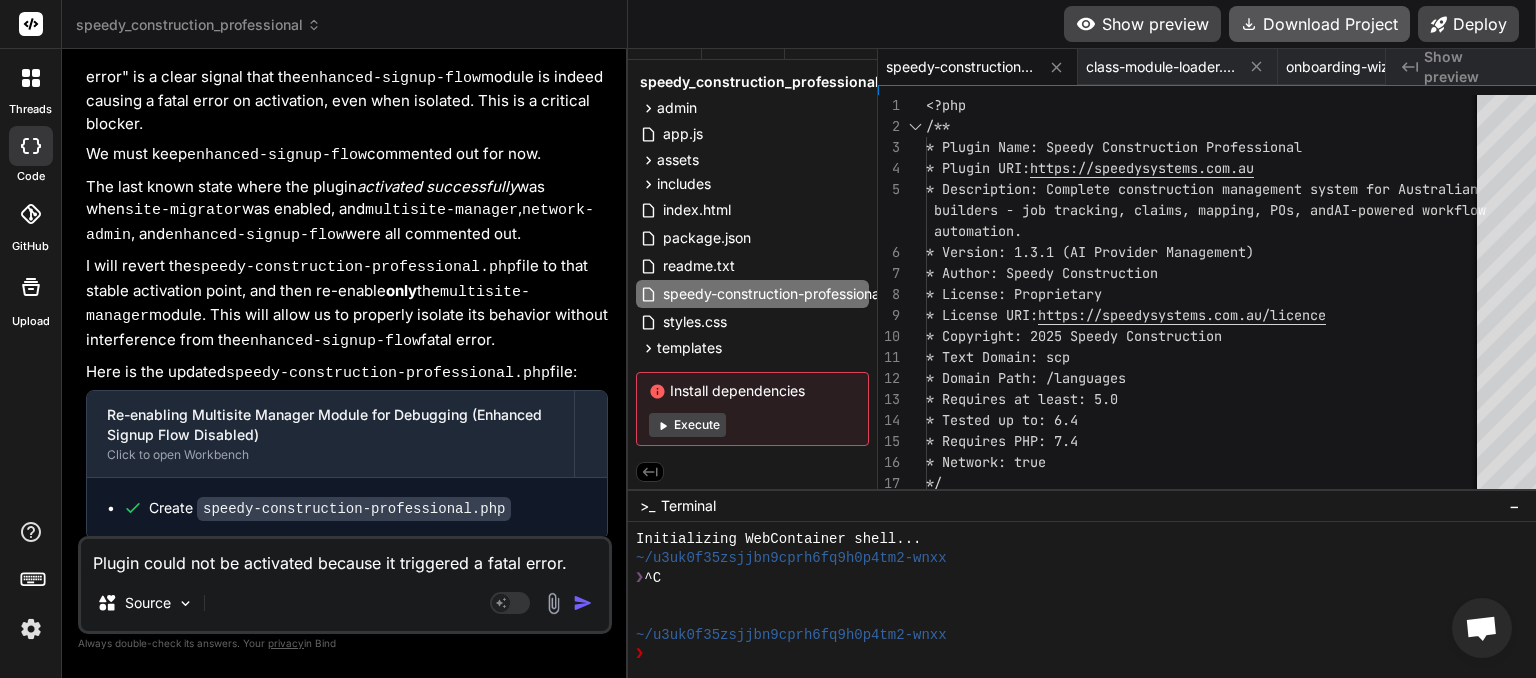 click on "Download Project" at bounding box center (1319, 24) 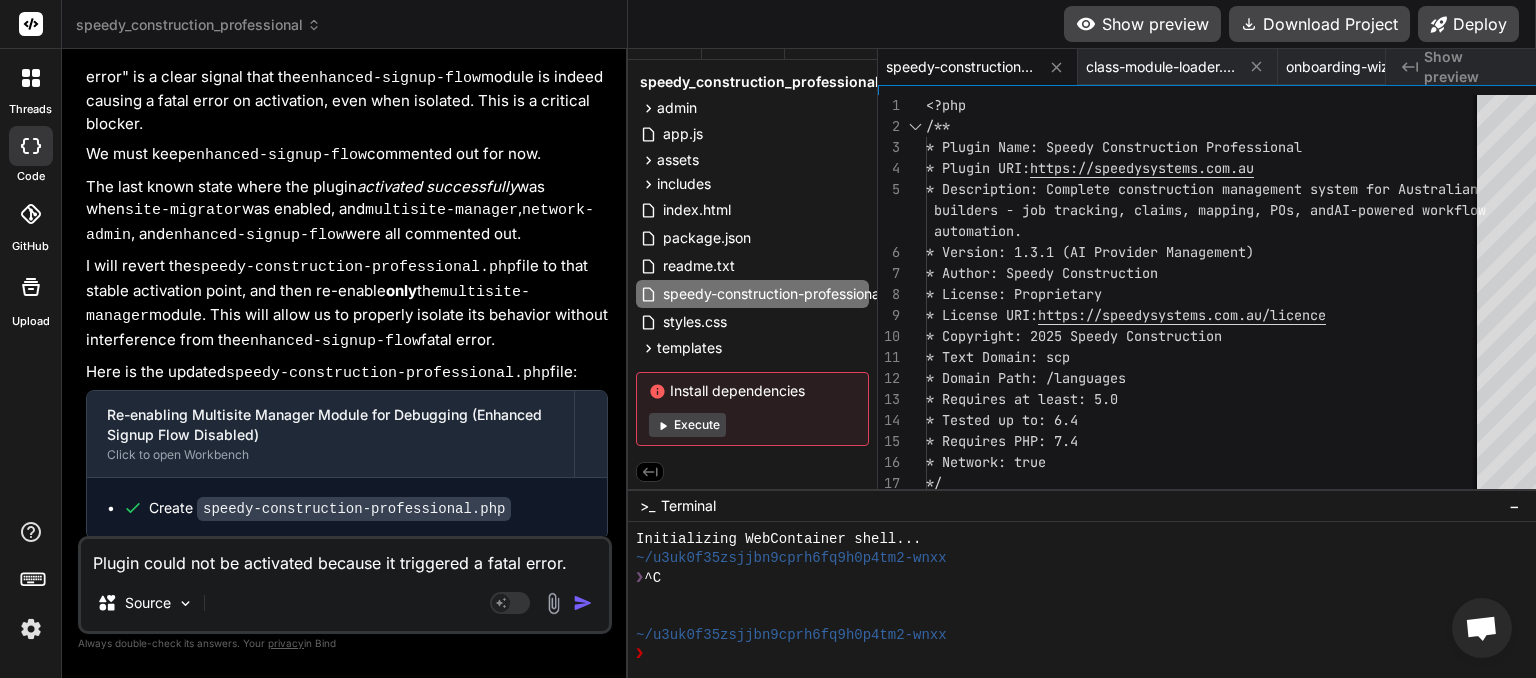 paste on "There has been a critical error on this website" 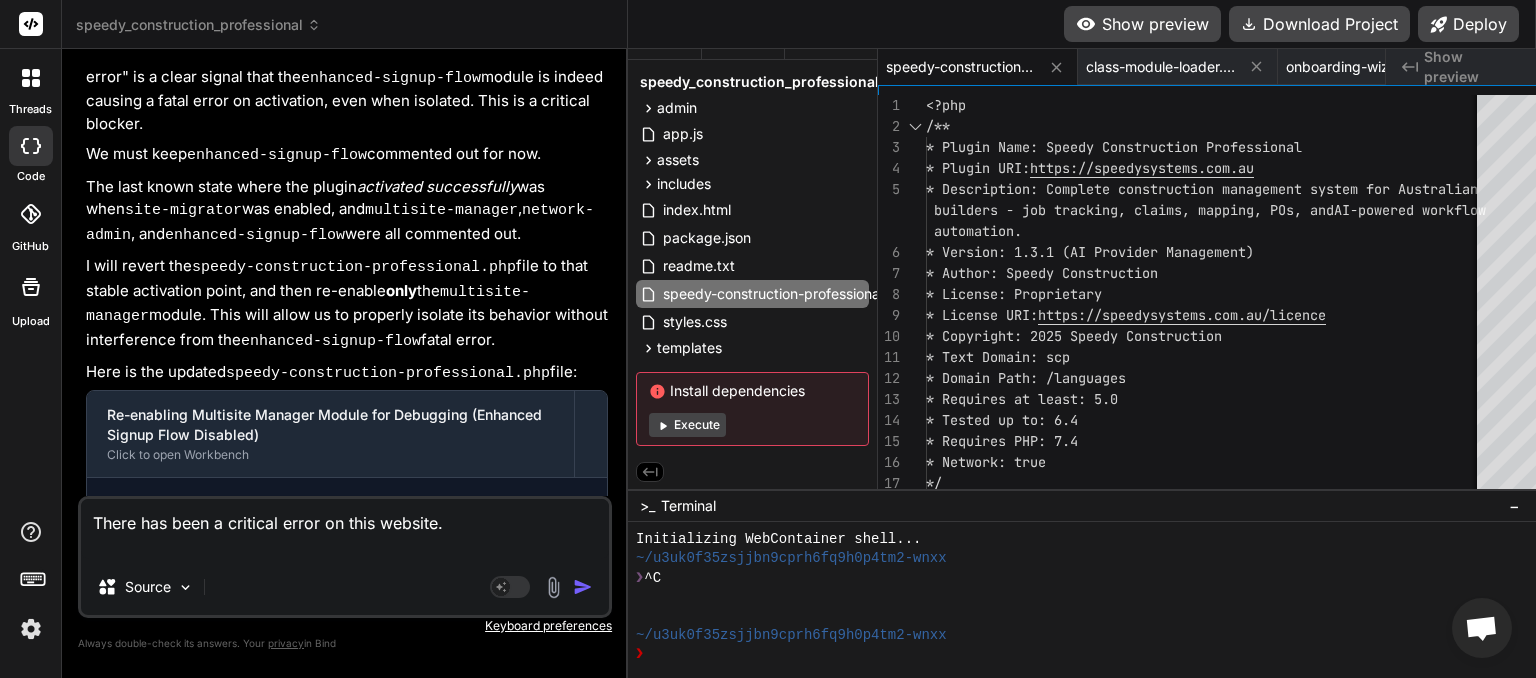 paste on "[04-Aug-2025 03:04:23 UTC] WordPress database error You have an error in your SQL syntax; check the manual that corresponds to your MariaDB server version for the right syntax to use near '' at line 1 for query ALTER TABLE wp_scp_call_logs CHANGE COLUMN `direction` direction varchar(20) NOT NULL, -- 'inbound', 'outbound' made by require('wp-admin/plugins.php'), activate_plugin, do_action('activate_speedy_construction_professional-1/speedy-construction-professional.php'), WP_Hook->do_action, WP_Hook->apply_filters, SCP_Installer::activate, SCP_Installer::create_tables, dbDelta
[04-Aug-2025 03:04:23 UTC] WordPress database error You have an error in your SQL syntax; check the manual that corresponds to your MariaDB server version for the right syntax to use near '' at line 1 for query ALTER TABLE wp_scp_call_logs CHANGE COLUMN `status` status varchar(20) DEFAULT 'completed', -- 'completed', 'missed', 'voicemail' made by require('wp-admin/plugins.php'), activate_plugin, do_action('activate_speedy_construction..." 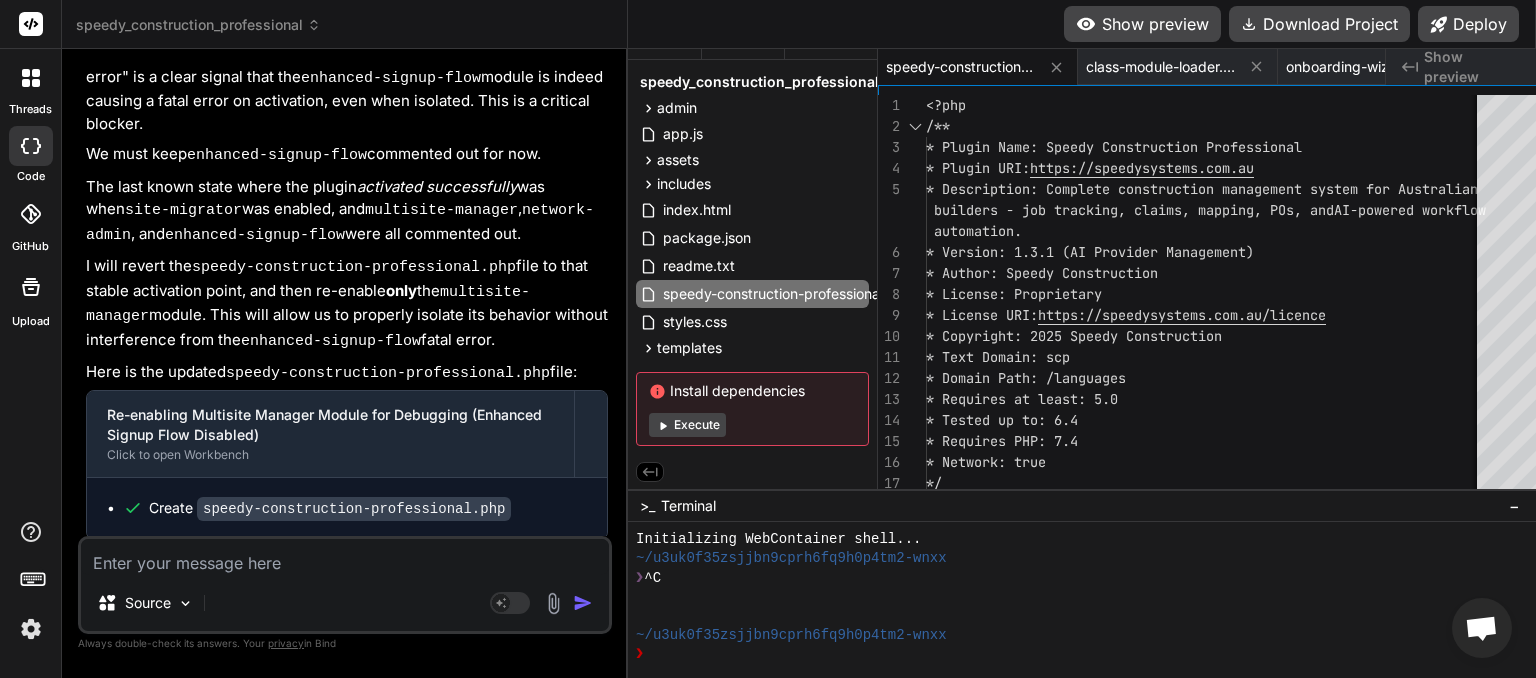 scroll, scrollTop: 0, scrollLeft: 0, axis: both 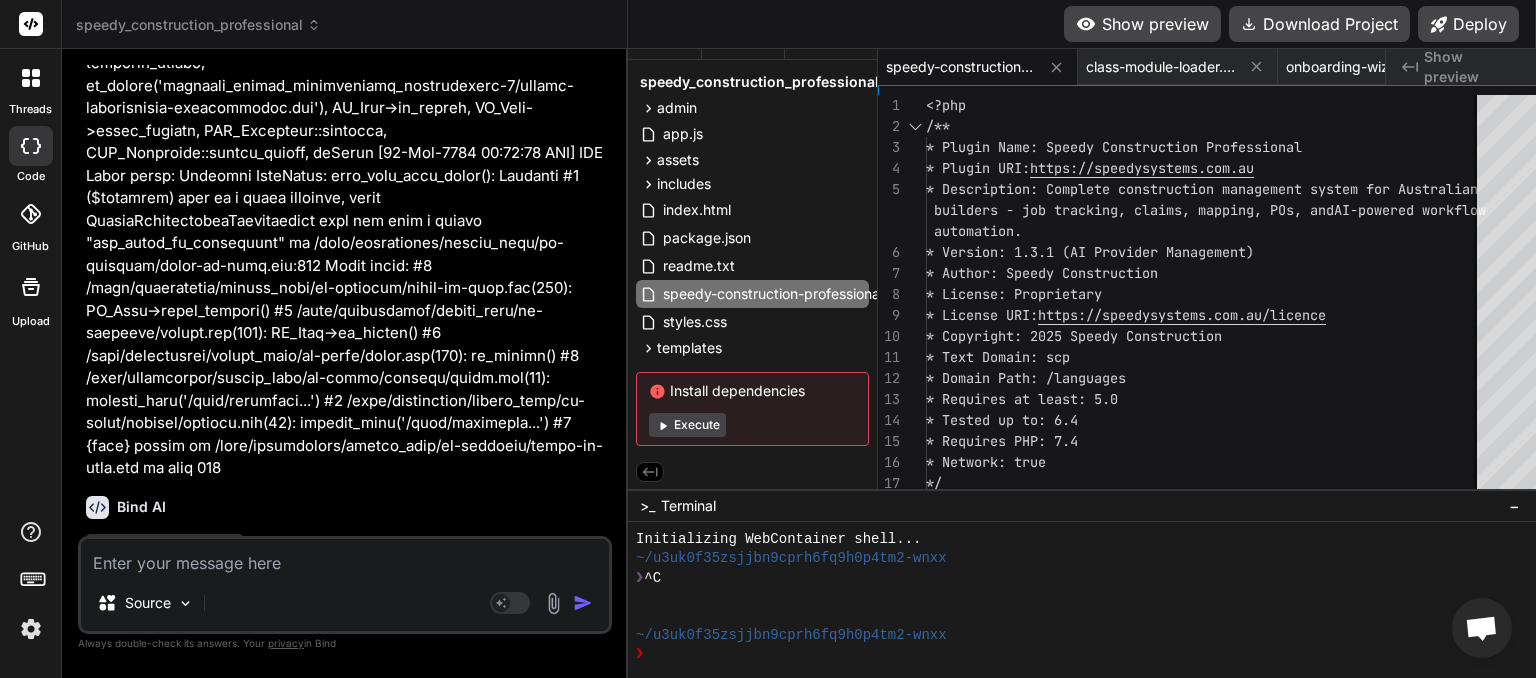 click at bounding box center (345, 557) 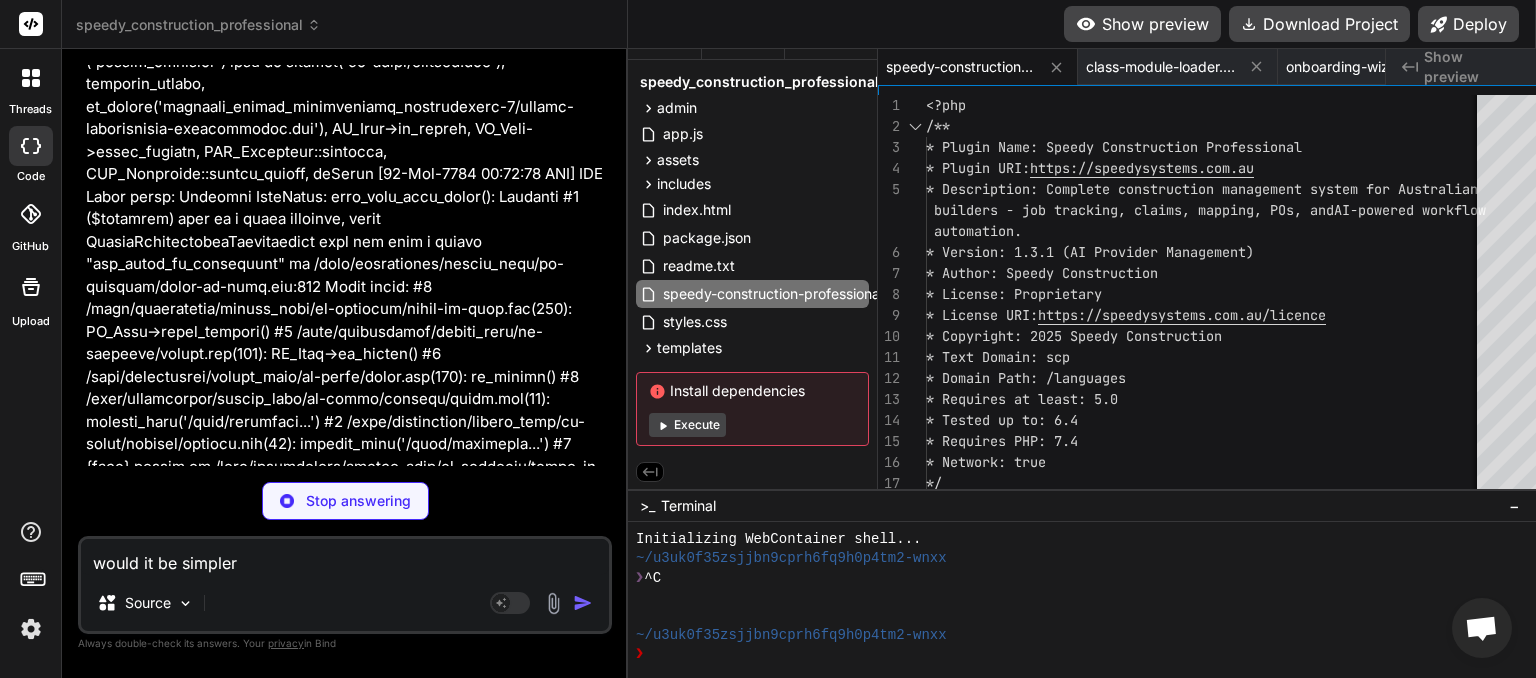 scroll, scrollTop: 21896, scrollLeft: 0, axis: vertical 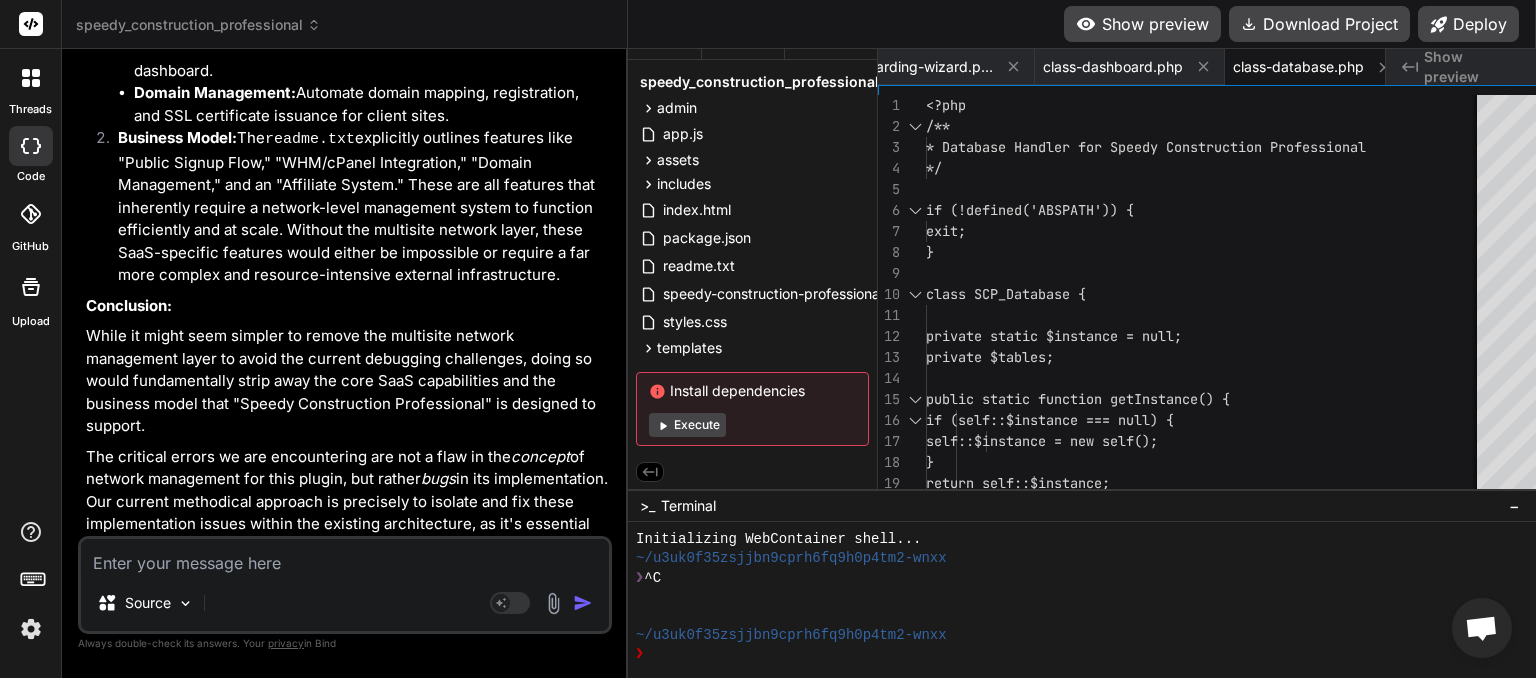 paste on "[04-Aug-2025 03:04:23 UTC] WordPress database error You have an error in your SQL syntax; check the manual that corresponds to your MariaDB server version for the right syntax to use near '' at line 1 for query ALTER TABLE wp_scp_call_logs CHANGE COLUMN `direction` direction varchar(20) NOT NULL, -- 'inbound', 'outbound' made by require('wp-admin/plugins.php'), activate_plugin, do_action('activate_speedy_construction_professional-1/speedy-construction-professional.php'), WP_Hook->do_action, WP_Hook->apply_filters, SCP_Installer::activate, SCP_Installer::create_tables, dbDelta
[04-Aug-2025 03:04:23 UTC] WordPress database error You have an error in your SQL syntax; check the manual that corresponds to your MariaDB server version for the right syntax to use near '' at line 1 for query ALTER TABLE wp_scp_call_logs CHANGE COLUMN `status` status varchar(20) DEFAULT 'completed', -- 'completed', 'missed', 'voicemail' made by require('wp-admin/plugins.php'), activate_plugin, do_action('activate_speedy_construction..." 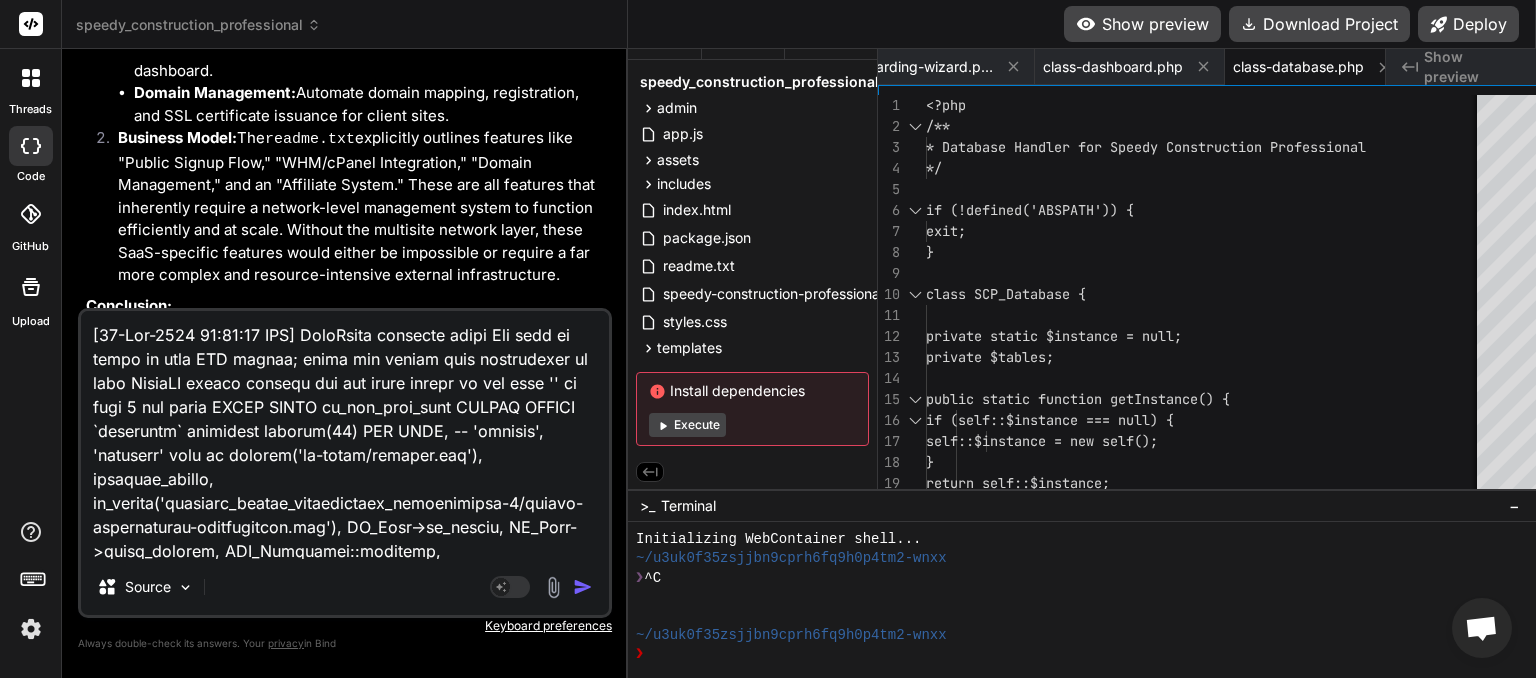 scroll, scrollTop: 4468, scrollLeft: 0, axis: vertical 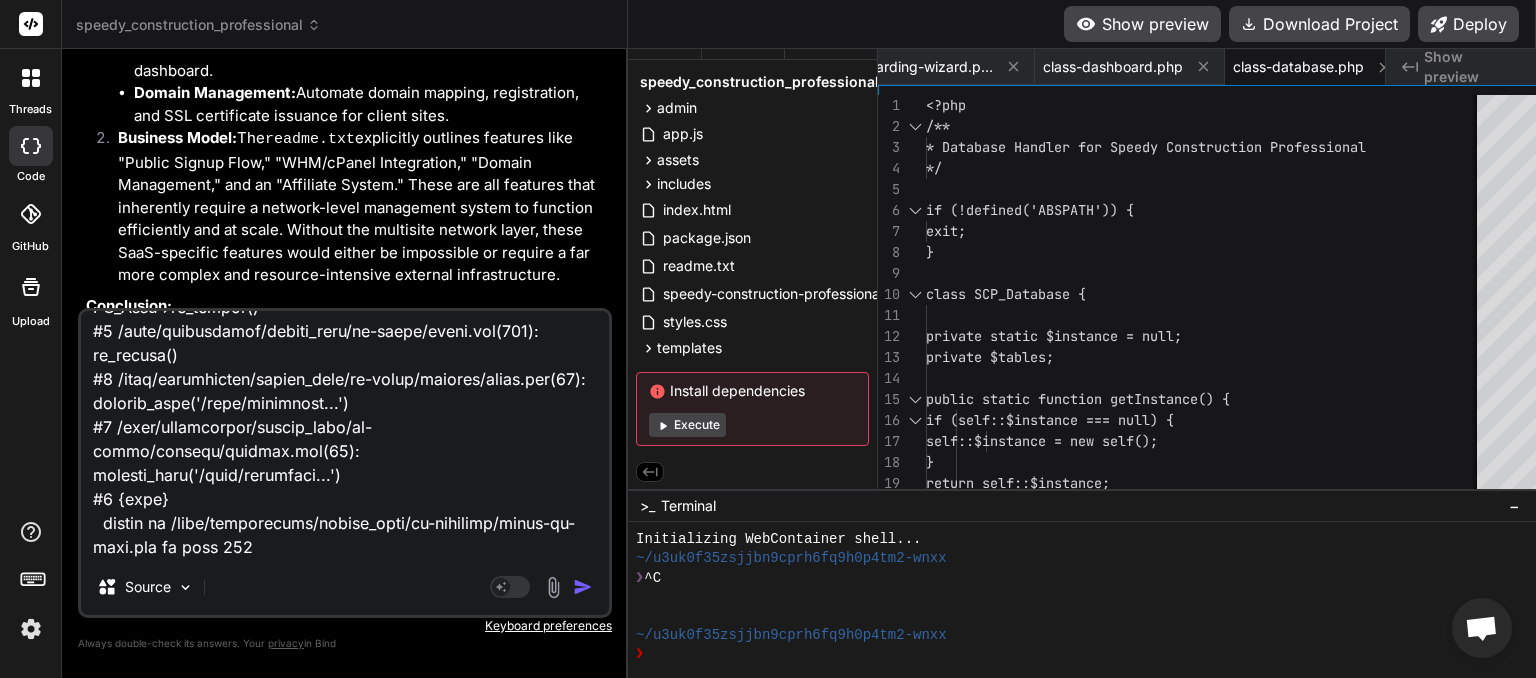 click at bounding box center (583, 587) 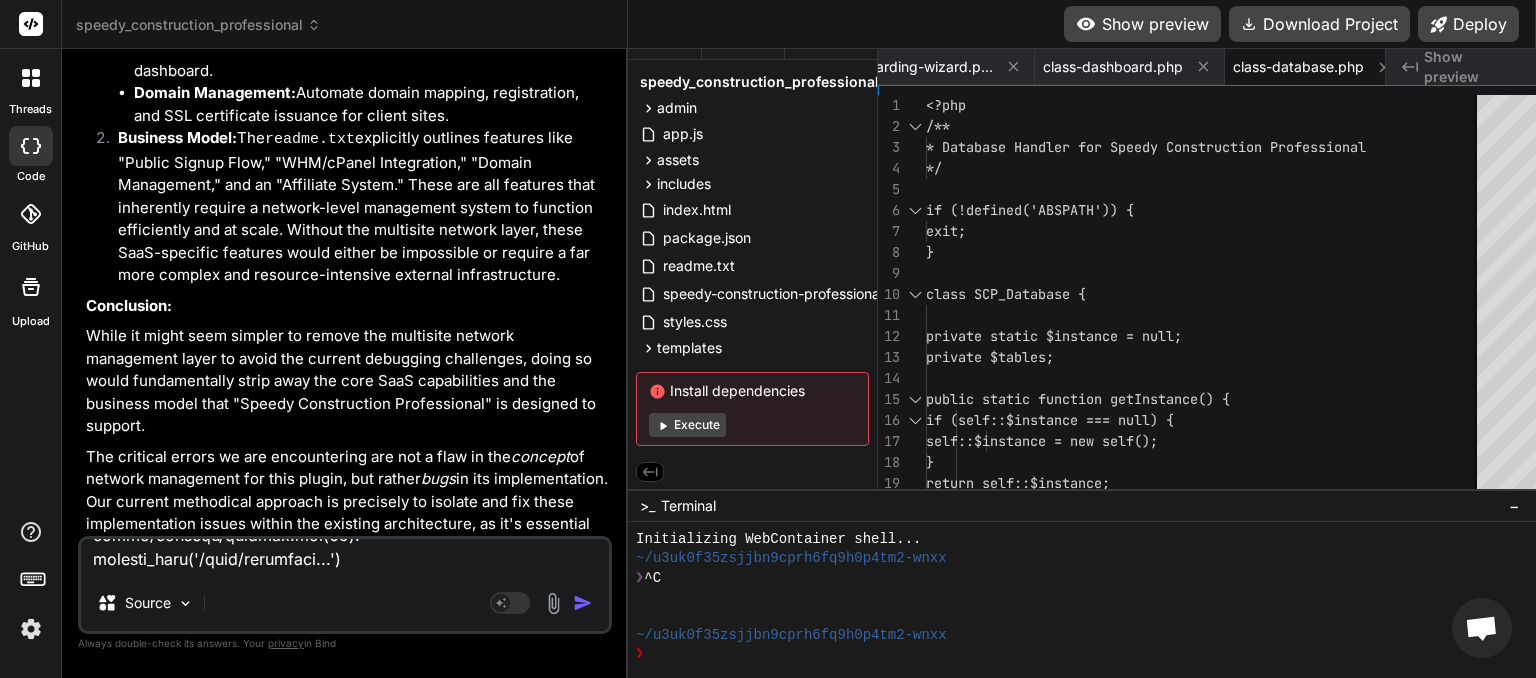 scroll, scrollTop: 0, scrollLeft: 0, axis: both 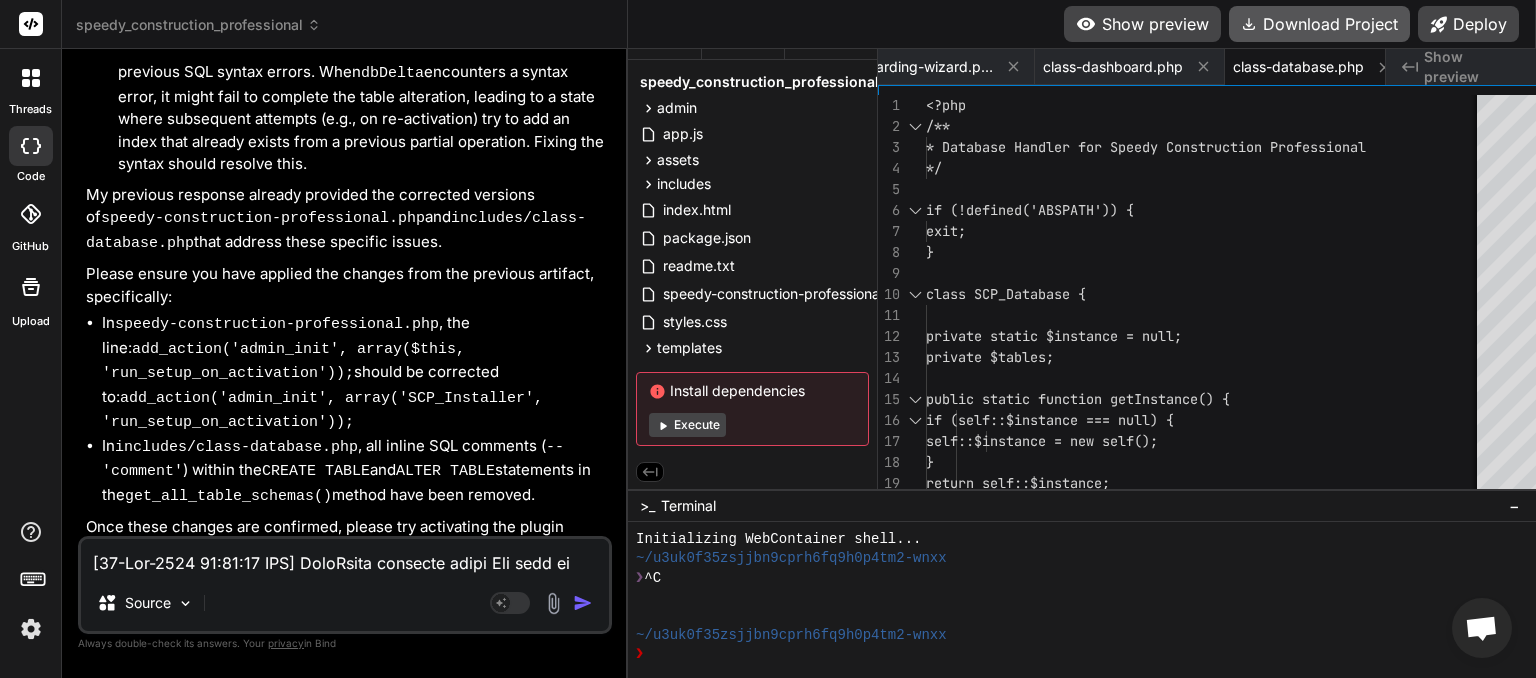 click on "Download Project" at bounding box center (1319, 24) 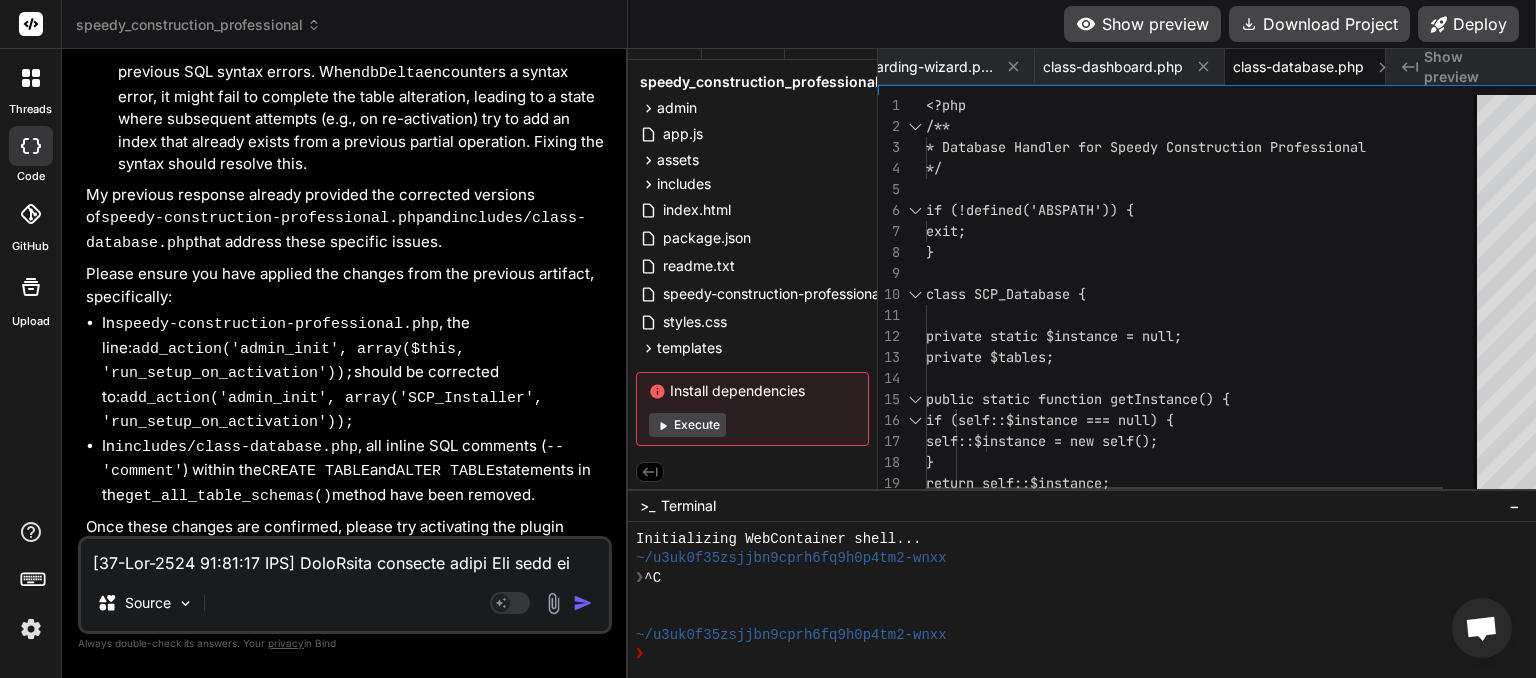scroll, scrollTop: 0, scrollLeft: 443, axis: horizontal 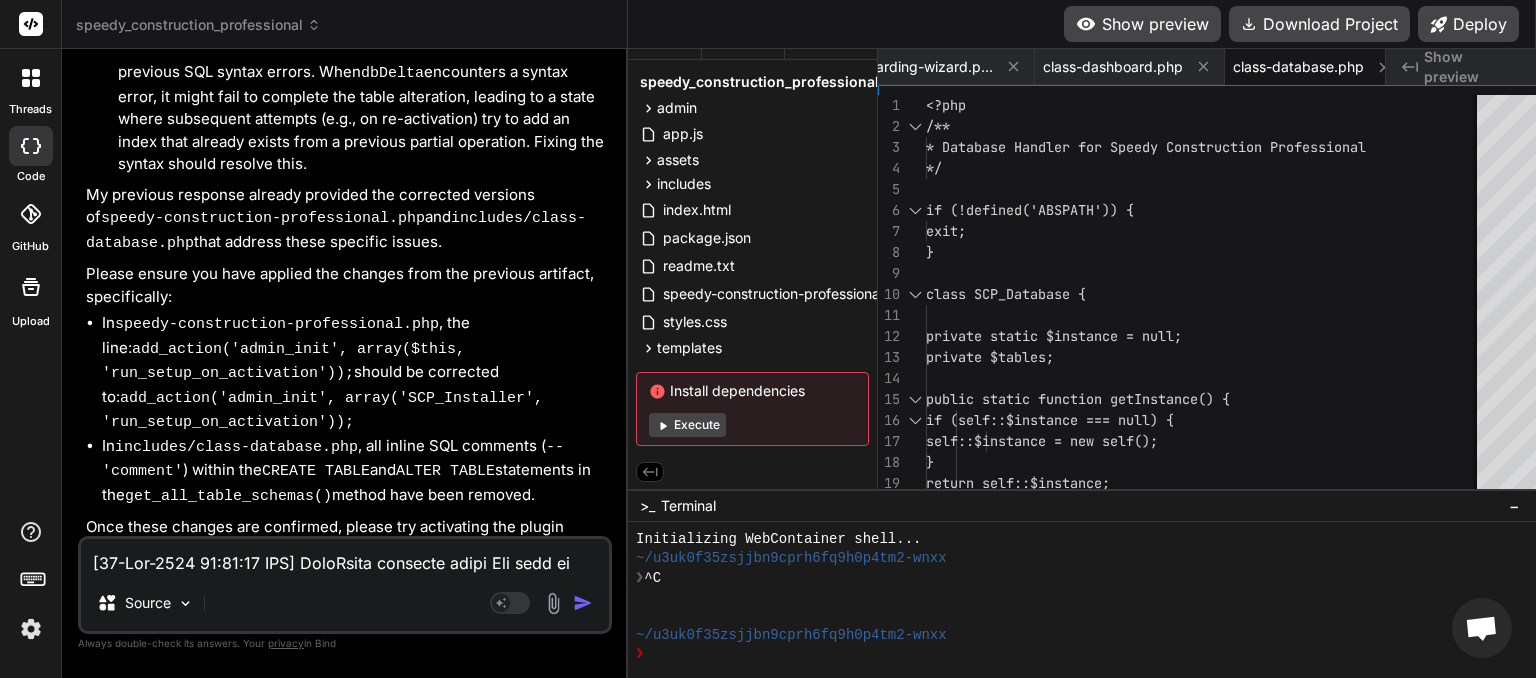 click at bounding box center (345, 557) 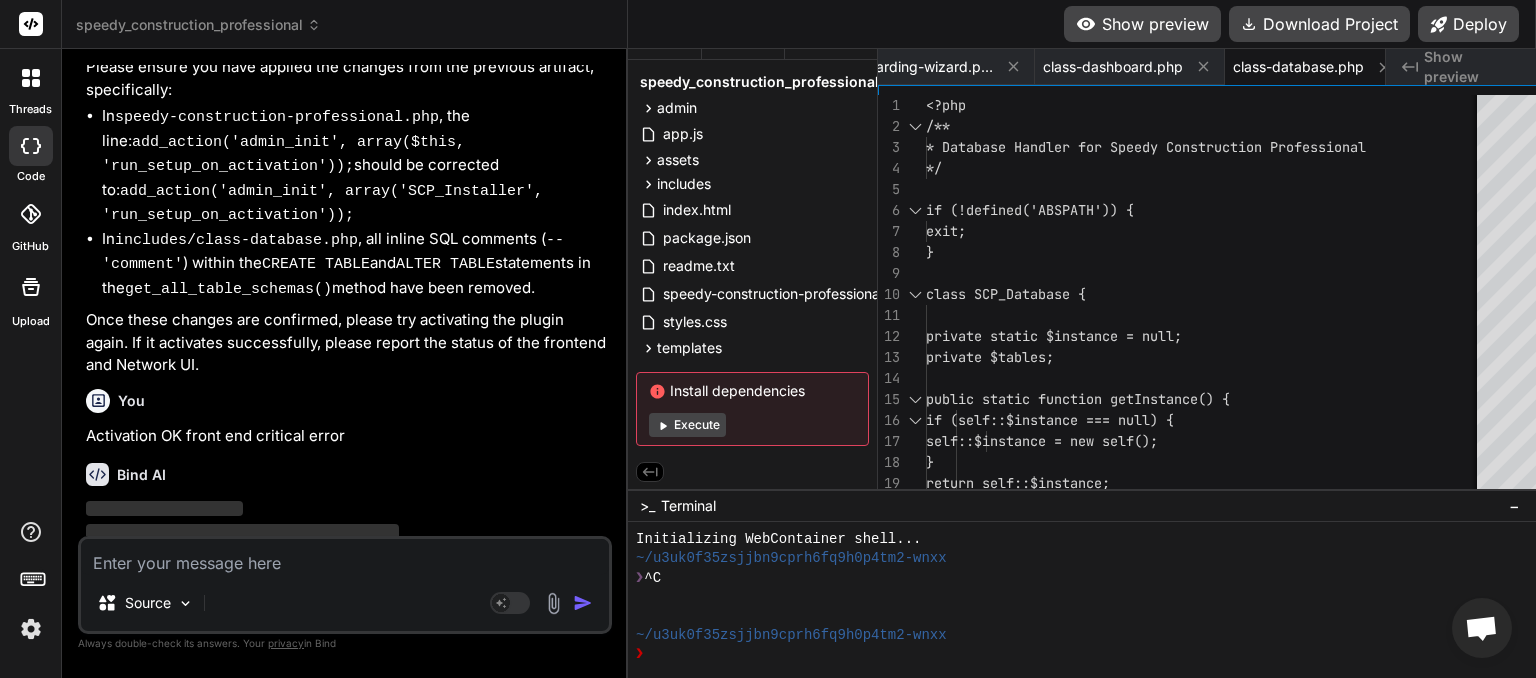 scroll, scrollTop: 28384, scrollLeft: 0, axis: vertical 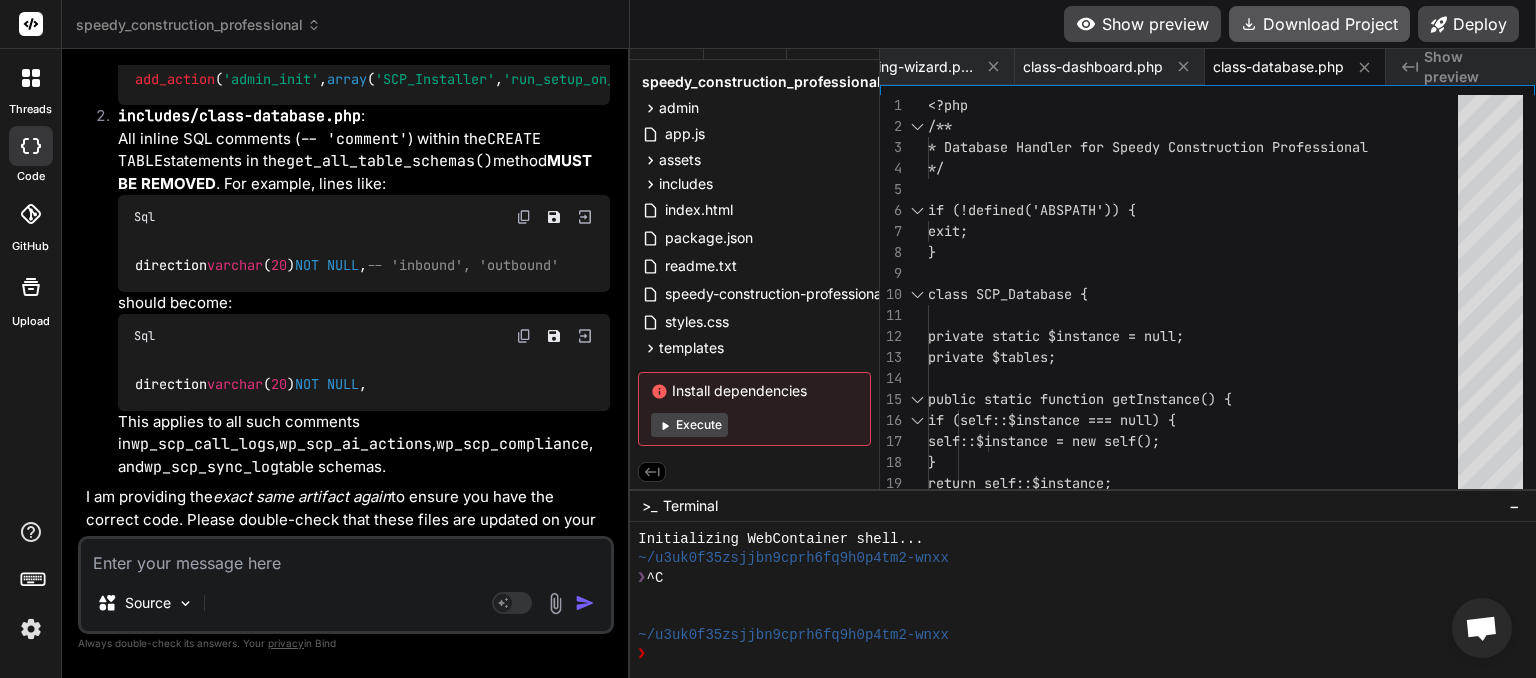 click on "Download Project" at bounding box center [1319, 24] 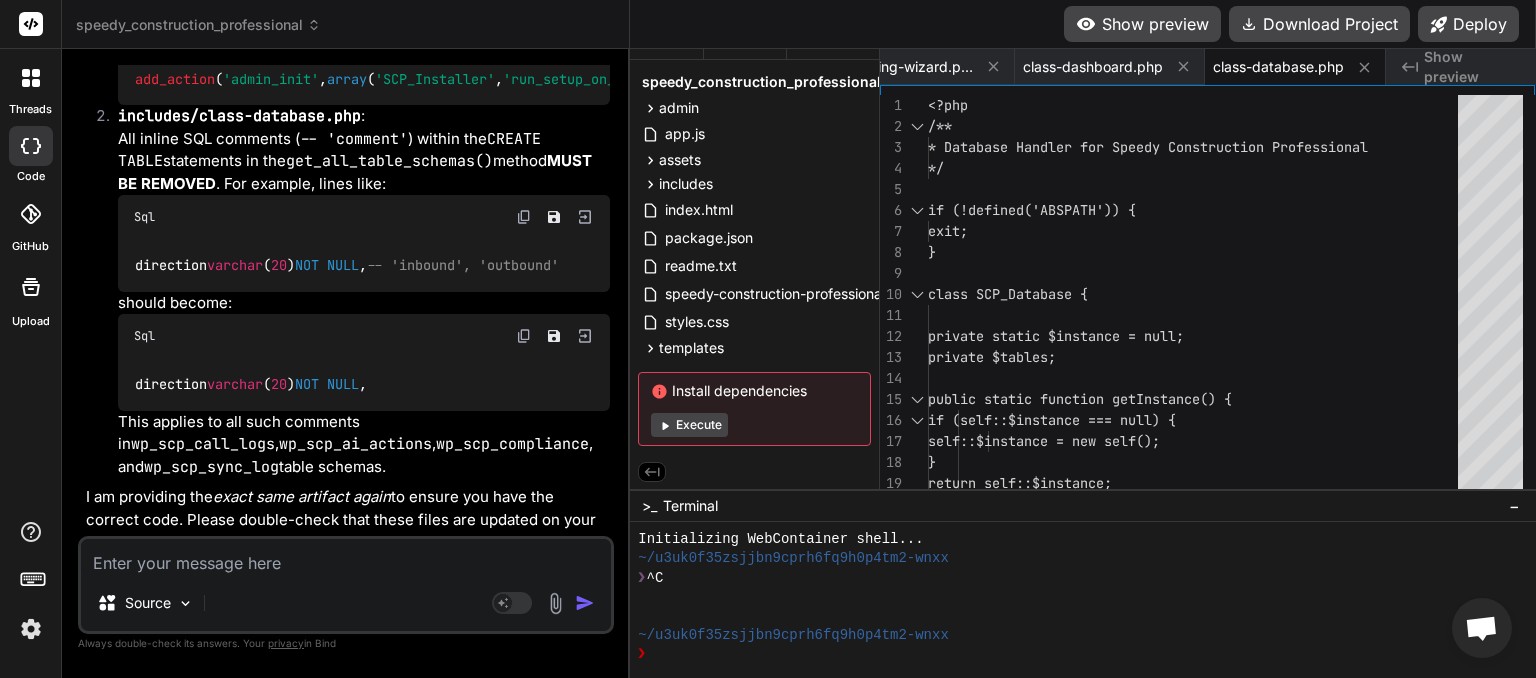 scroll, scrollTop: 0, scrollLeft: 465, axis: horizontal 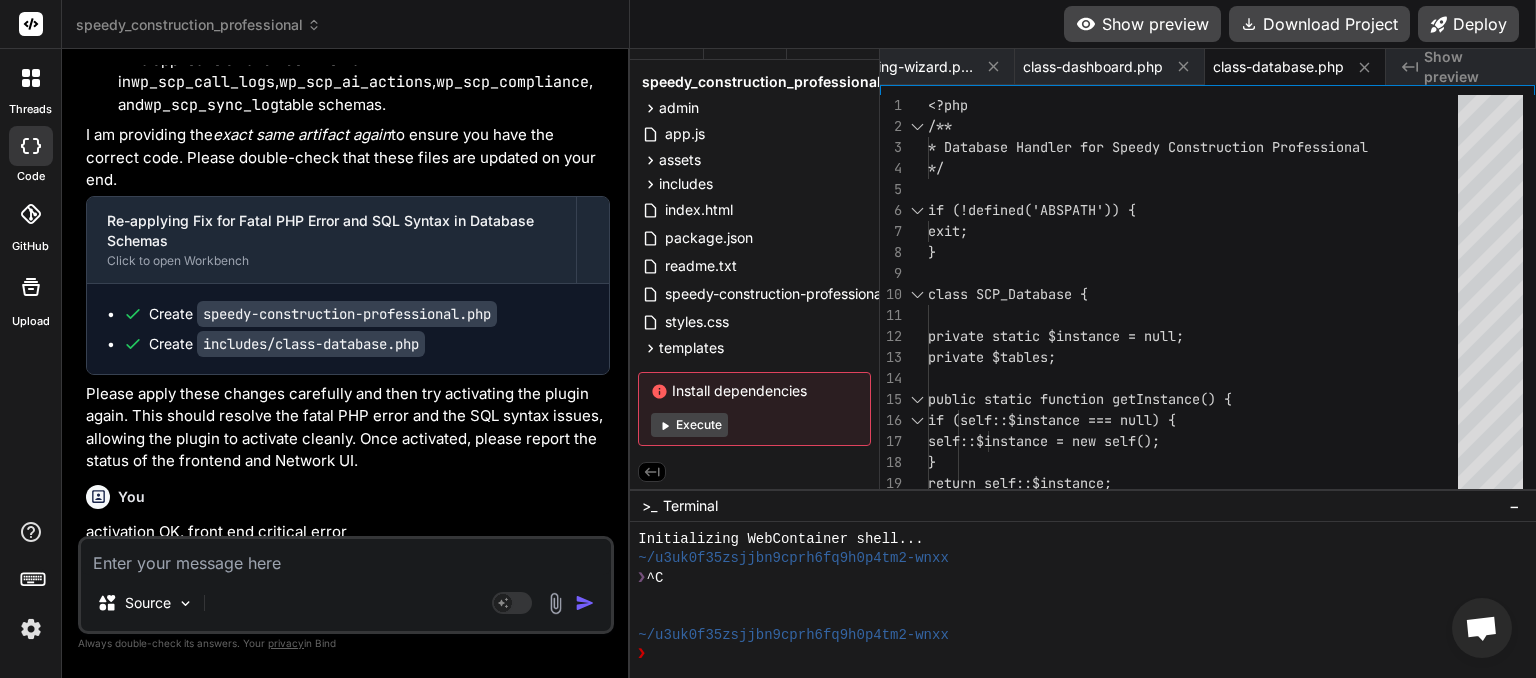 paste on "[DATE] [TIME] WordPress database error Duplicate key name 'cpanel_username' for query ALTER TABLE wp_scp_provisioned_sites ADD KEY `cpanel_username` (`cpanel_username`) made by require('wp-admin/plugins.php'), activate_plugin, do_action('activate_speedy_construction_professional-1/speedy-construction-professional.php'), WP_Hook->do_action, WP_Hook->apply_filters, SCP_Installer::activate, SCP_Installer::create_tables, dbDelta
[DATE] [TIME] WordPress database error Duplicate key name 'cpanel_username' for query ALTER TABLE wp_scp_provisioned_sites ADD KEY `cpanel_username` (`cpanel_username`) made by require('wp-admin/plugins.php'), activate_plugin, do_action('activate_speedy_construction_professional-1/speedy-construction-professional.php'), WP_Hook->do_action, WP_Hook->apply_filters, SCP_Installer::activate, SCP_Installer::create_tables, dbDelta" 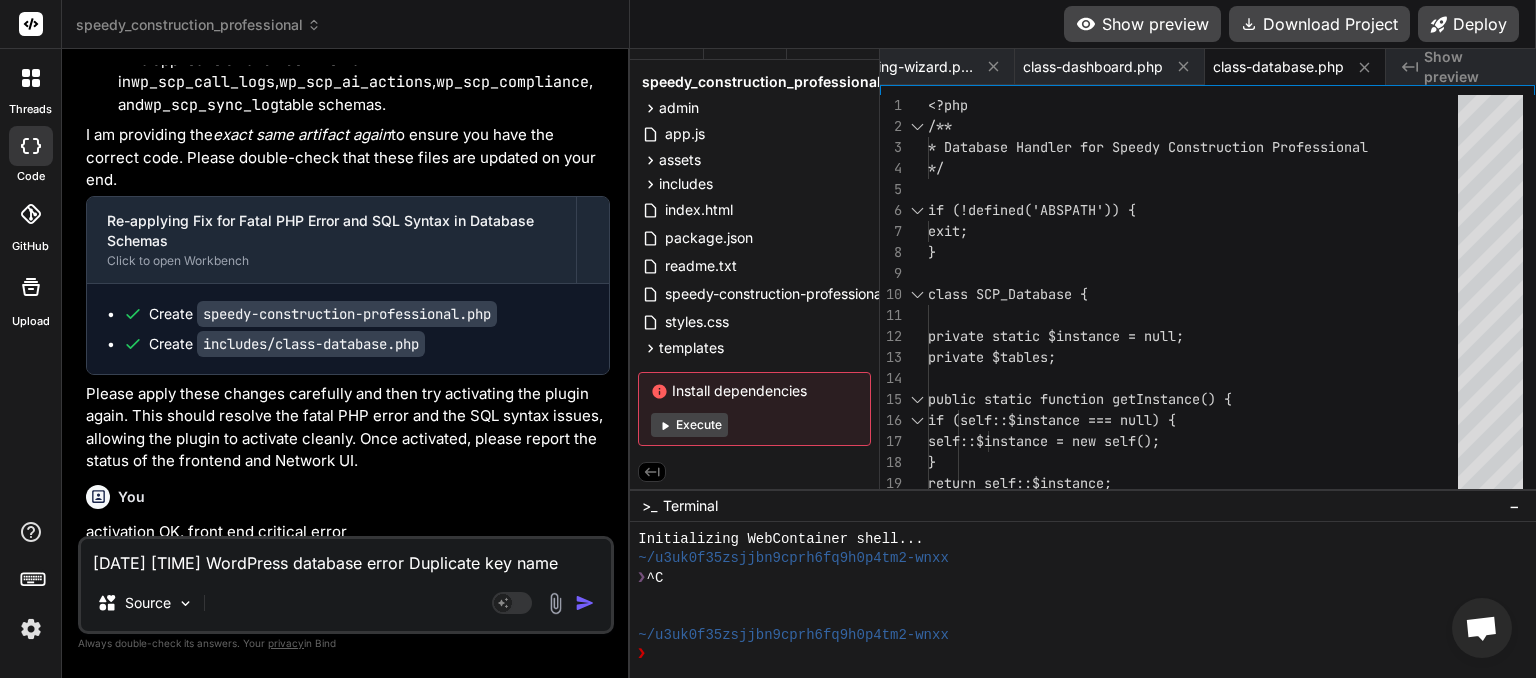 scroll, scrollTop: 220, scrollLeft: 0, axis: vertical 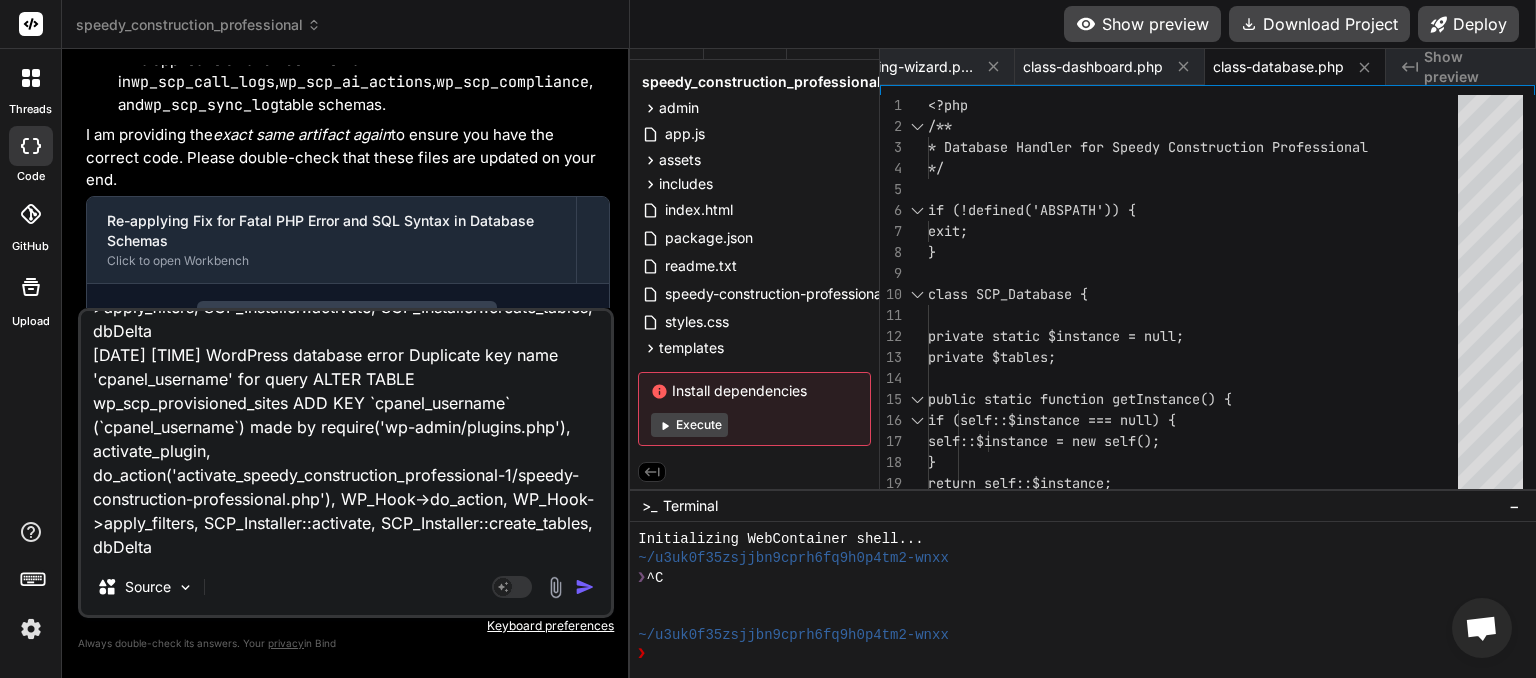 click at bounding box center [585, 587] 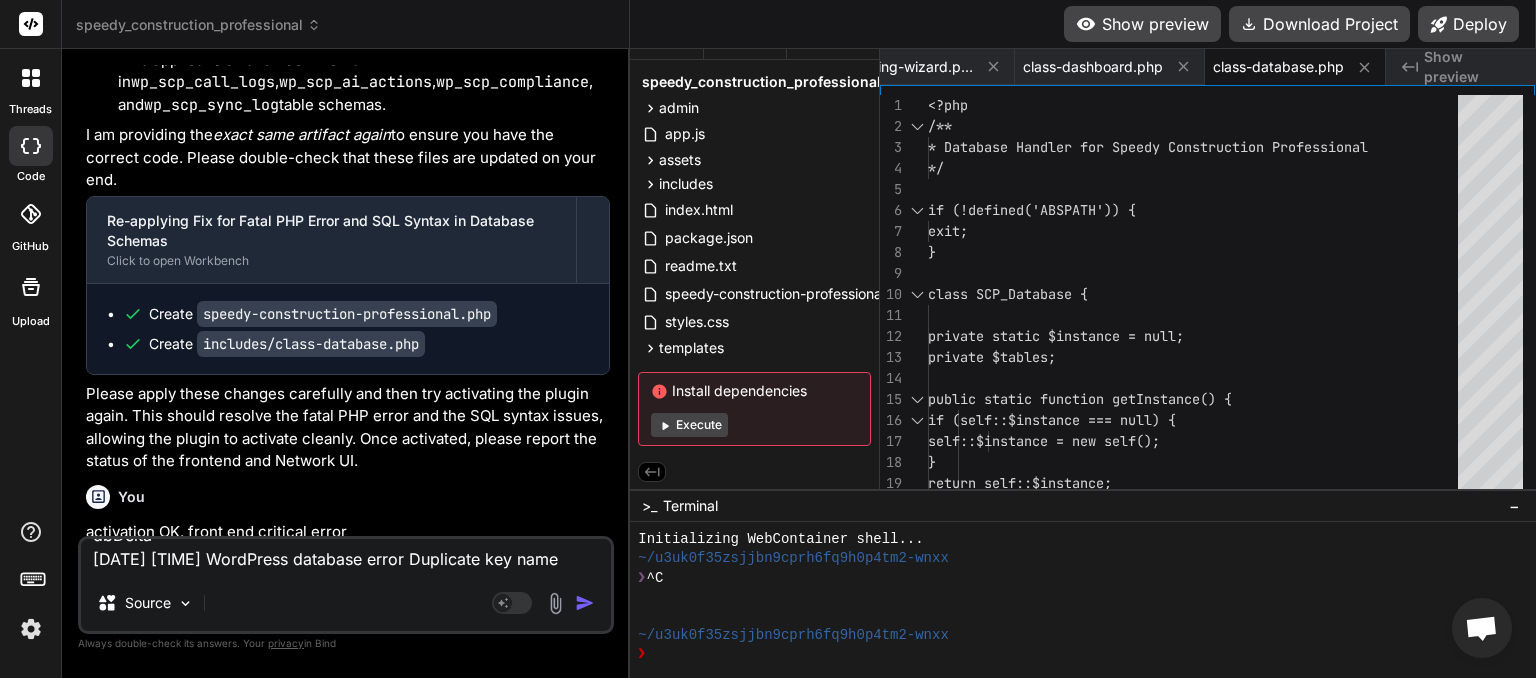 scroll, scrollTop: 0, scrollLeft: 0, axis: both 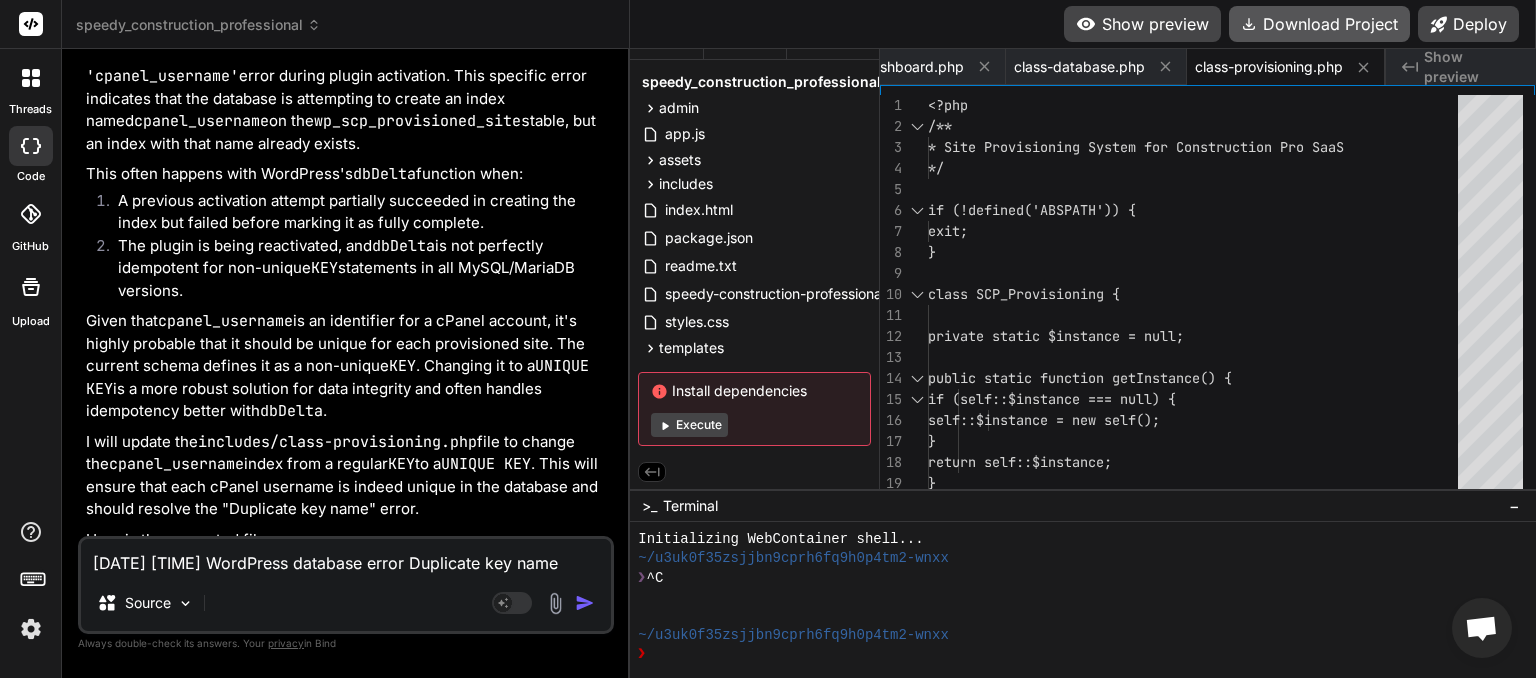 click on "Download Project" at bounding box center (1319, 24) 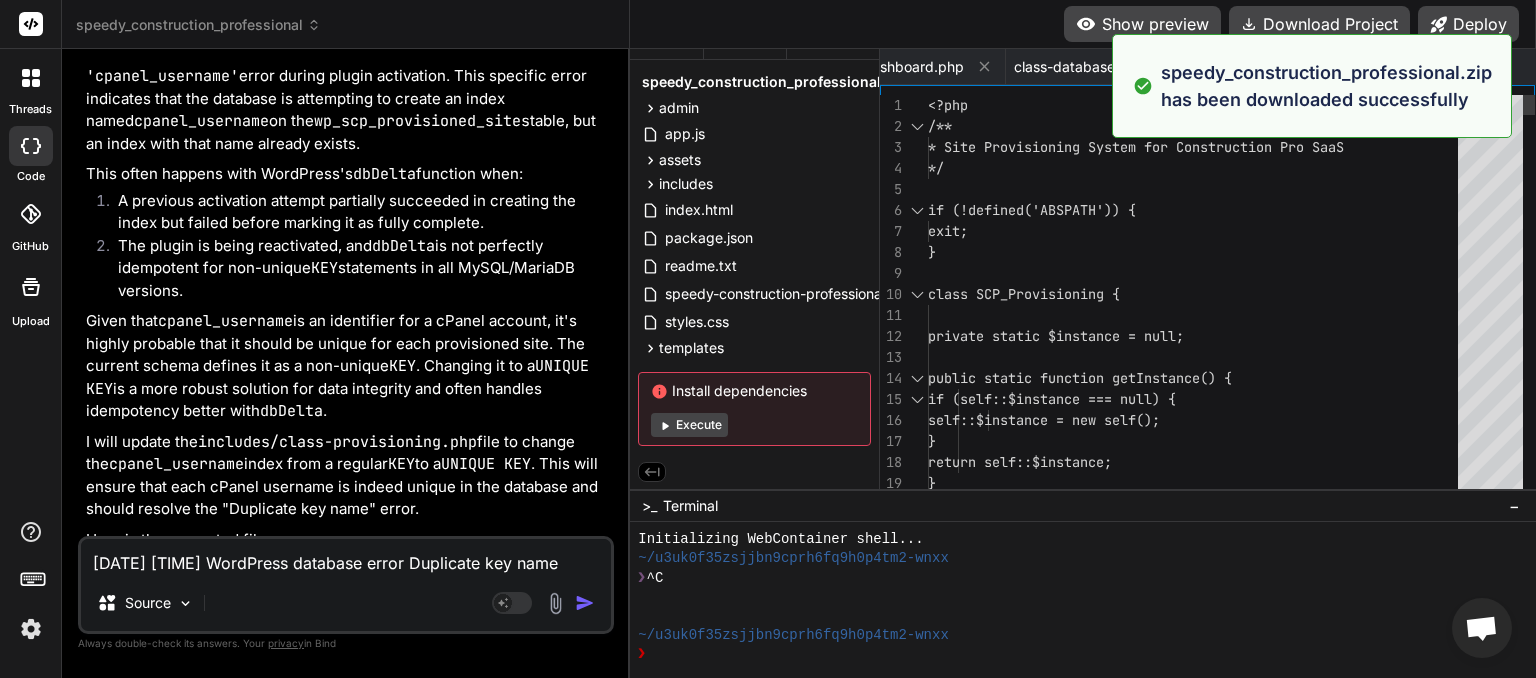 scroll, scrollTop: 0, scrollLeft: 665, axis: horizontal 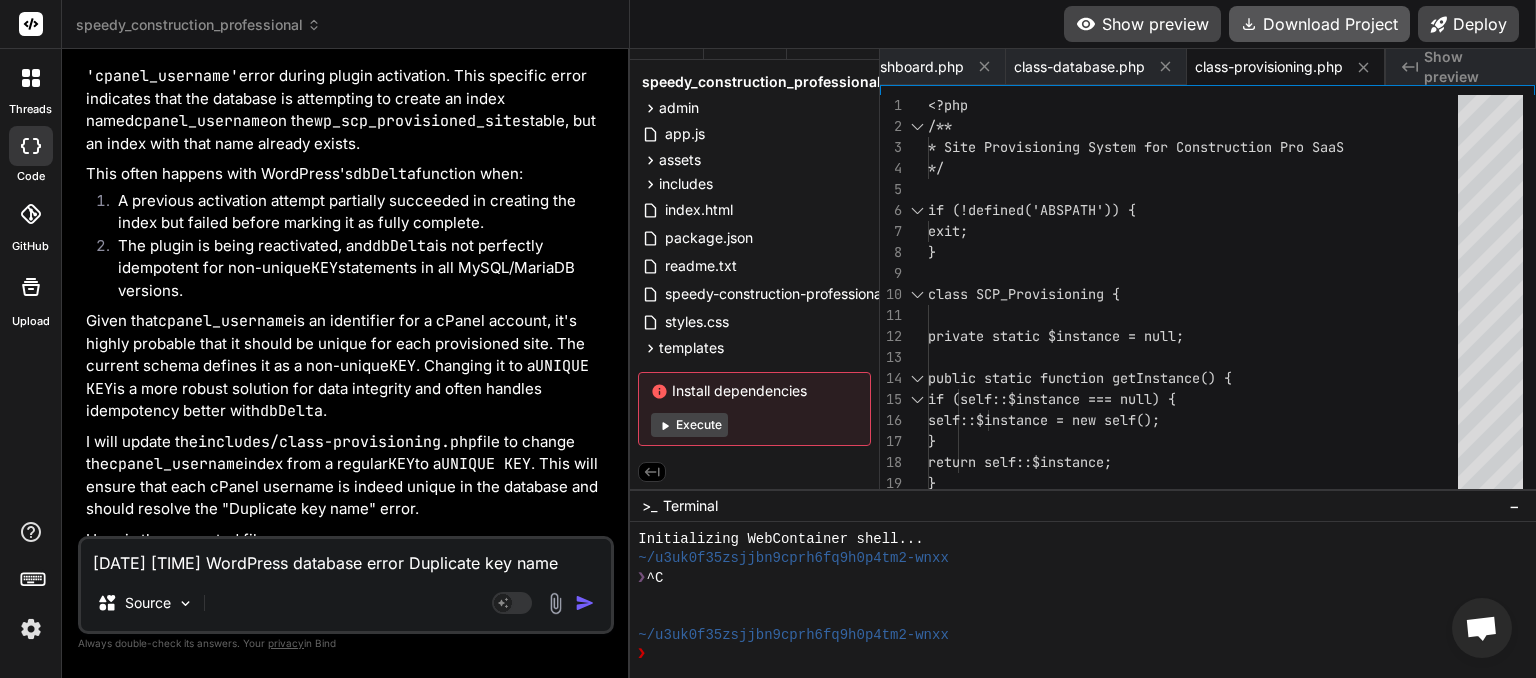 click on "Download Project" at bounding box center (1319, 24) 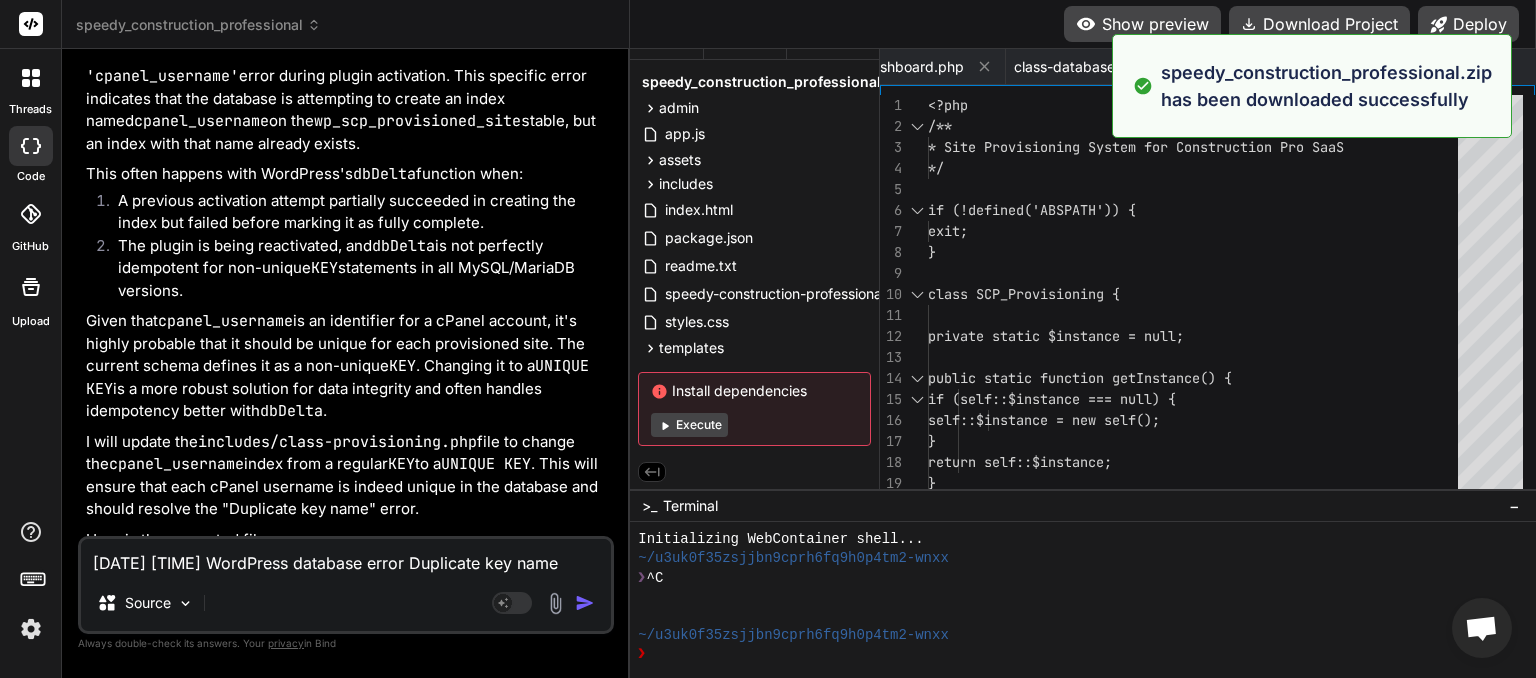 scroll, scrollTop: 0, scrollLeft: 665, axis: horizontal 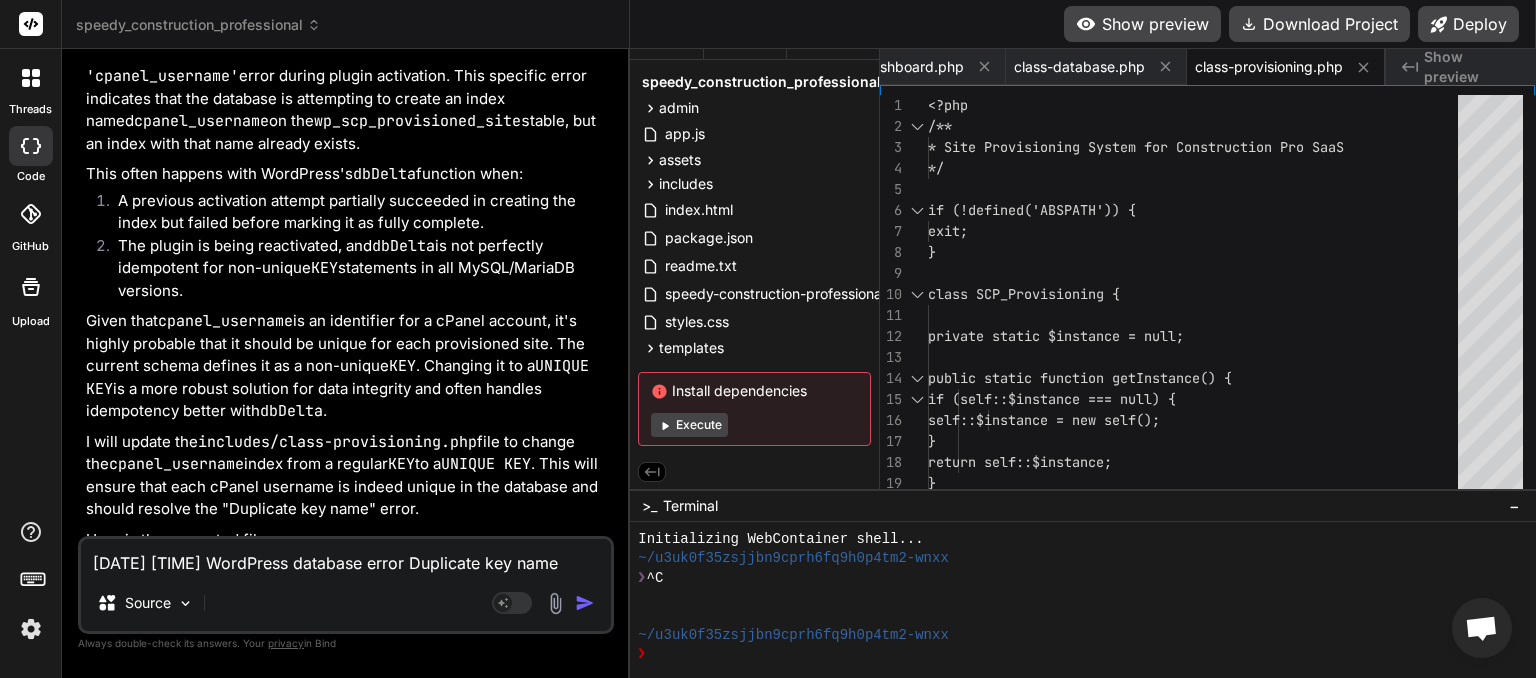 paste on "Speedy Construction Professional: Some modules failed to load. Functionality may be limited. Please check your server error logs or contact support.
Details:
provisioning: PHP Parse Error: syntax error, unexpected token "\" in /home/myinspector/public_html/wp-content/plugins/speedy_construction_professional-1/includes/class-provisioning.php on line 96" 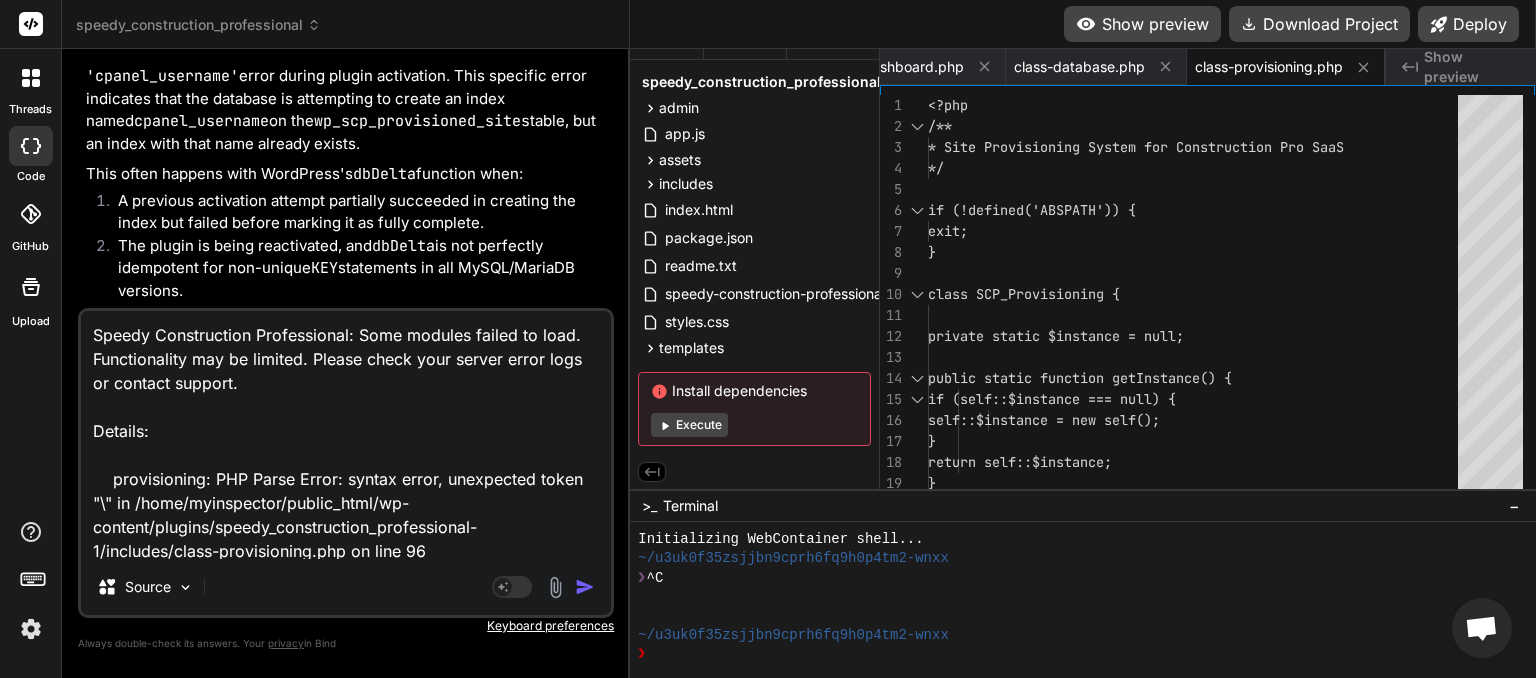 scroll, scrollTop: 100, scrollLeft: 0, axis: vertical 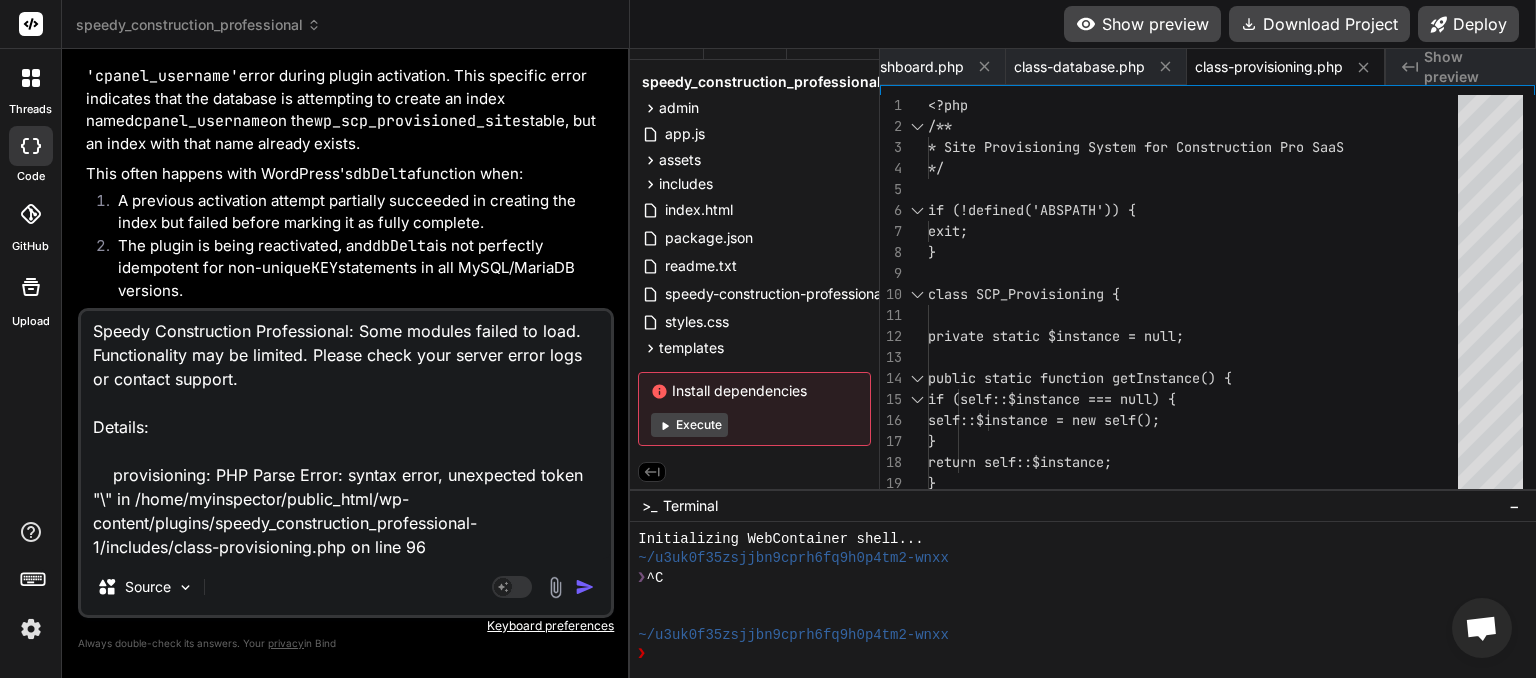 click at bounding box center [585, 587] 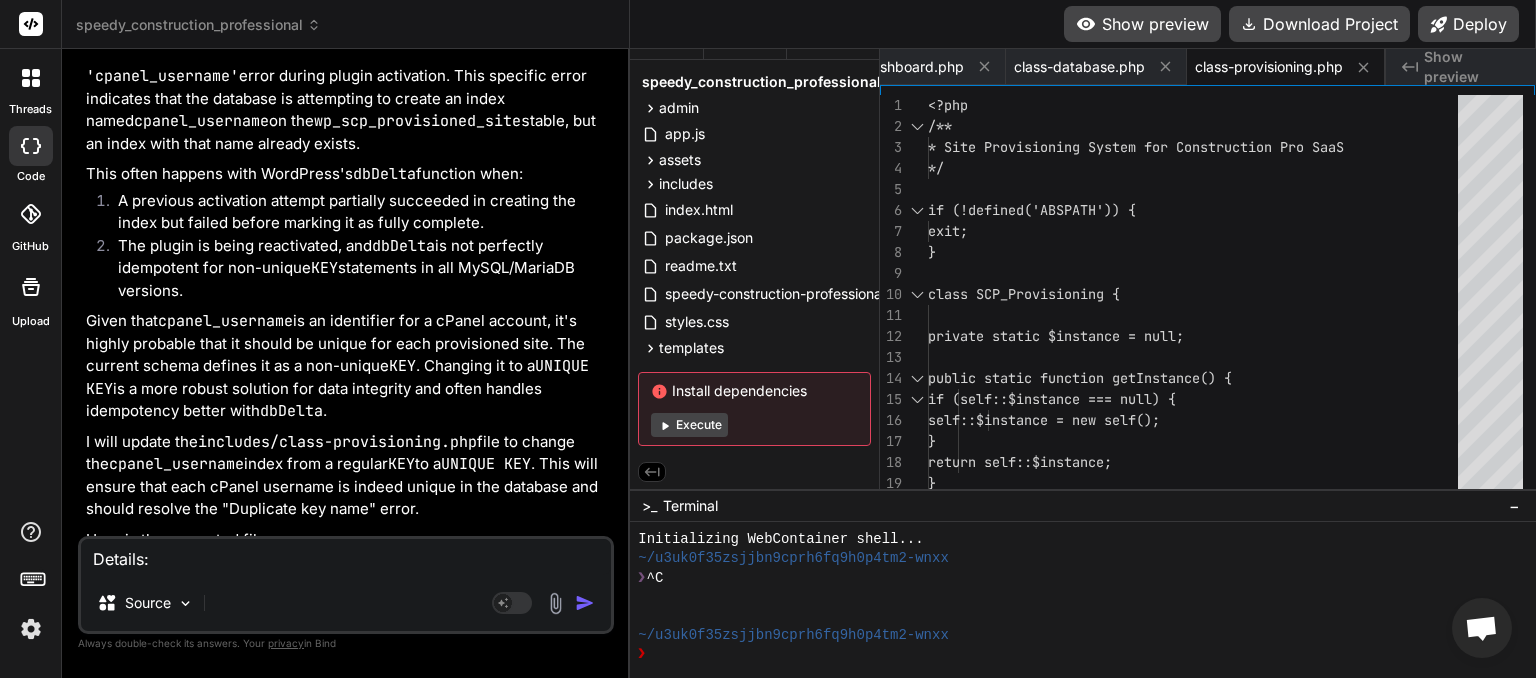 scroll, scrollTop: 0, scrollLeft: 0, axis: both 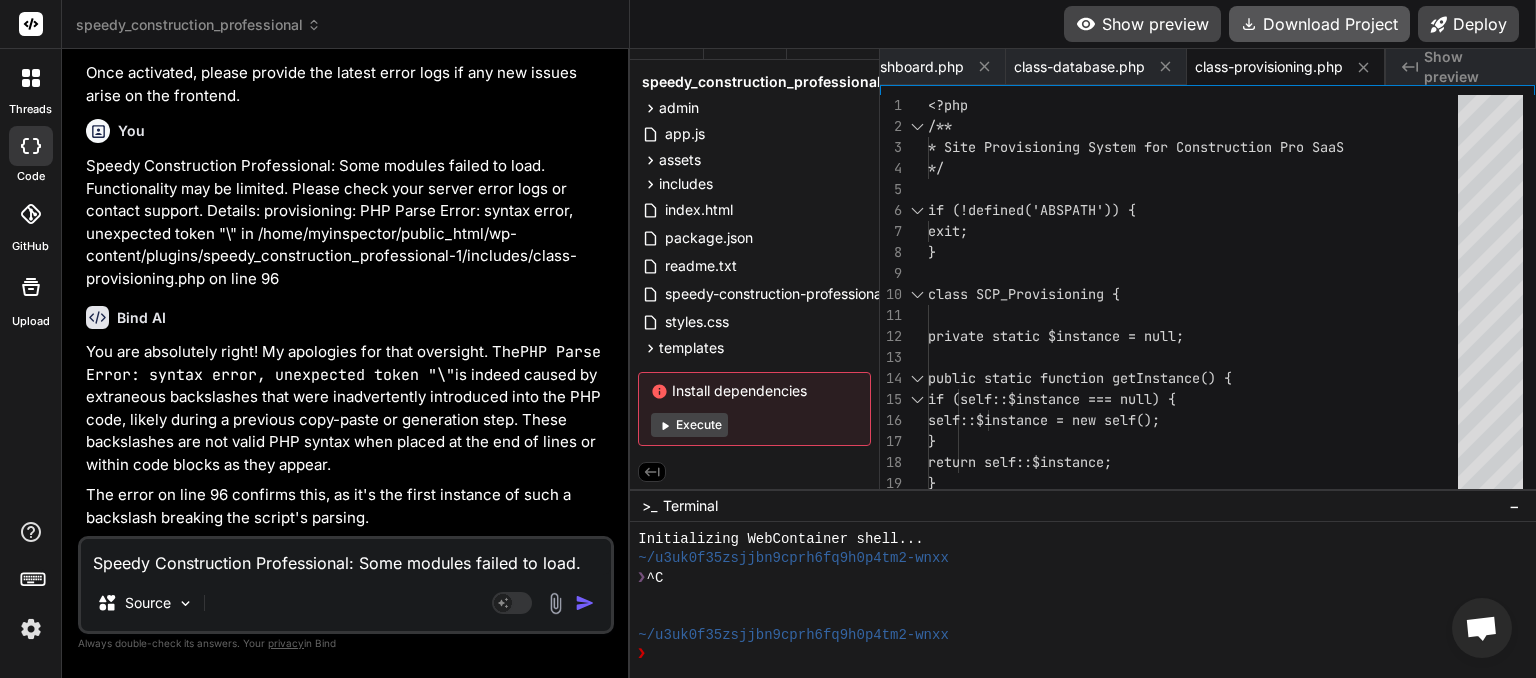 click on "Download Project" at bounding box center (1319, 24) 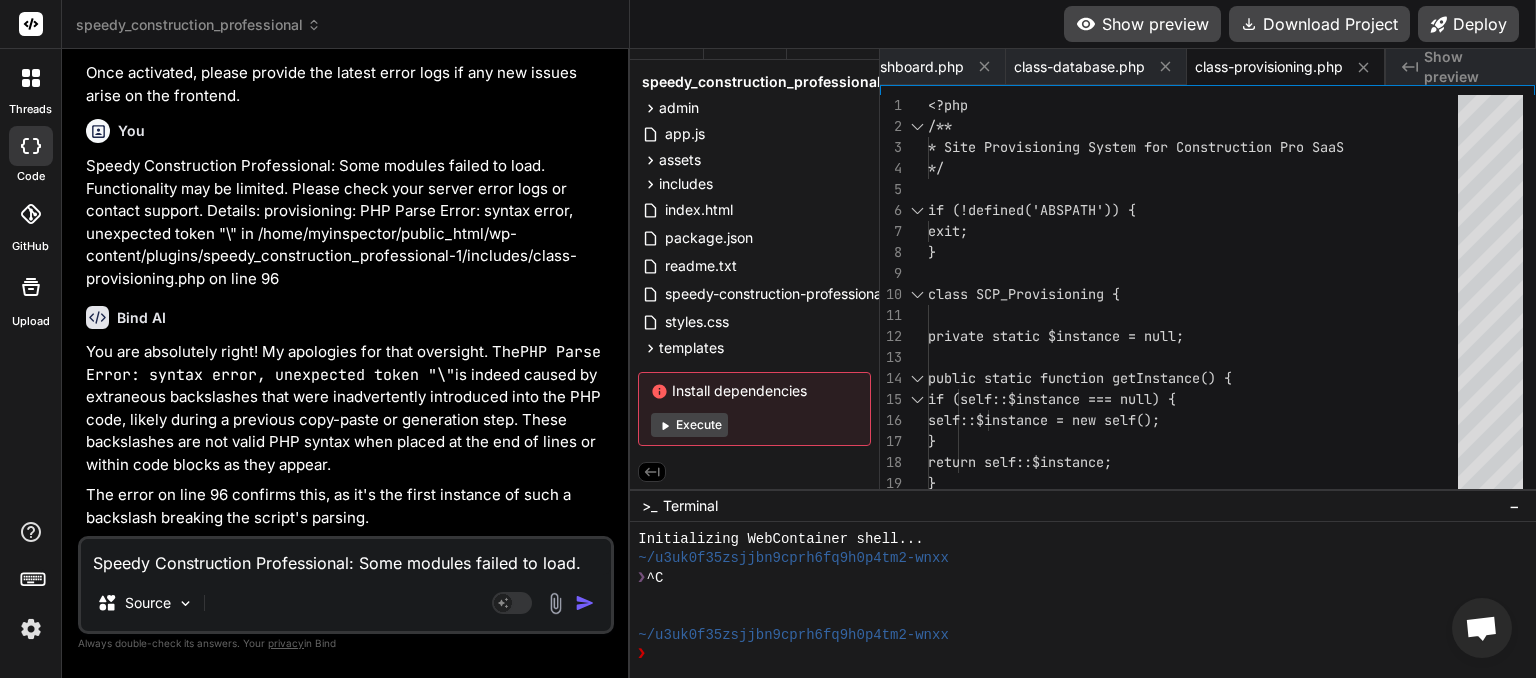 scroll, scrollTop: 0, scrollLeft: 665, axis: horizontal 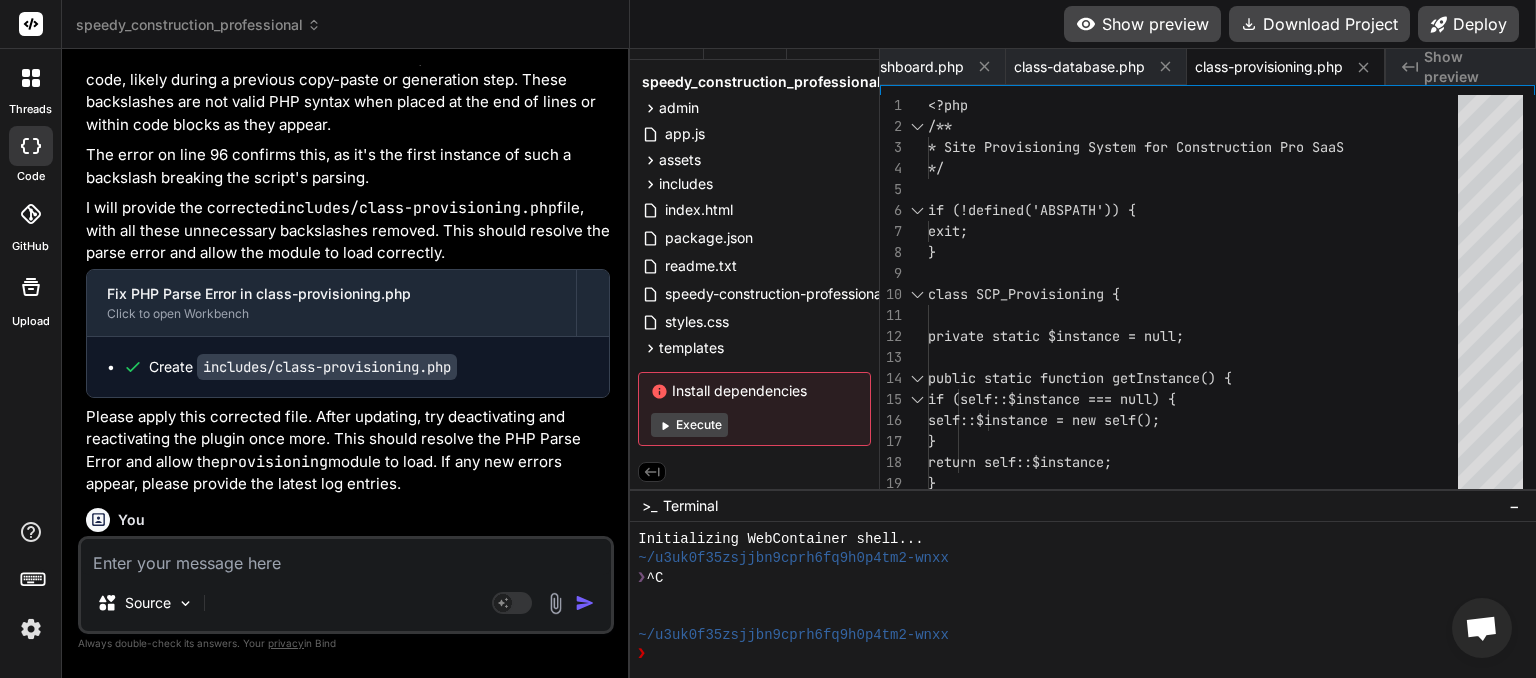 click at bounding box center [346, 557] 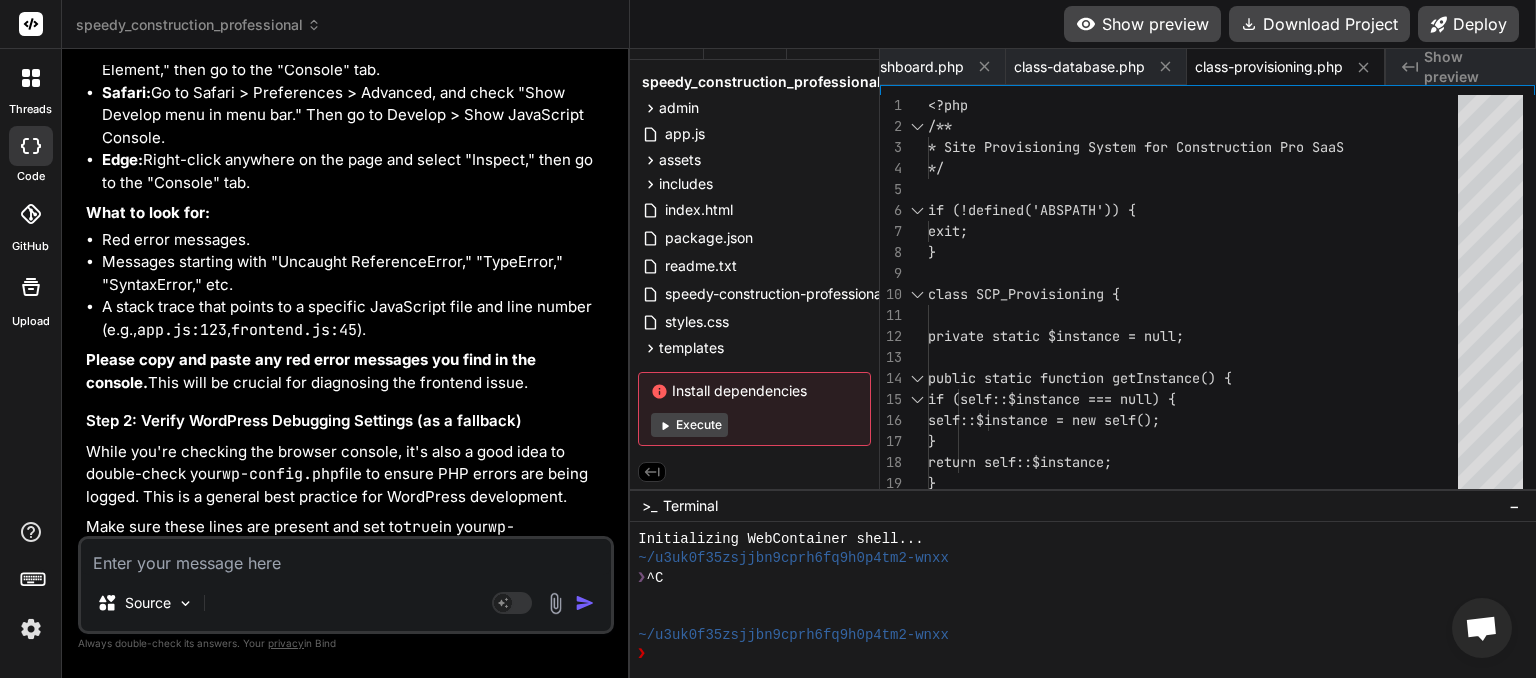 scroll, scrollTop: 32858, scrollLeft: 0, axis: vertical 